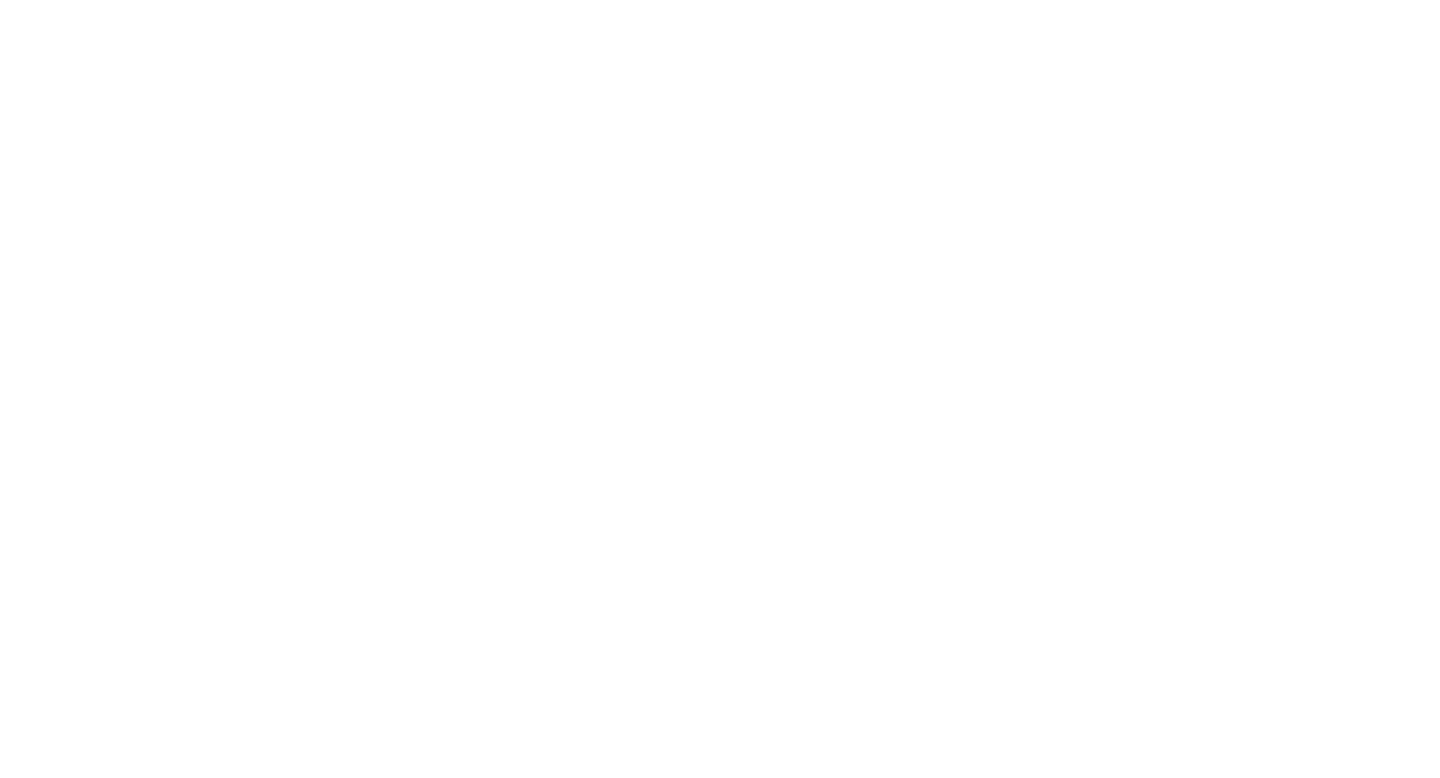 scroll, scrollTop: 0, scrollLeft: 0, axis: both 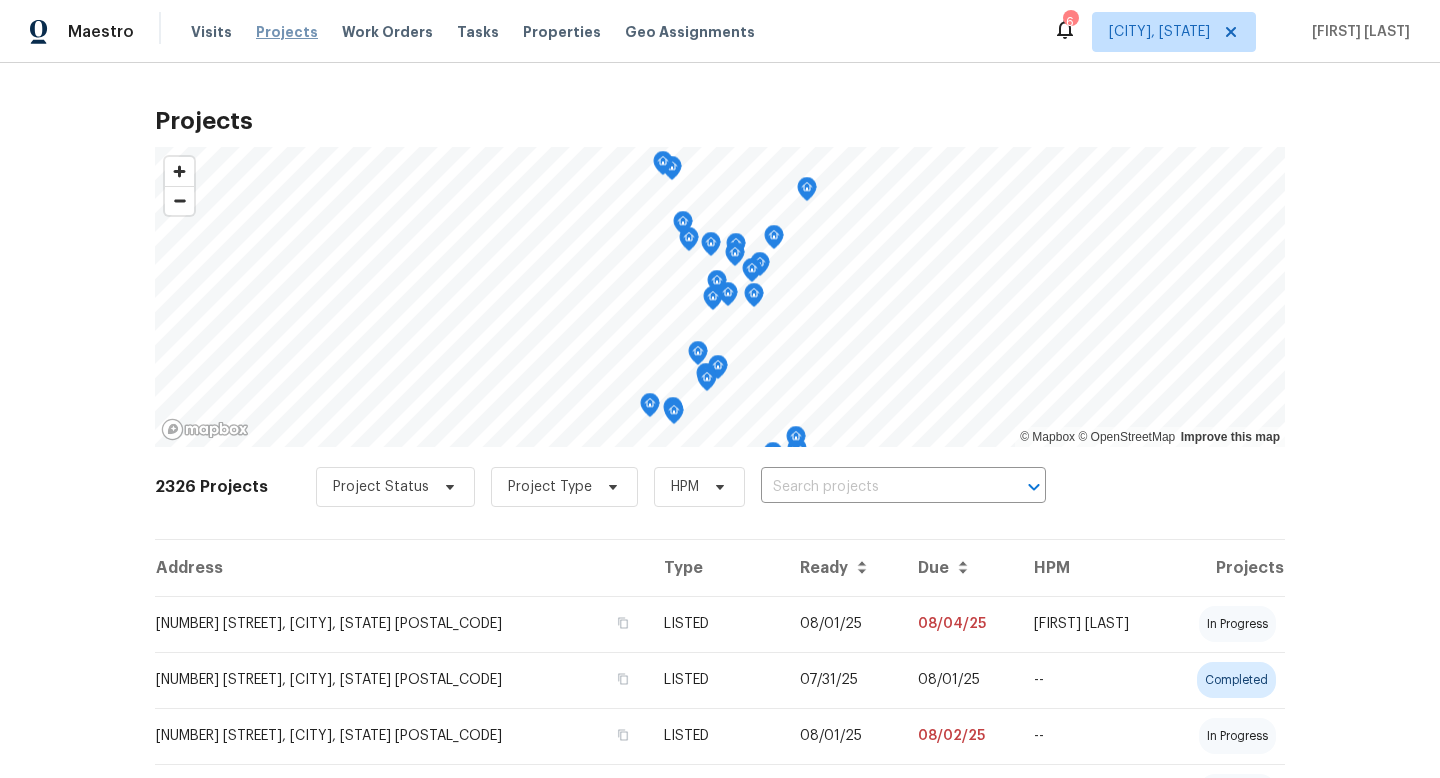 click on "Projects" at bounding box center [287, 32] 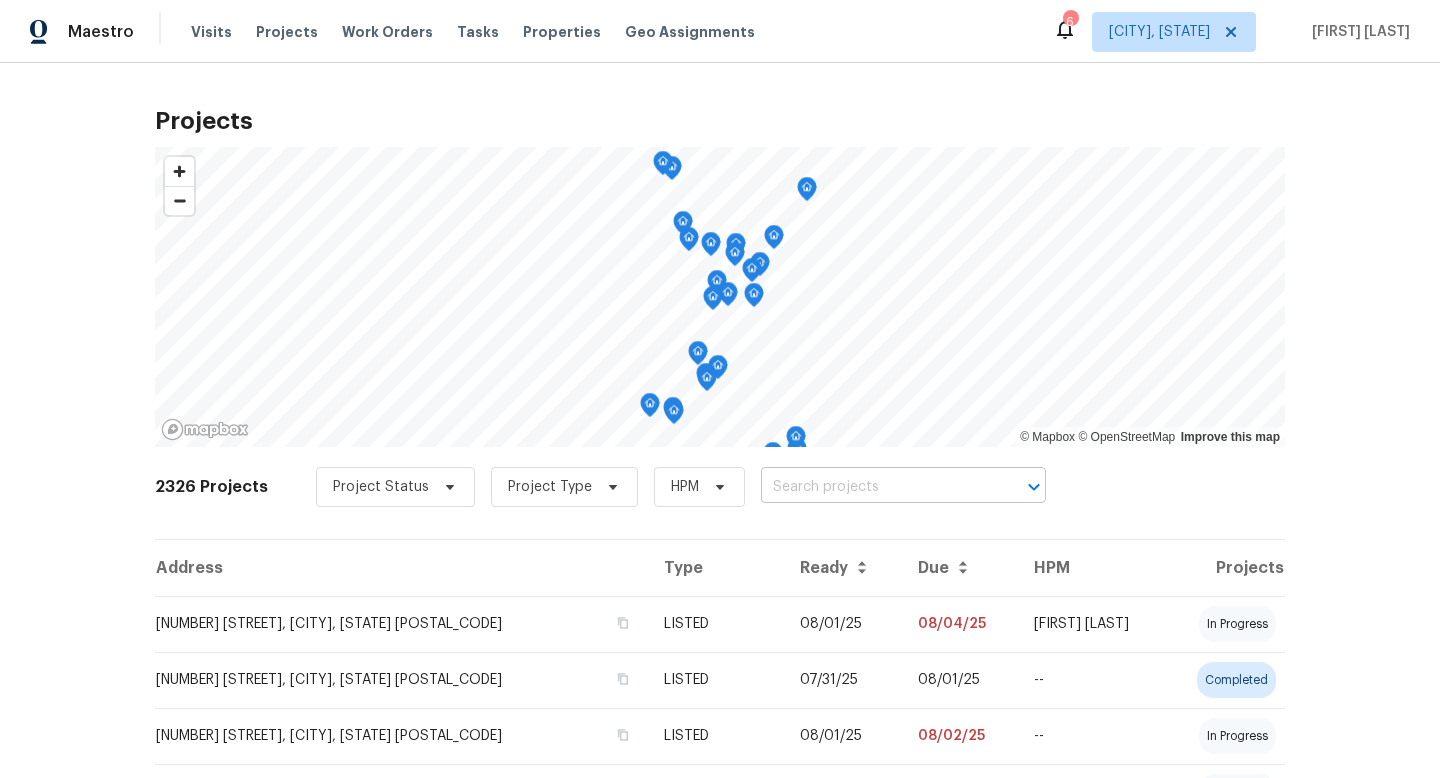 click at bounding box center (875, 487) 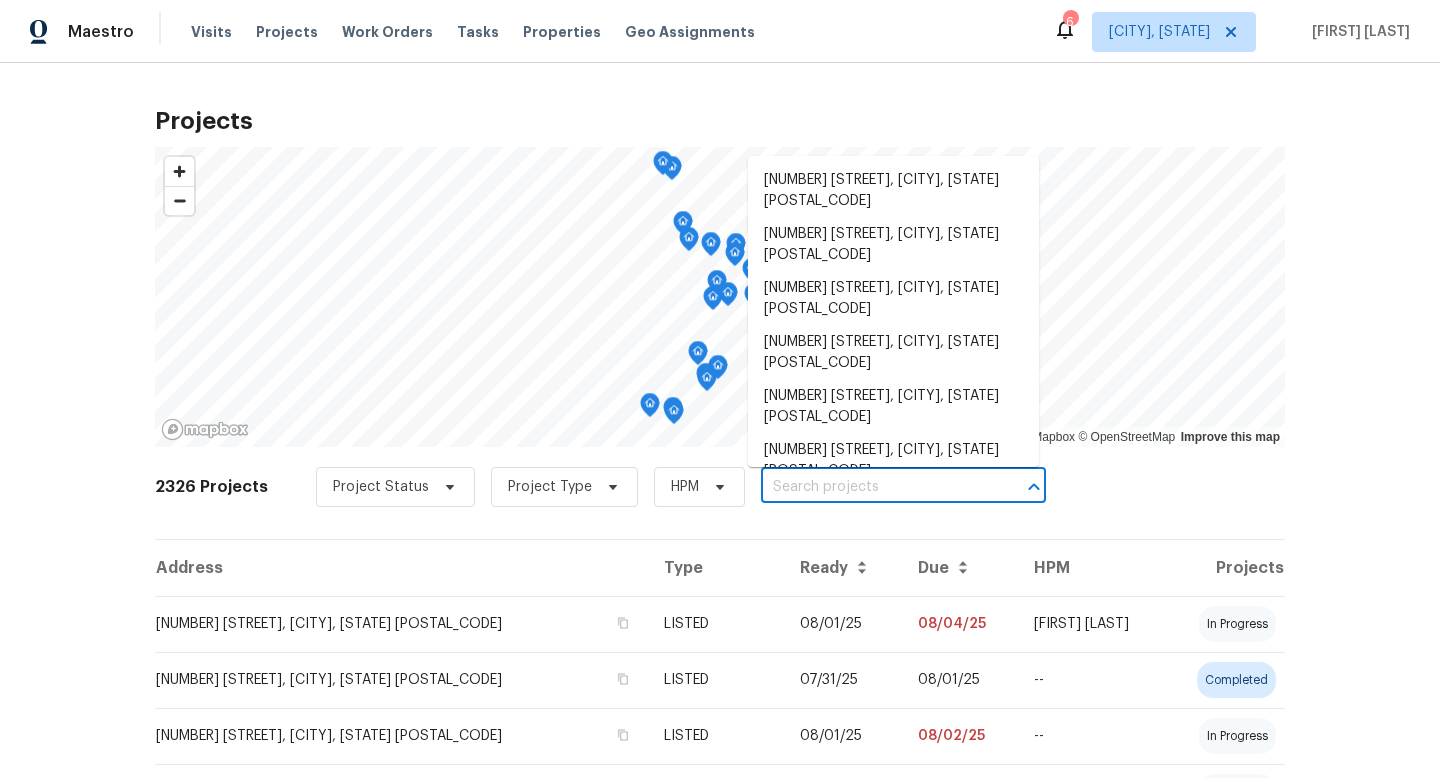type on "b" 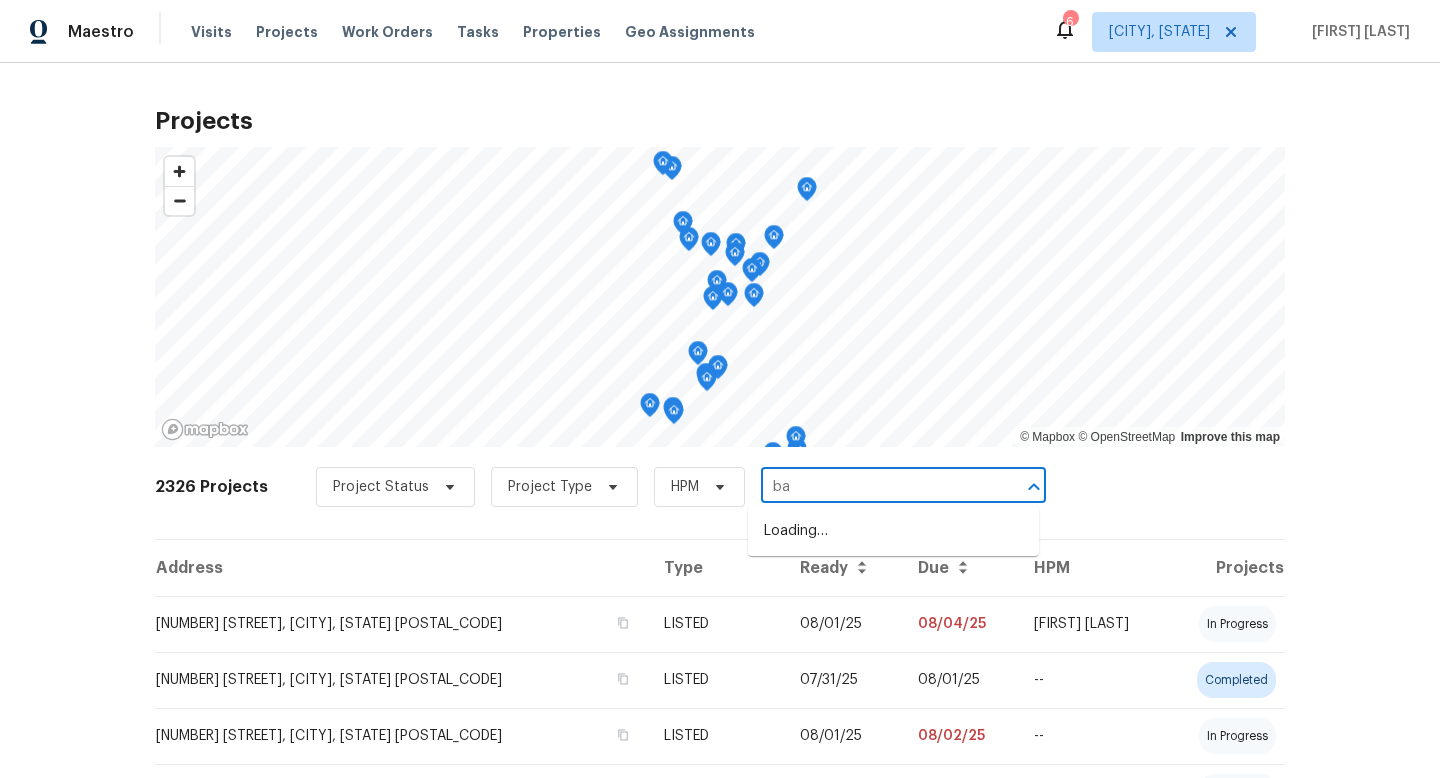 type on "b" 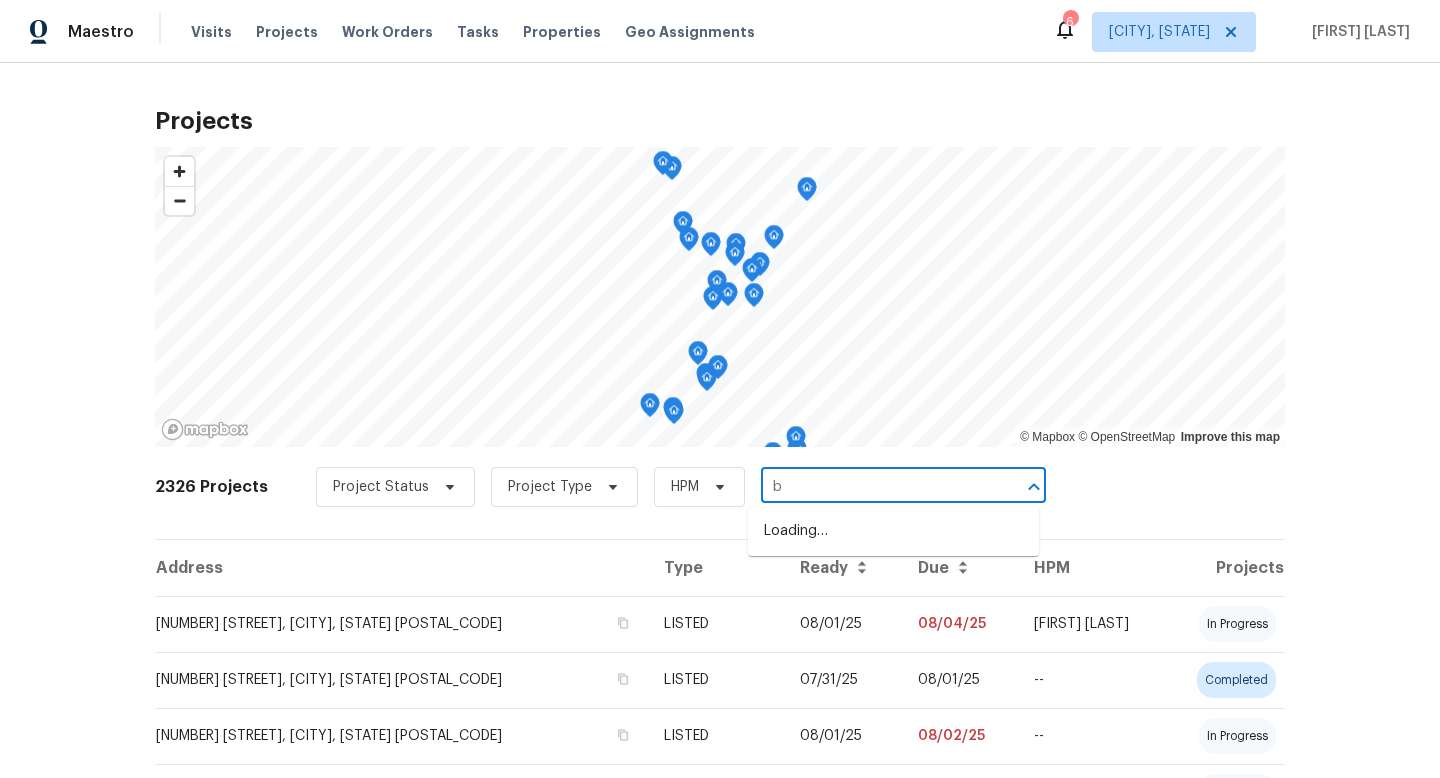 type 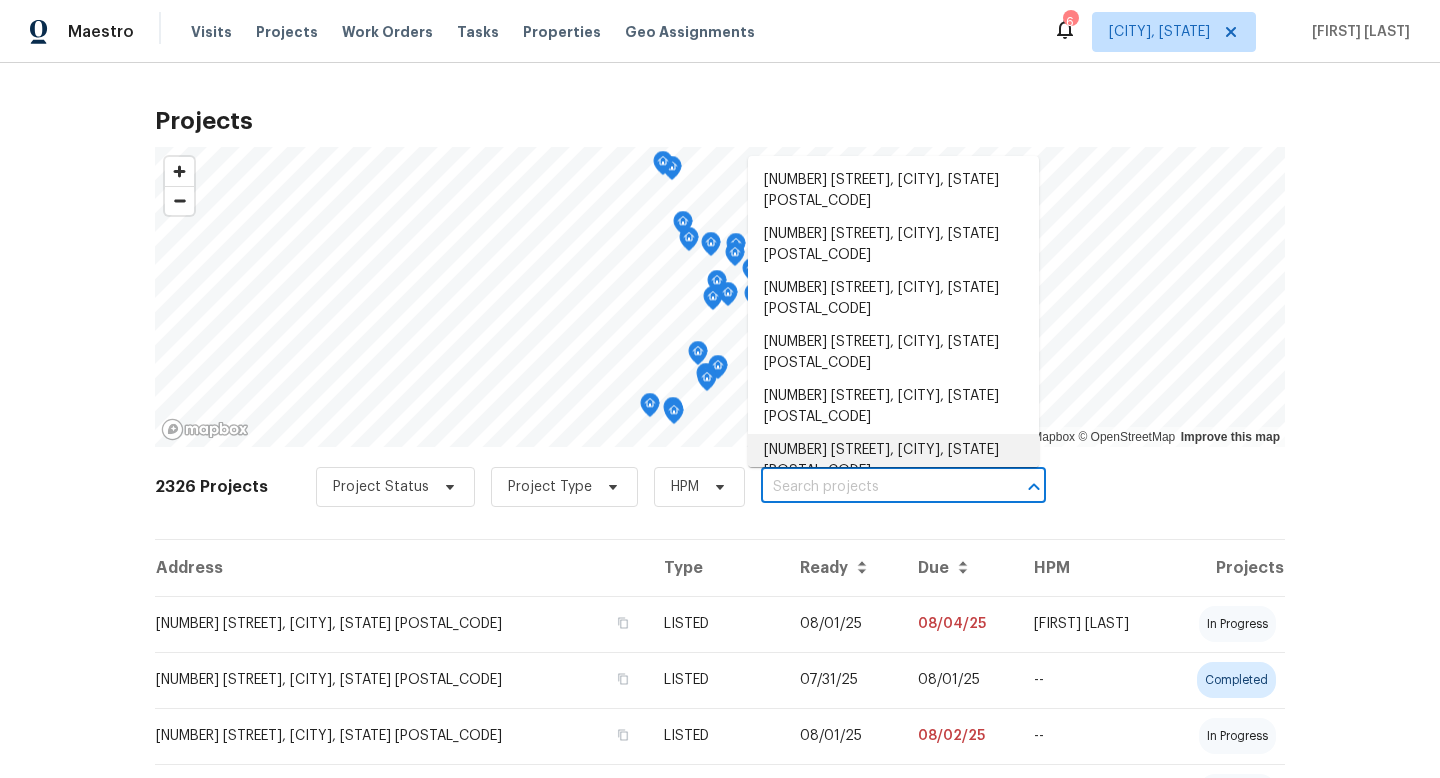 click at bounding box center (875, 487) 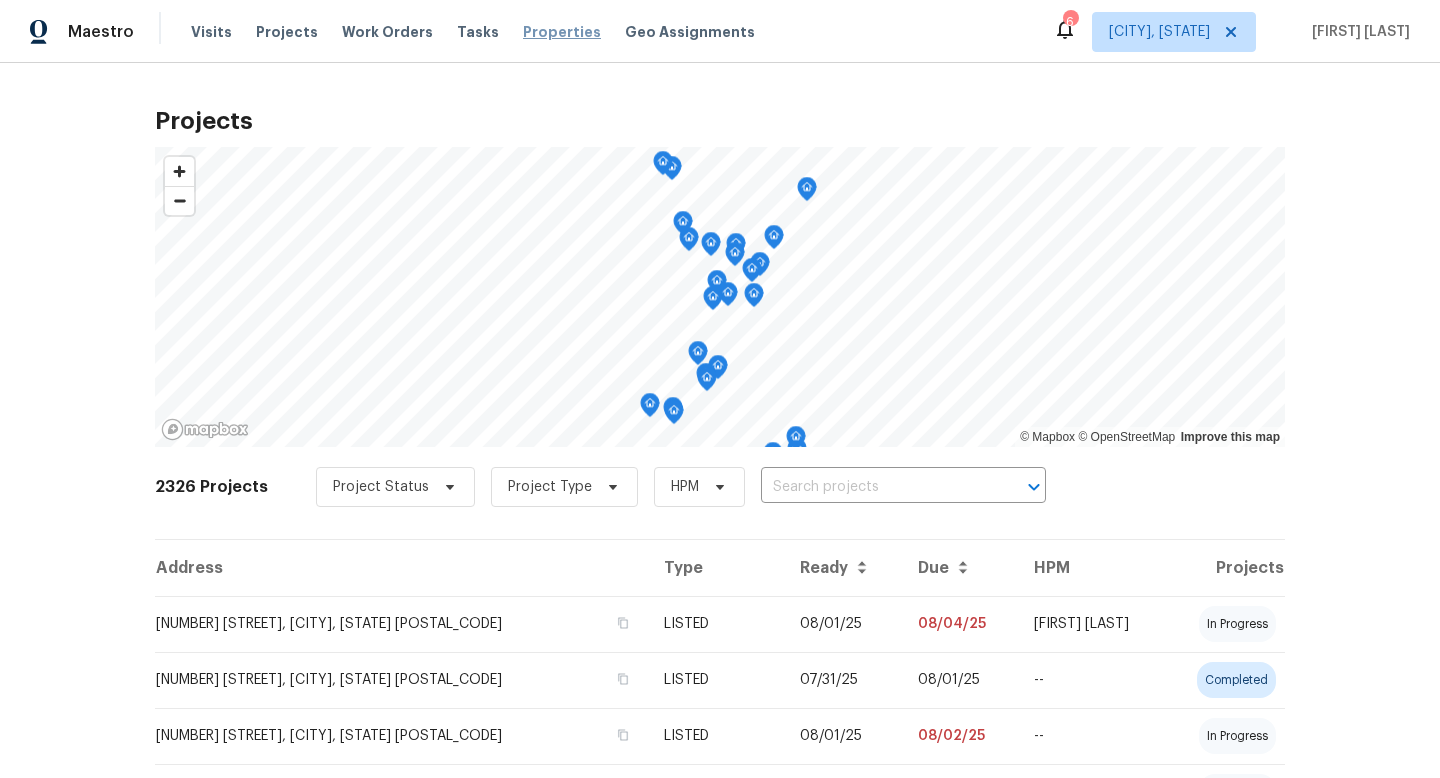 click on "Properties" at bounding box center [562, 32] 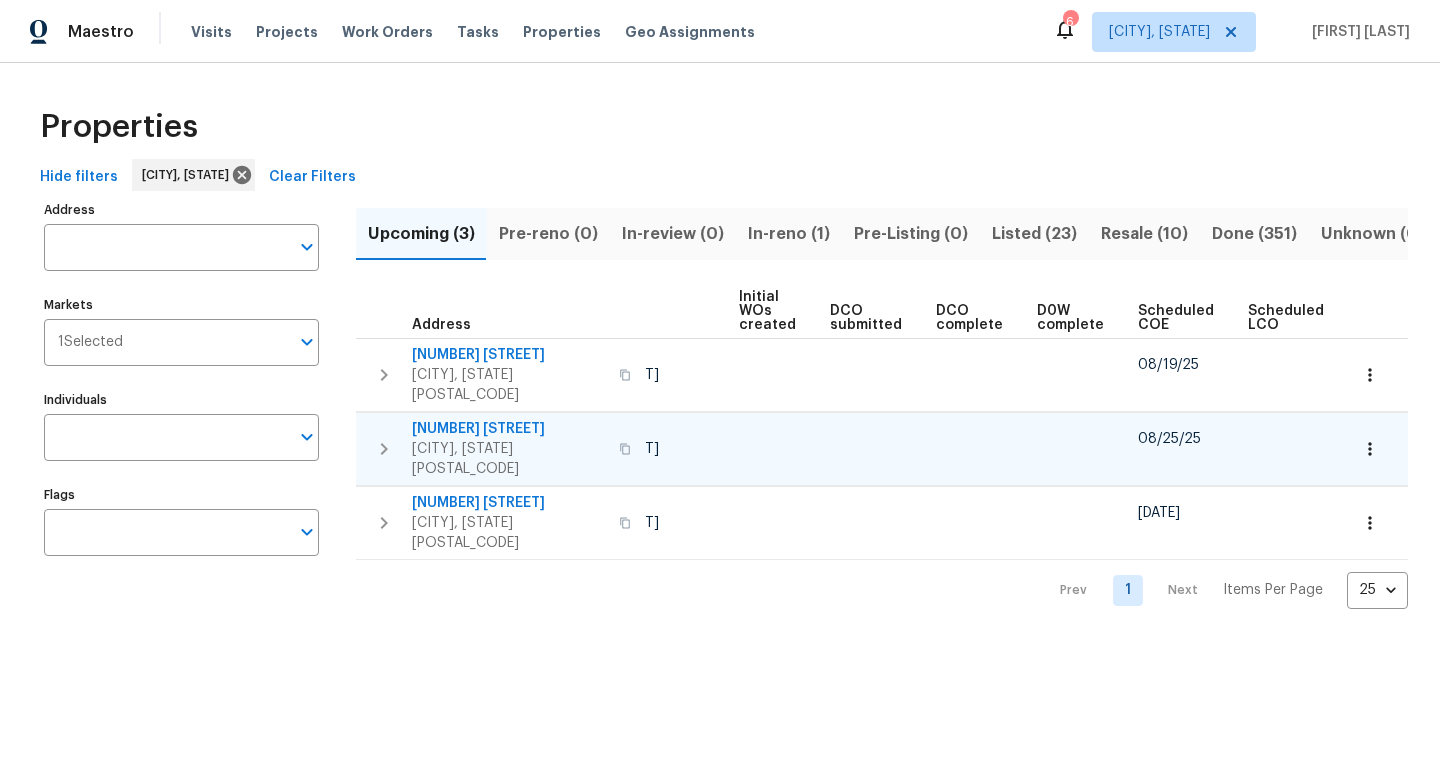 scroll, scrollTop: 0, scrollLeft: 219, axis: horizontal 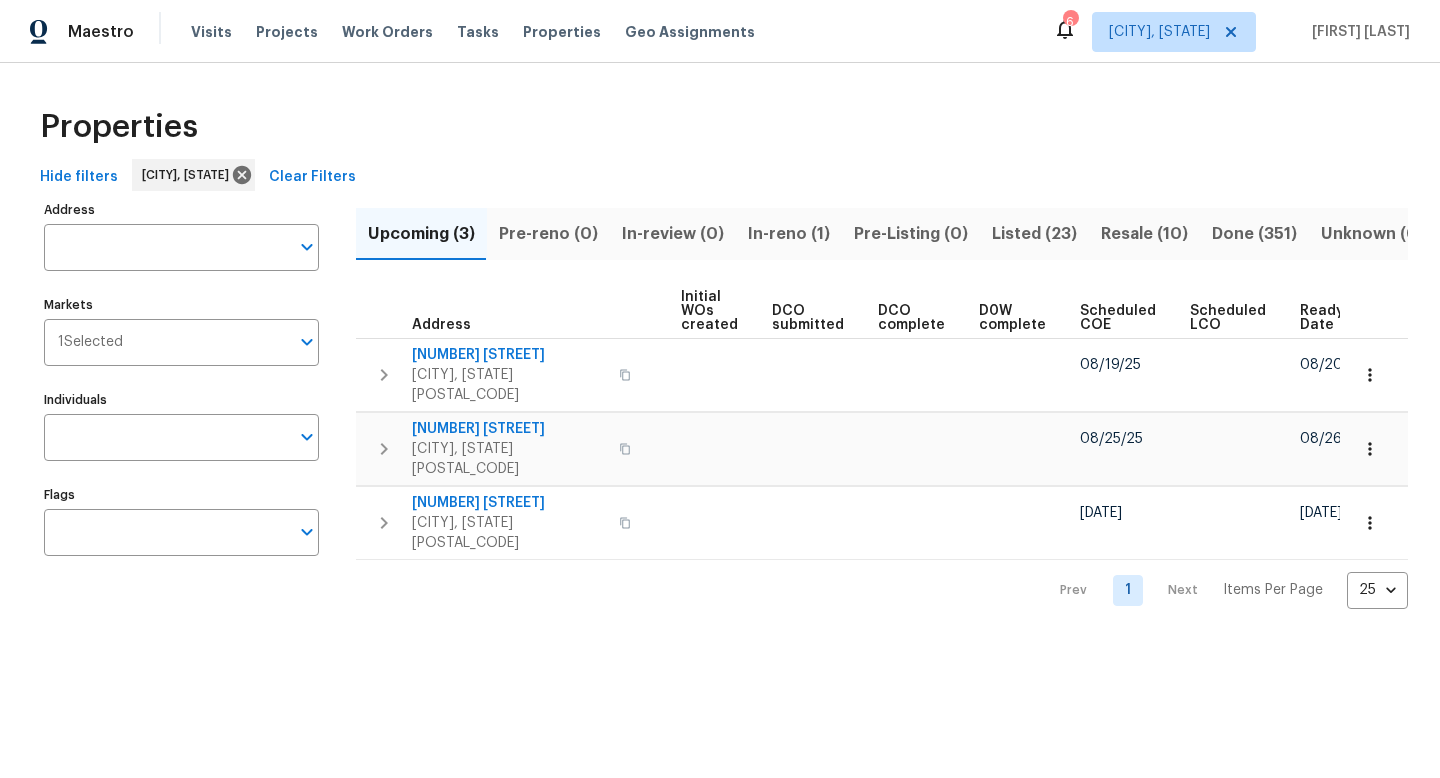 click on "Listed (23)" at bounding box center (1034, 234) 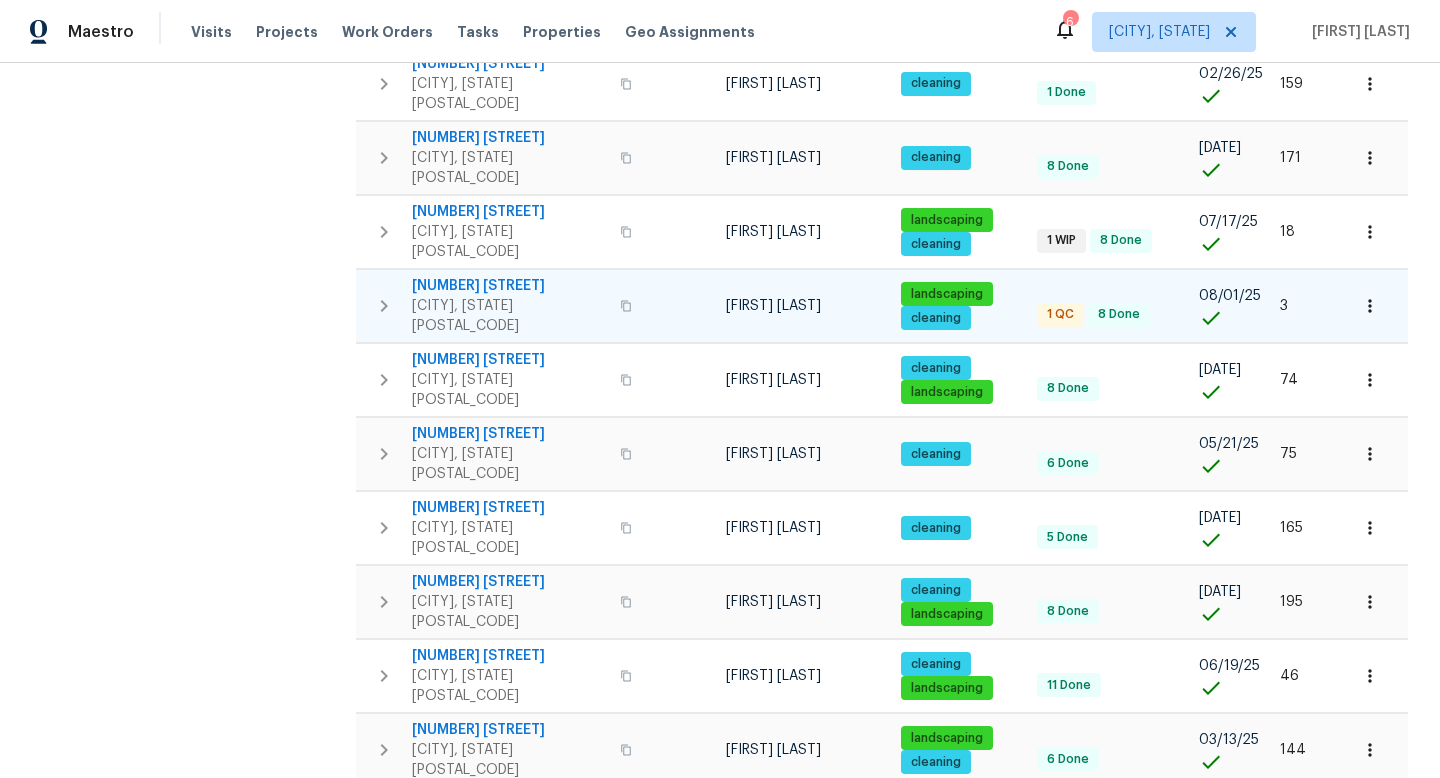 scroll, scrollTop: 1034, scrollLeft: 0, axis: vertical 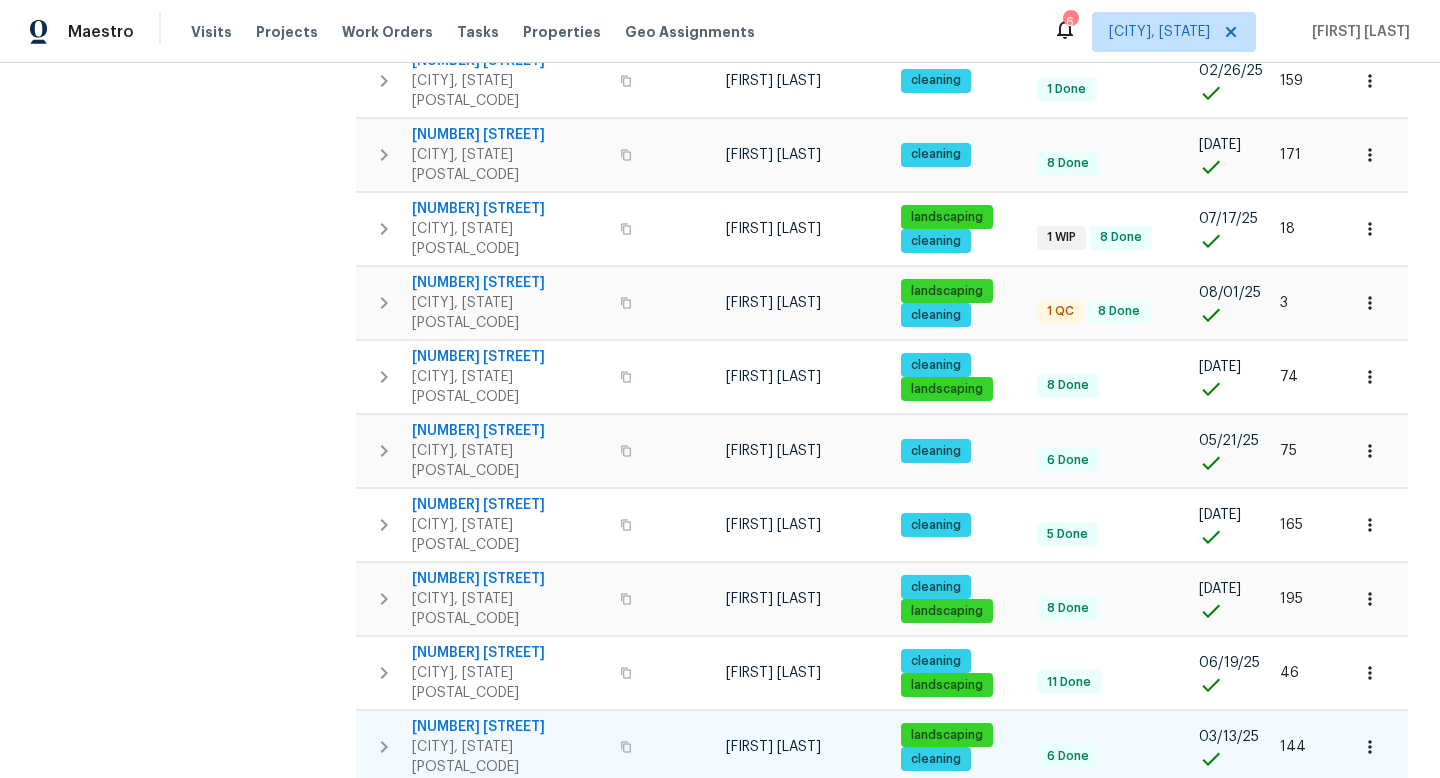 click on "[NUMBER] [STREET]" at bounding box center (510, 727) 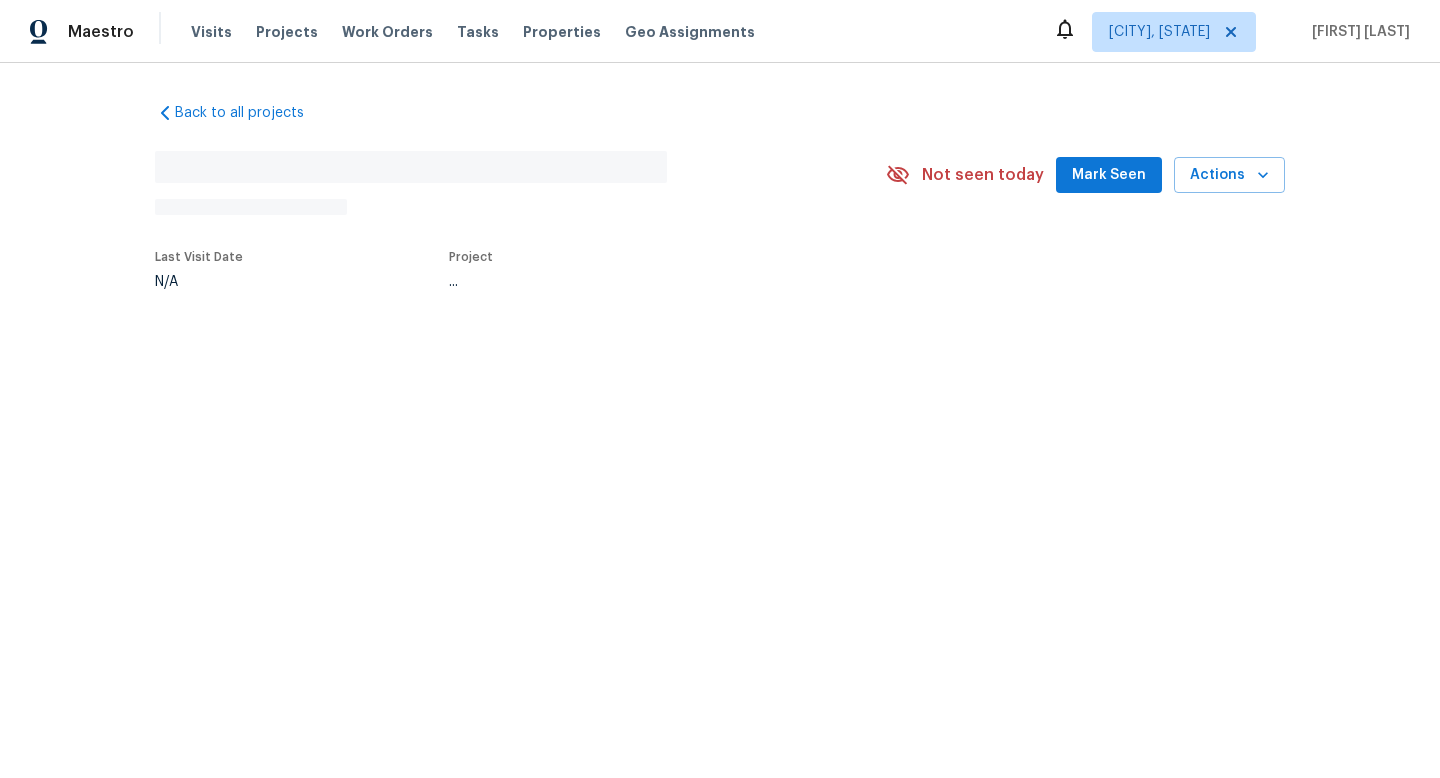 scroll, scrollTop: 0, scrollLeft: 0, axis: both 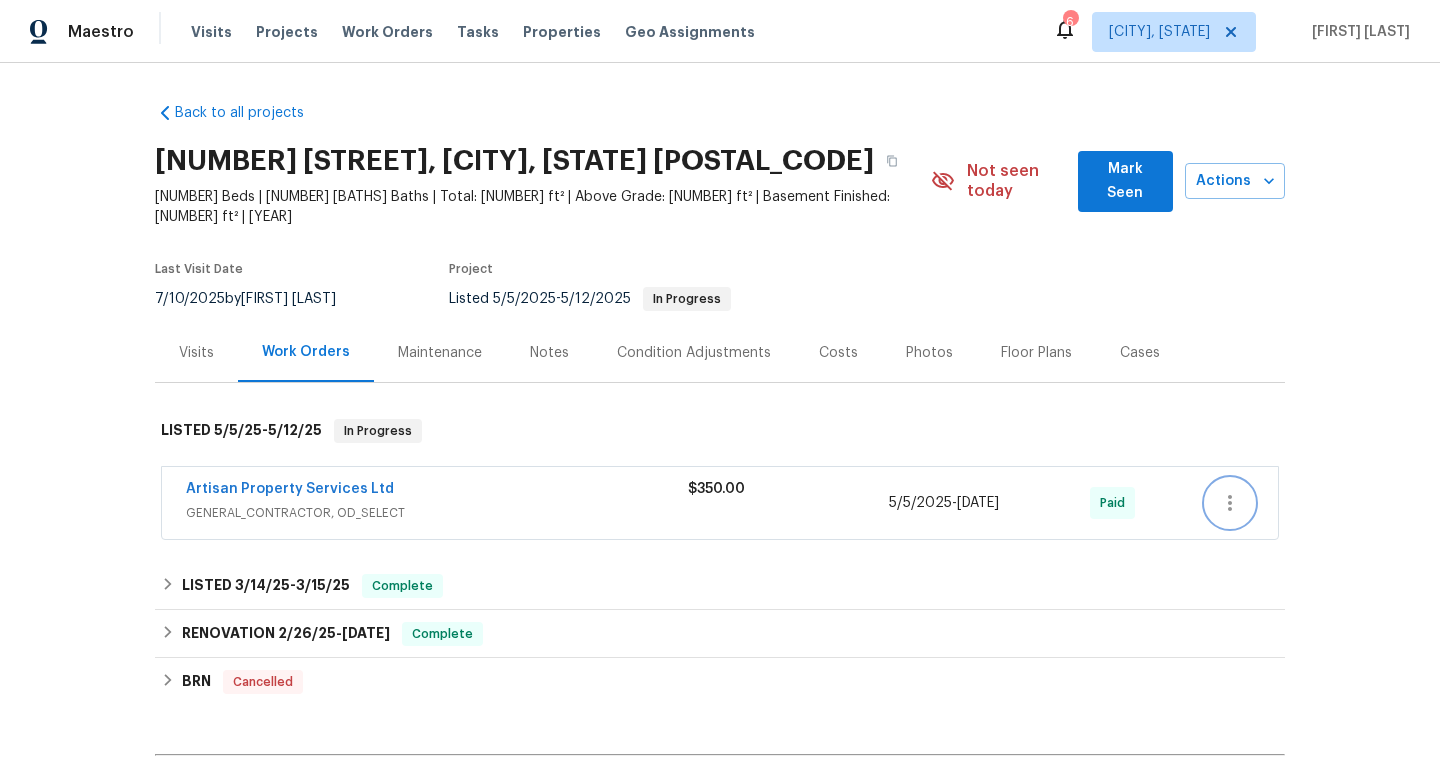 click 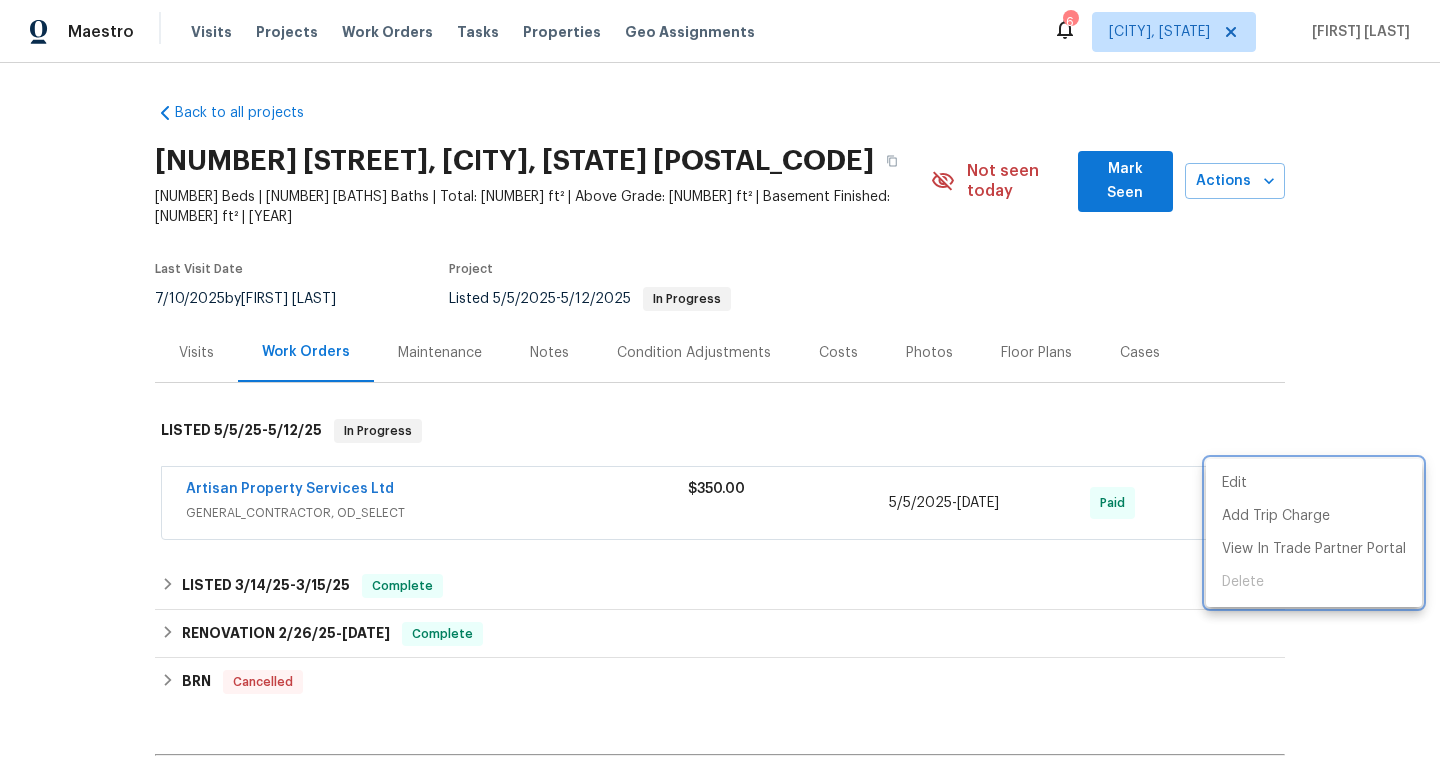 click at bounding box center [720, 389] 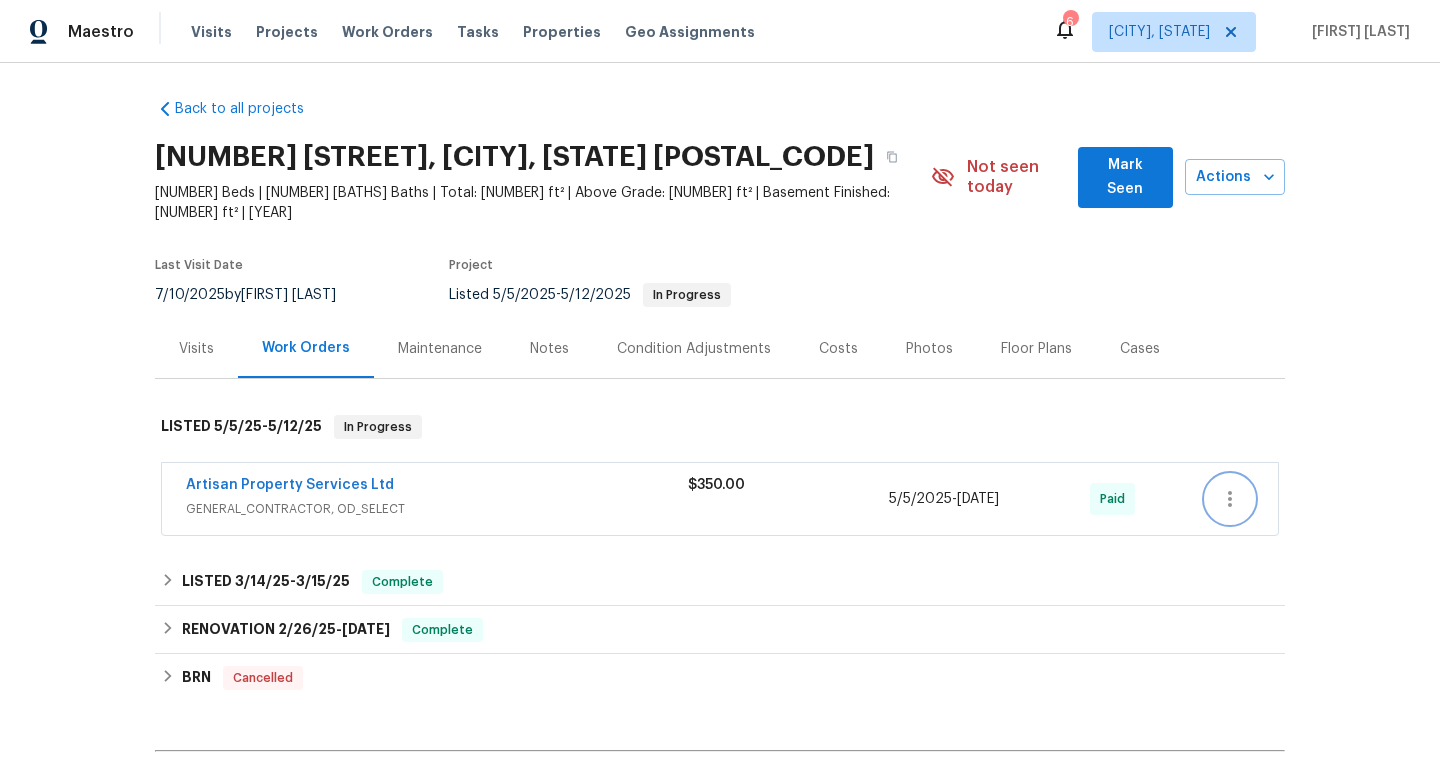 scroll, scrollTop: 388, scrollLeft: 0, axis: vertical 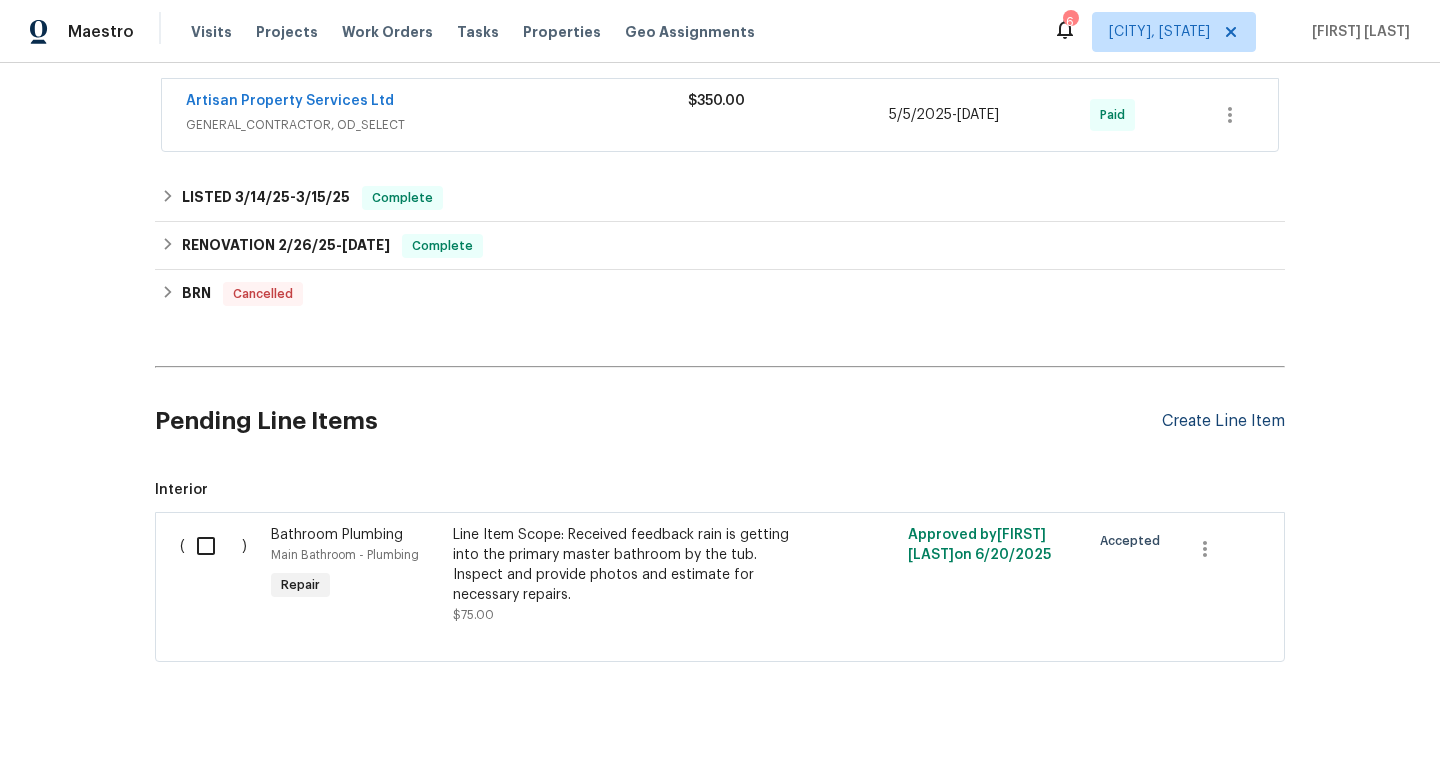 click on "Create Line Item" at bounding box center (1223, 421) 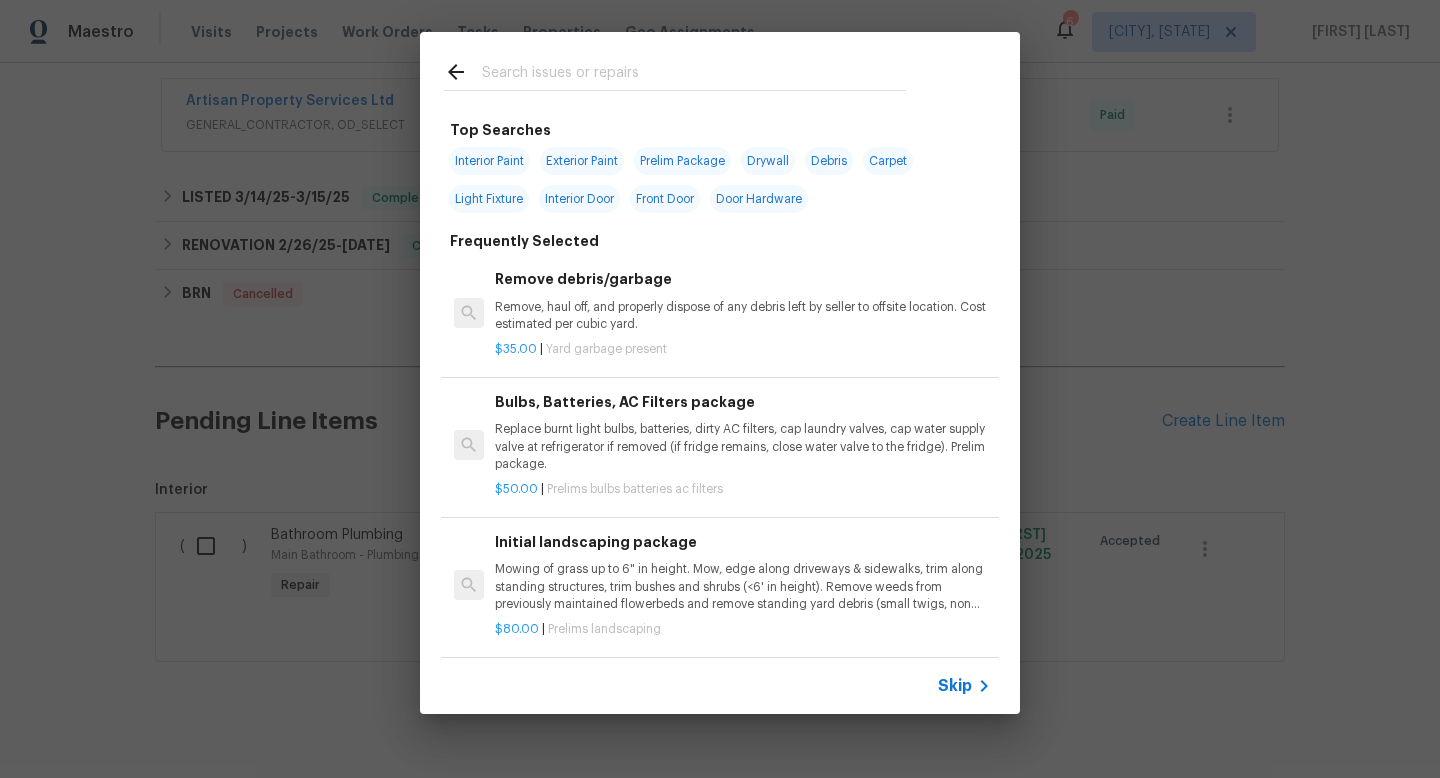 click at bounding box center (675, 71) 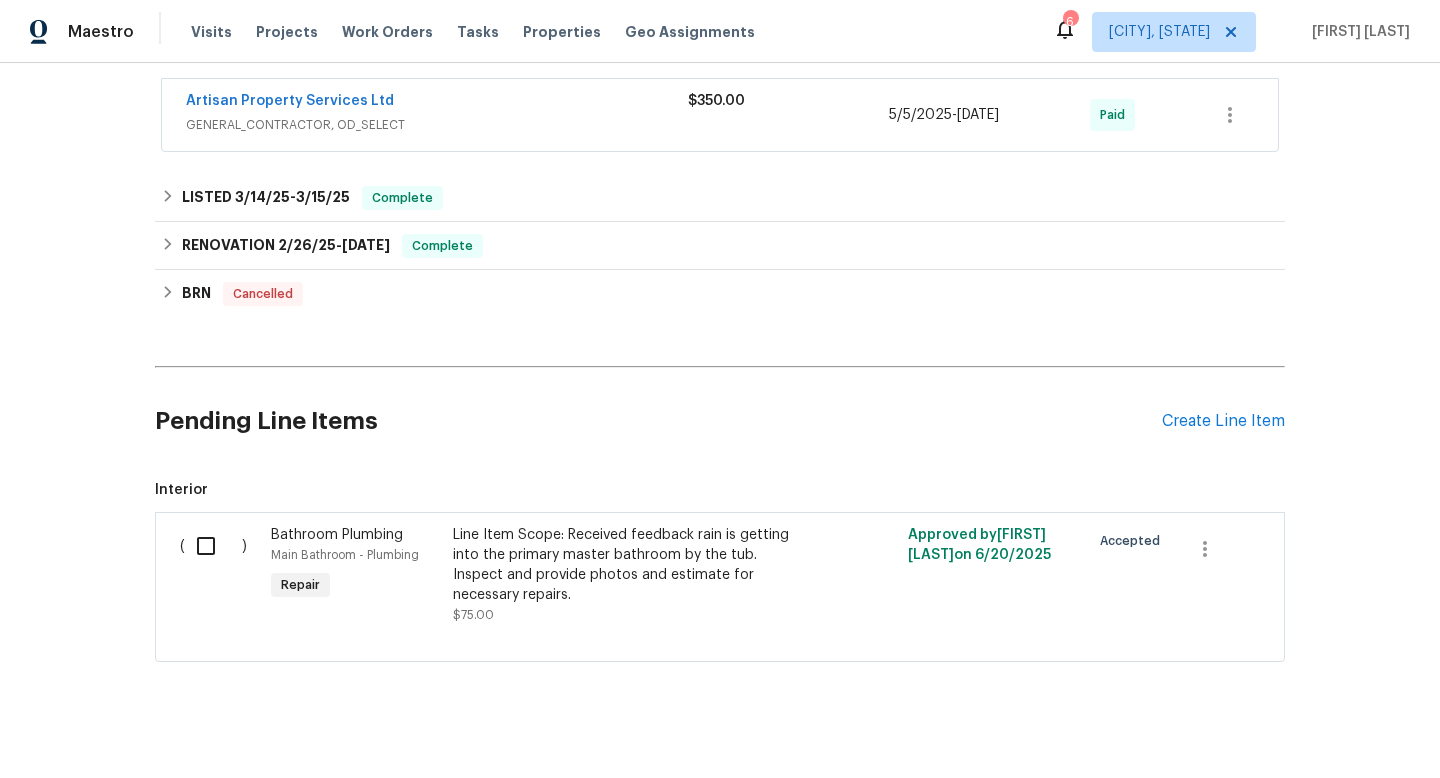 click on "Line Item Scope: Received feedback rain is getting into the primary master bathroom by the tub.  Inspect and provide photos and estimate for necessary repairs." at bounding box center (629, 565) 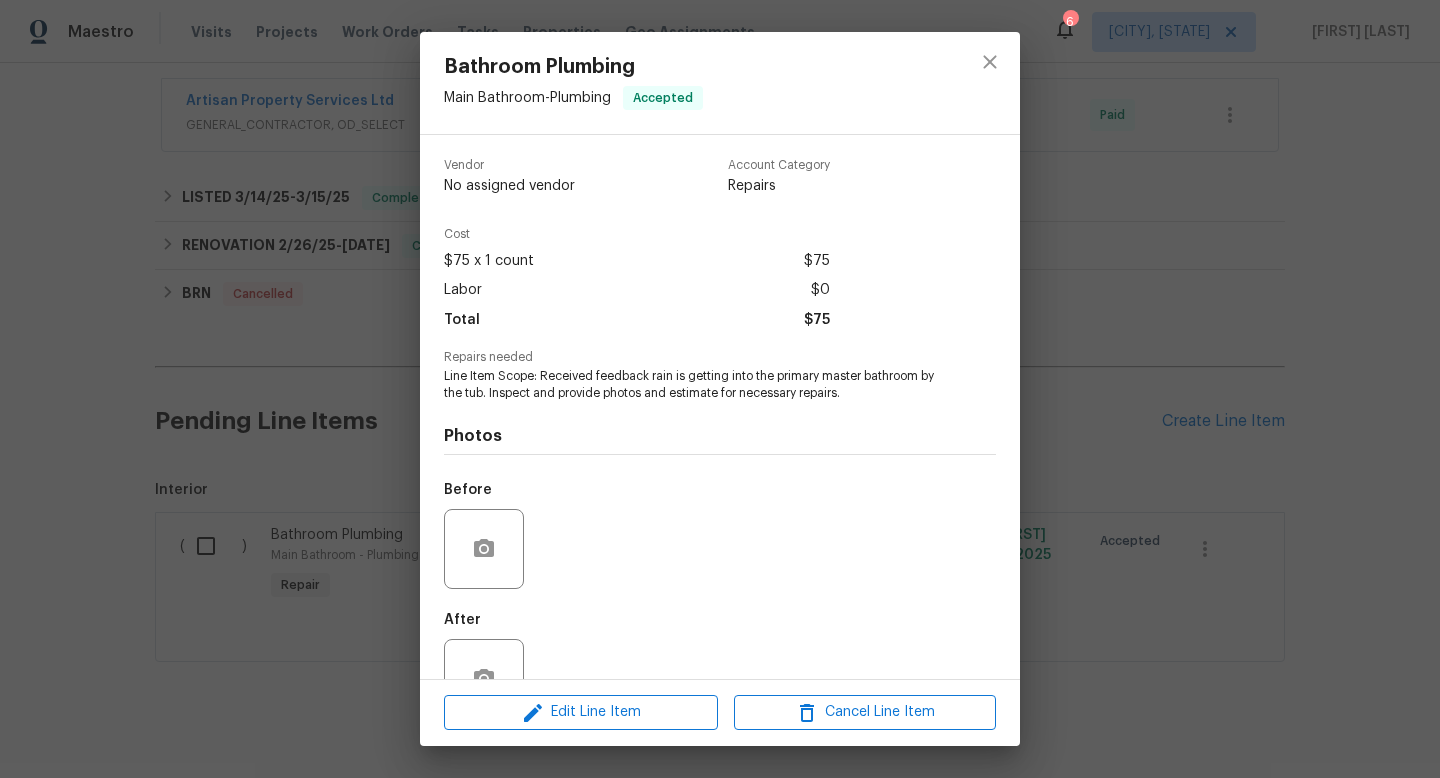 scroll, scrollTop: 60, scrollLeft: 0, axis: vertical 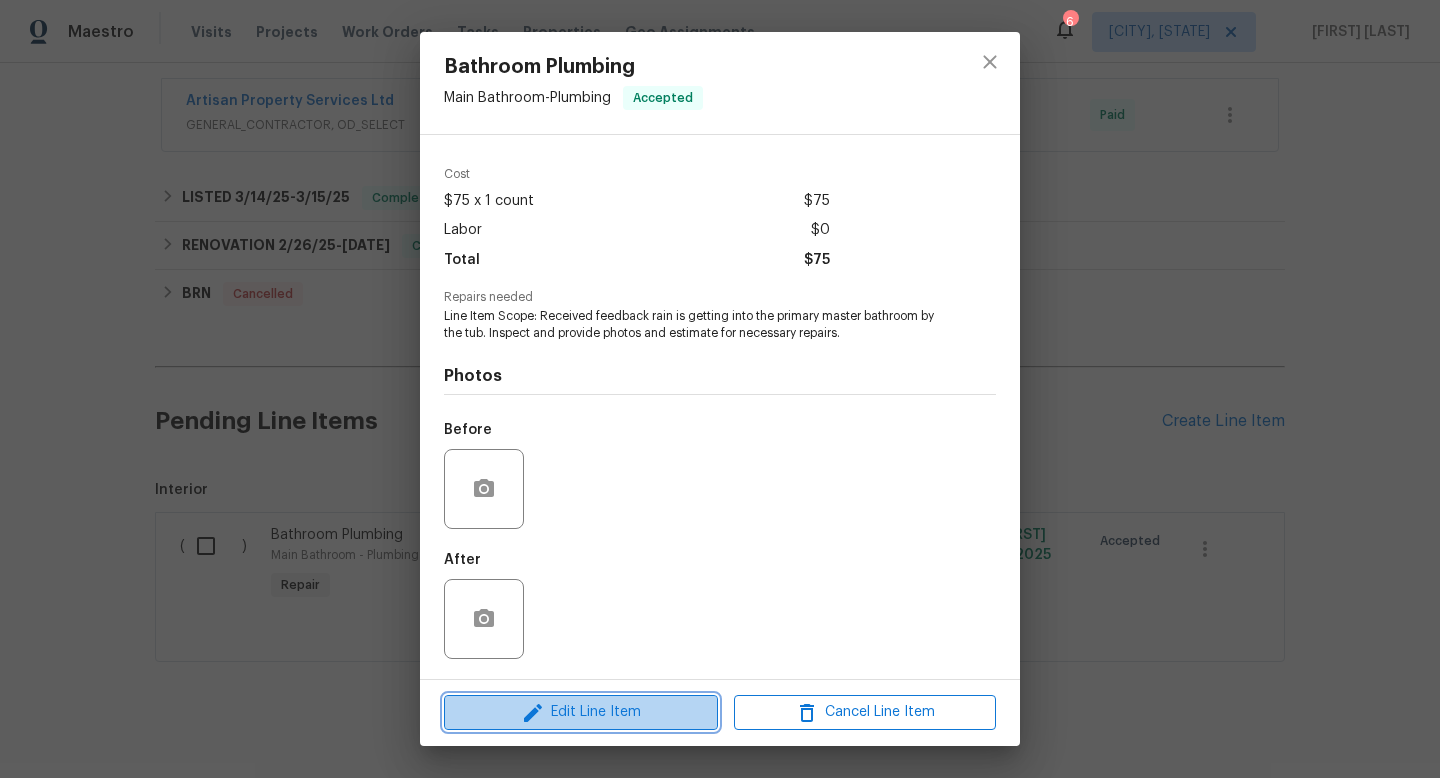 click on "Edit Line Item" at bounding box center (581, 712) 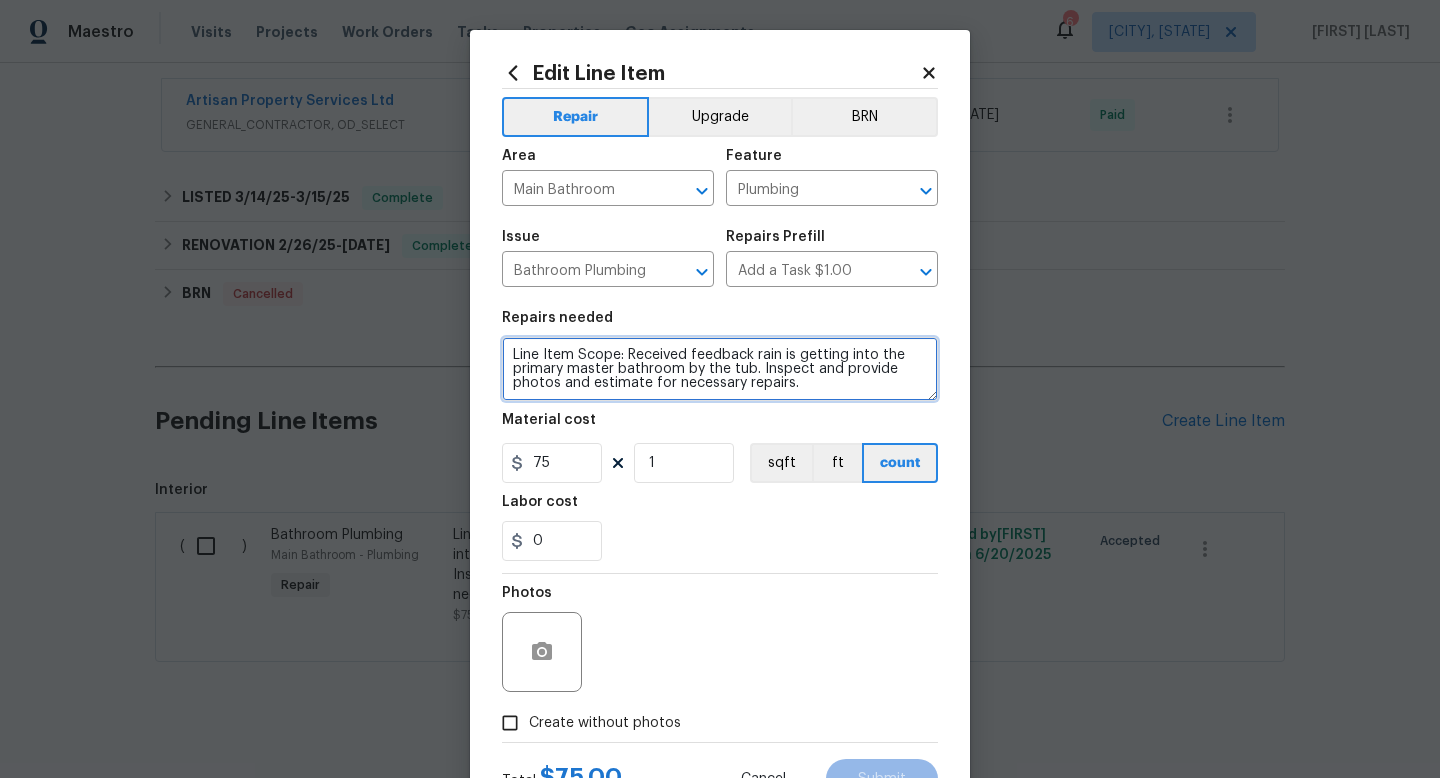 drag, startPoint x: 844, startPoint y: 385, endPoint x: 399, endPoint y: 295, distance: 454.00992 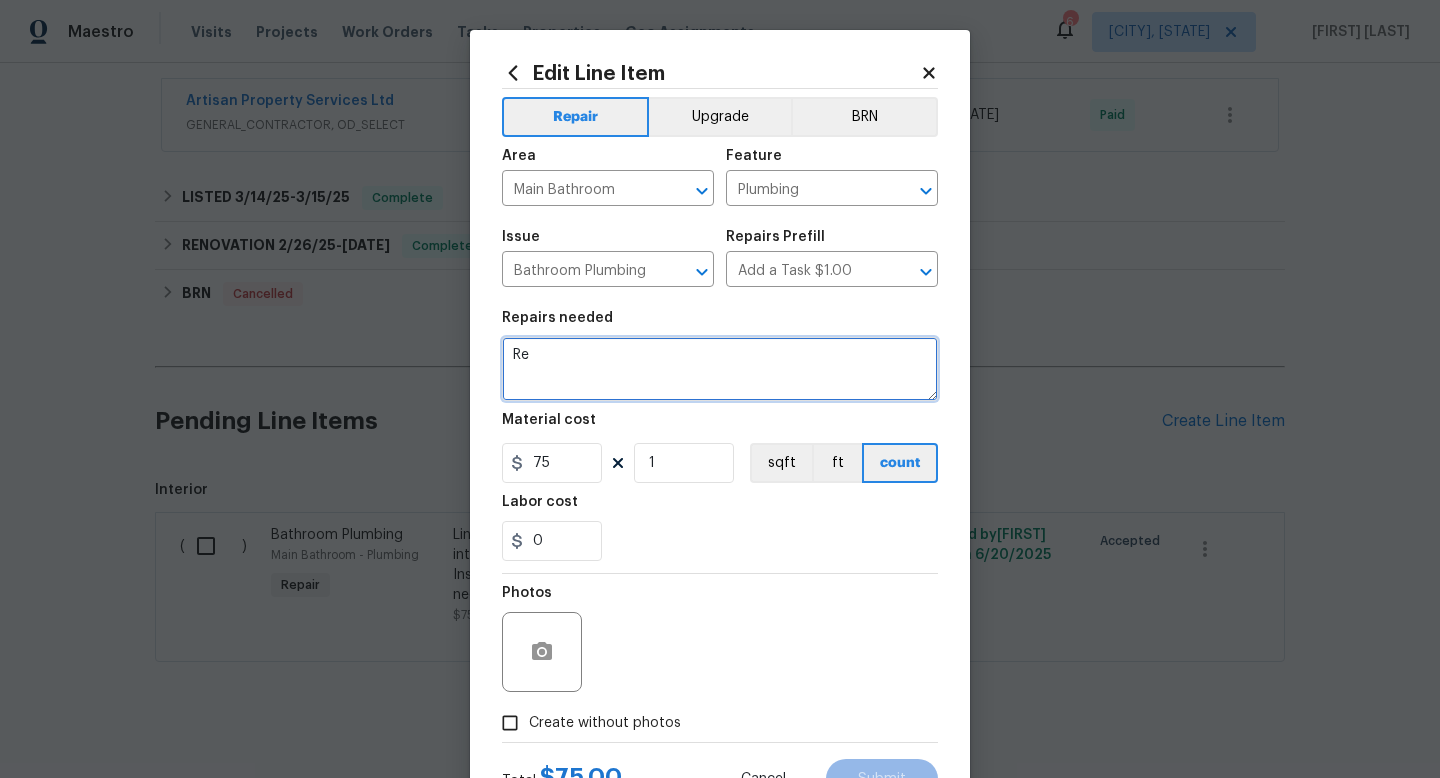 type on "R" 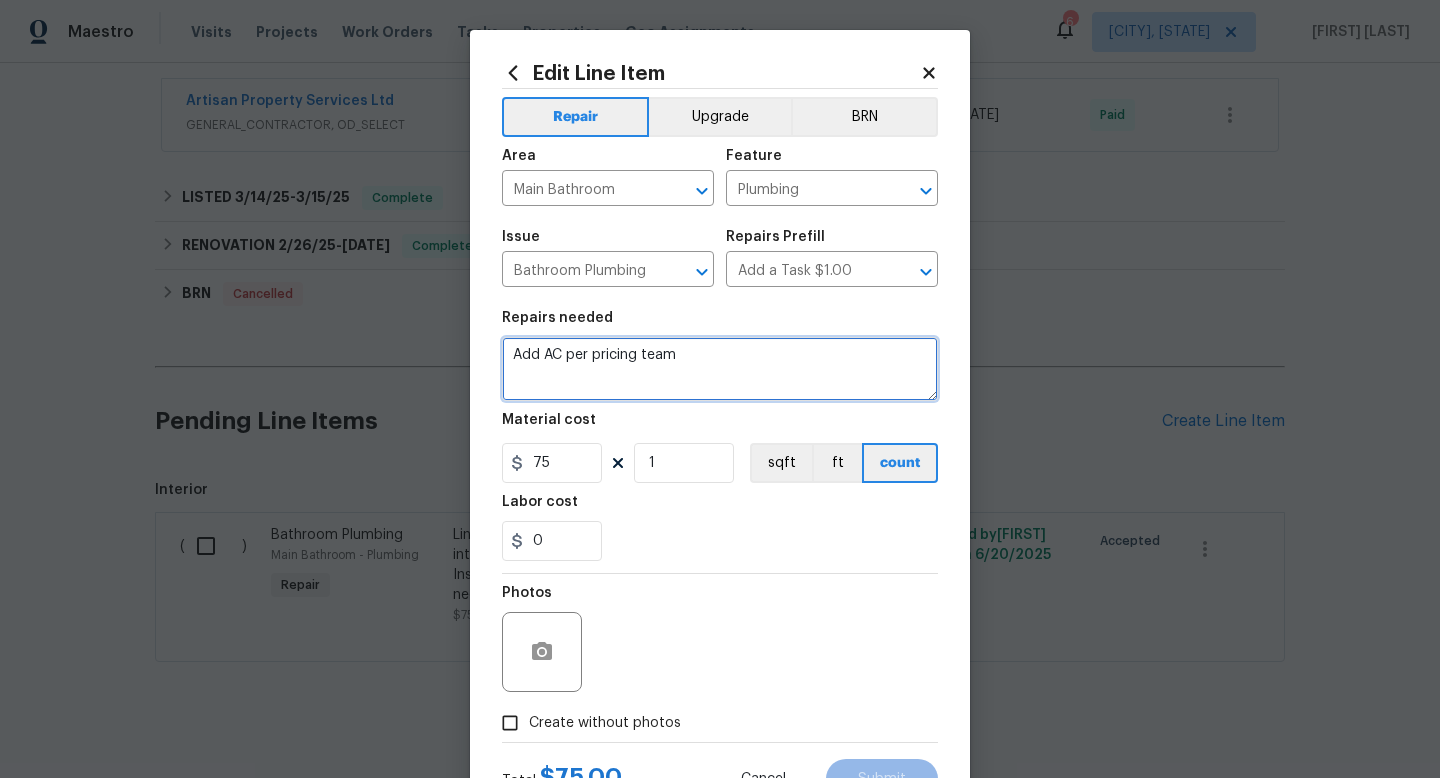 click on "Add AC per pricing team" at bounding box center (720, 369) 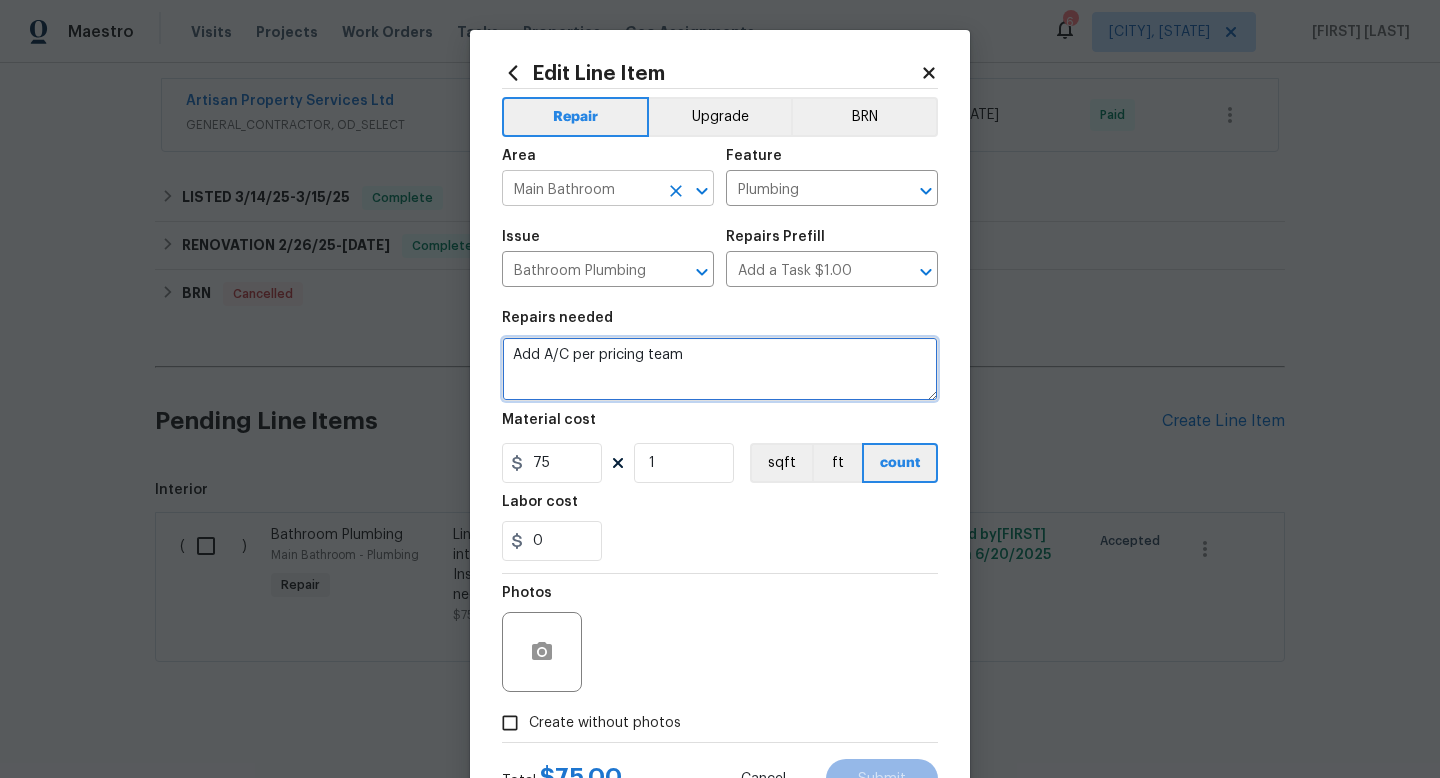 type on "Add A/C per pricing team" 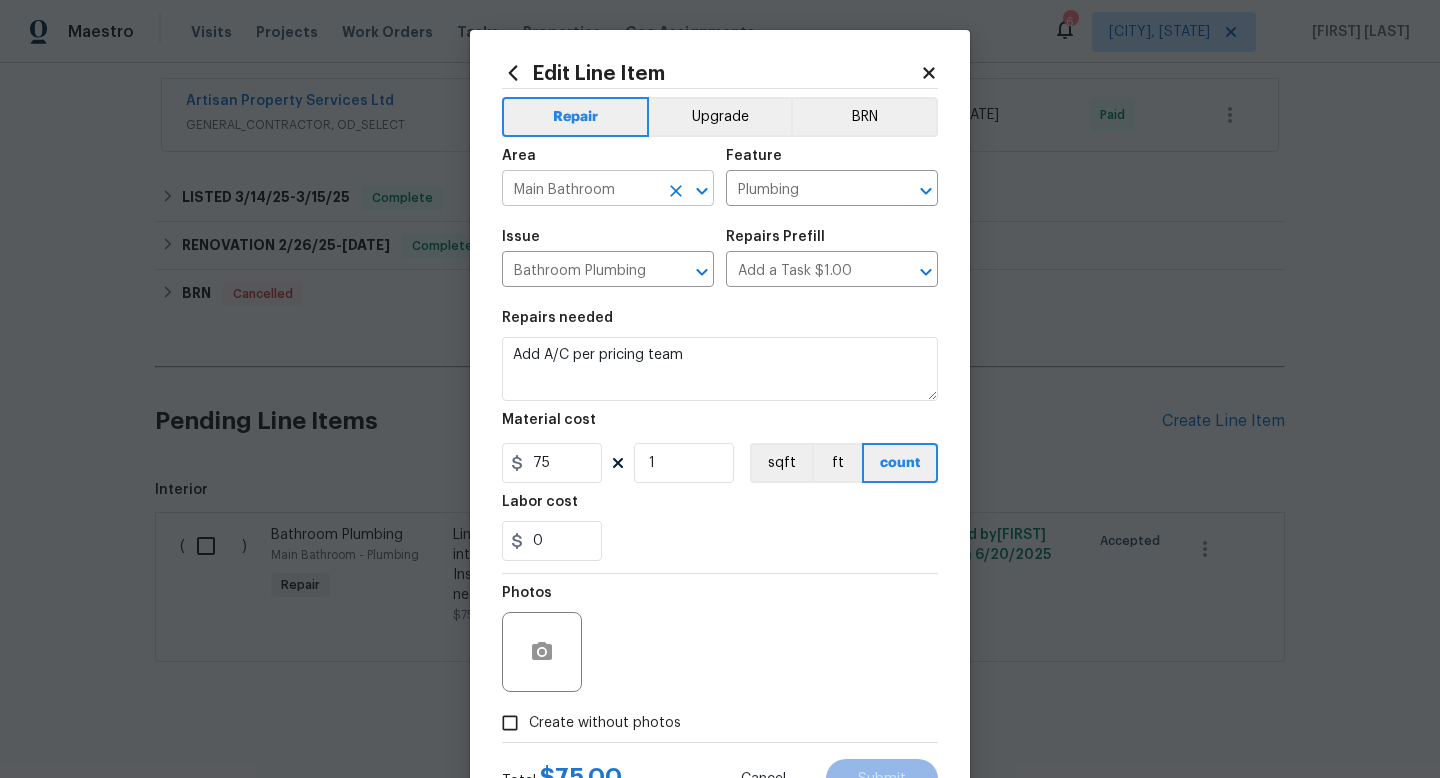 click on "Main Bathroom" at bounding box center (580, 190) 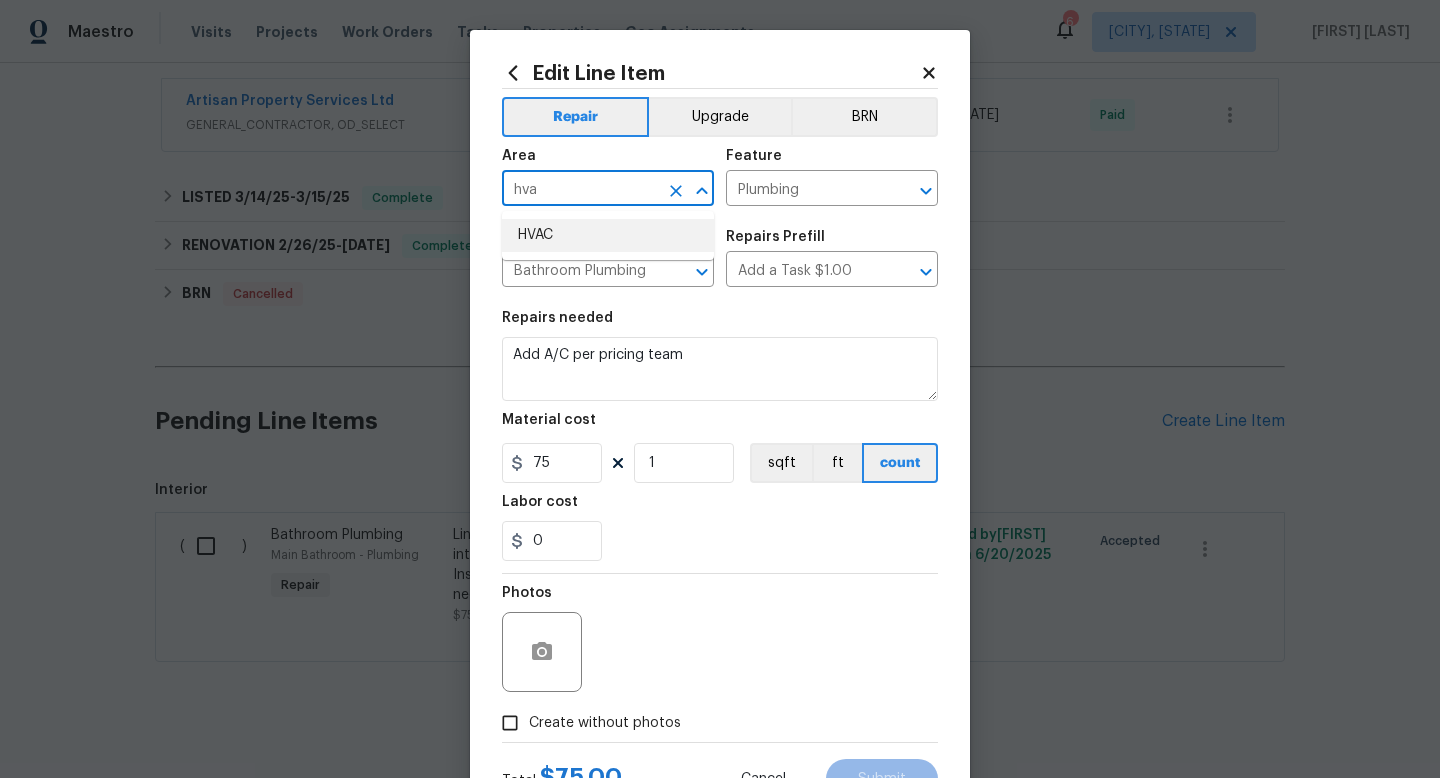 click on "HVAC" at bounding box center [608, 235] 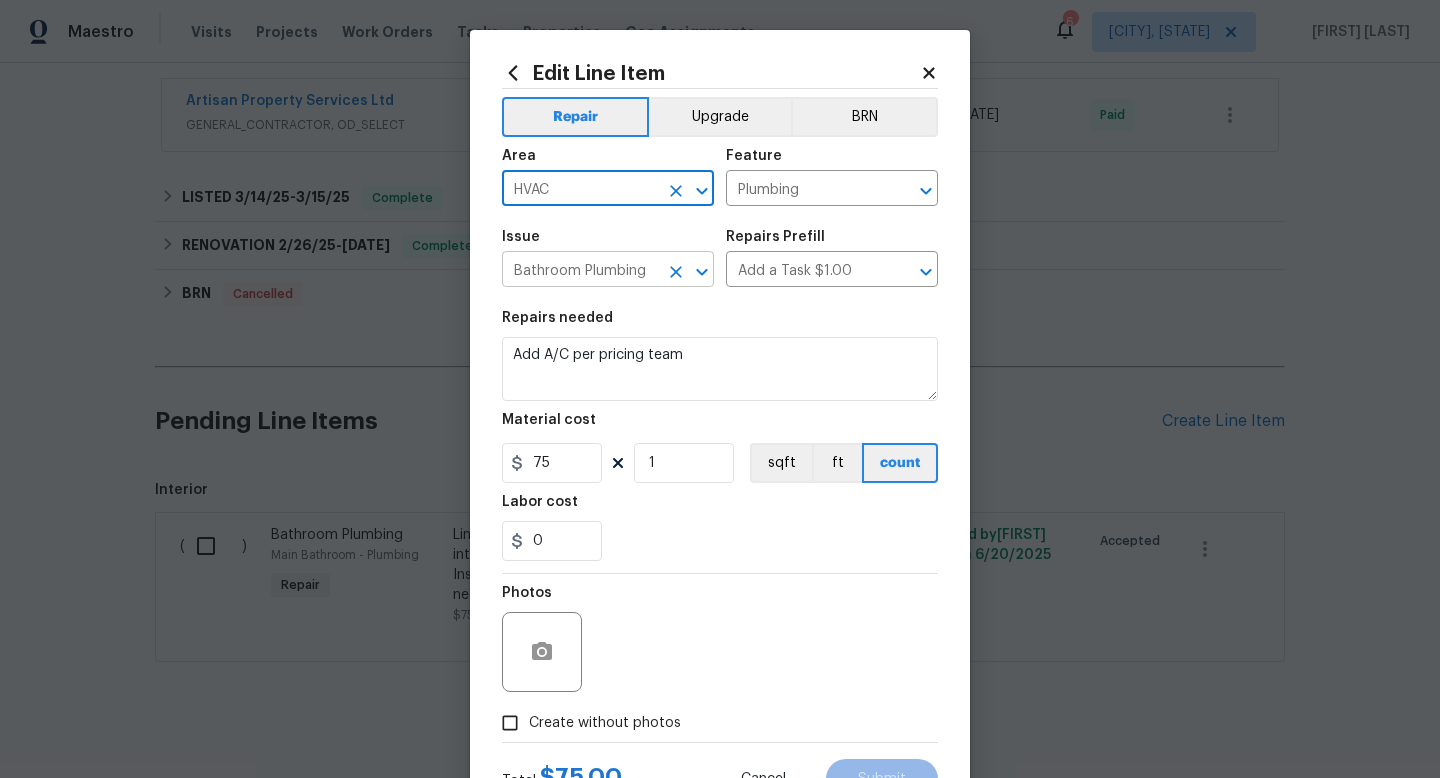 type on "HVAC" 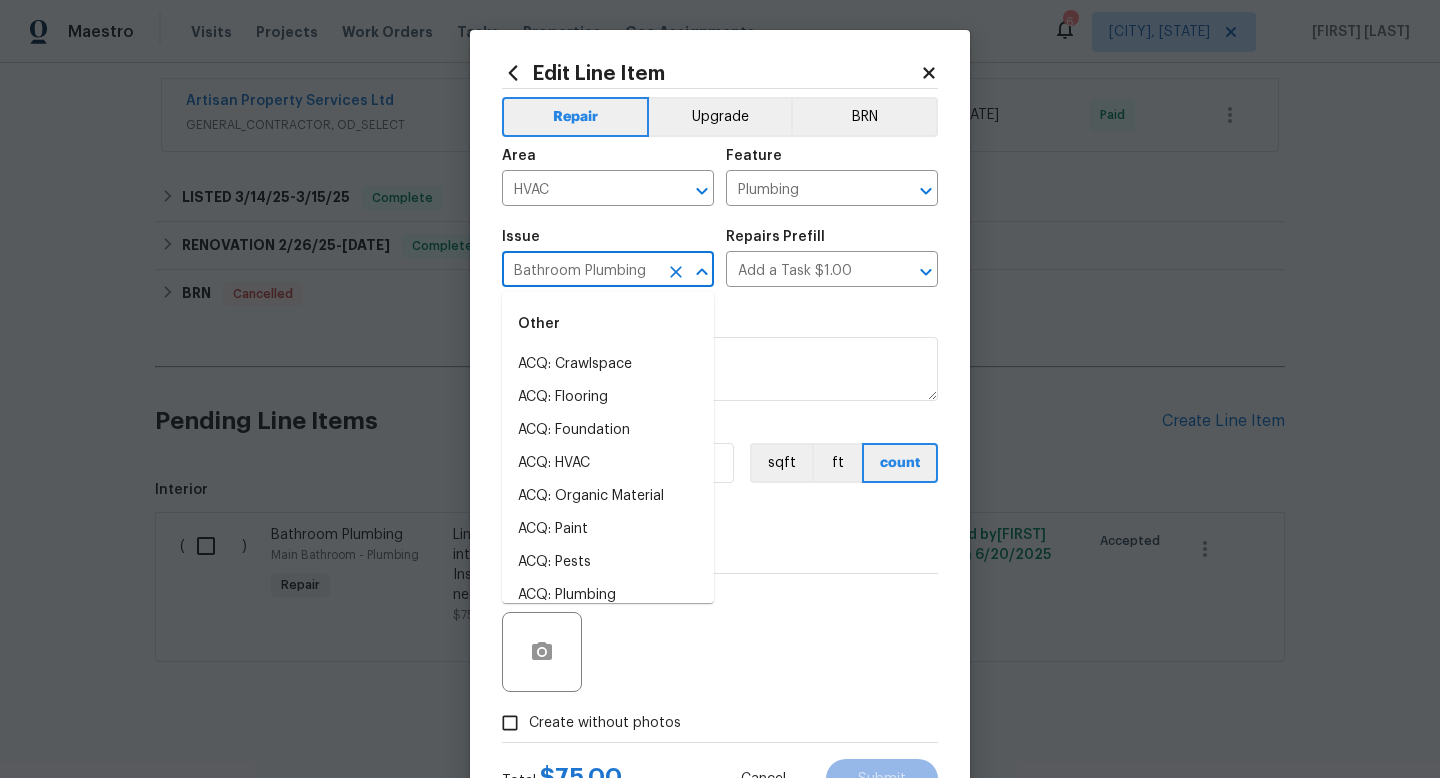 click on "Bathroom Plumbing" at bounding box center [580, 271] 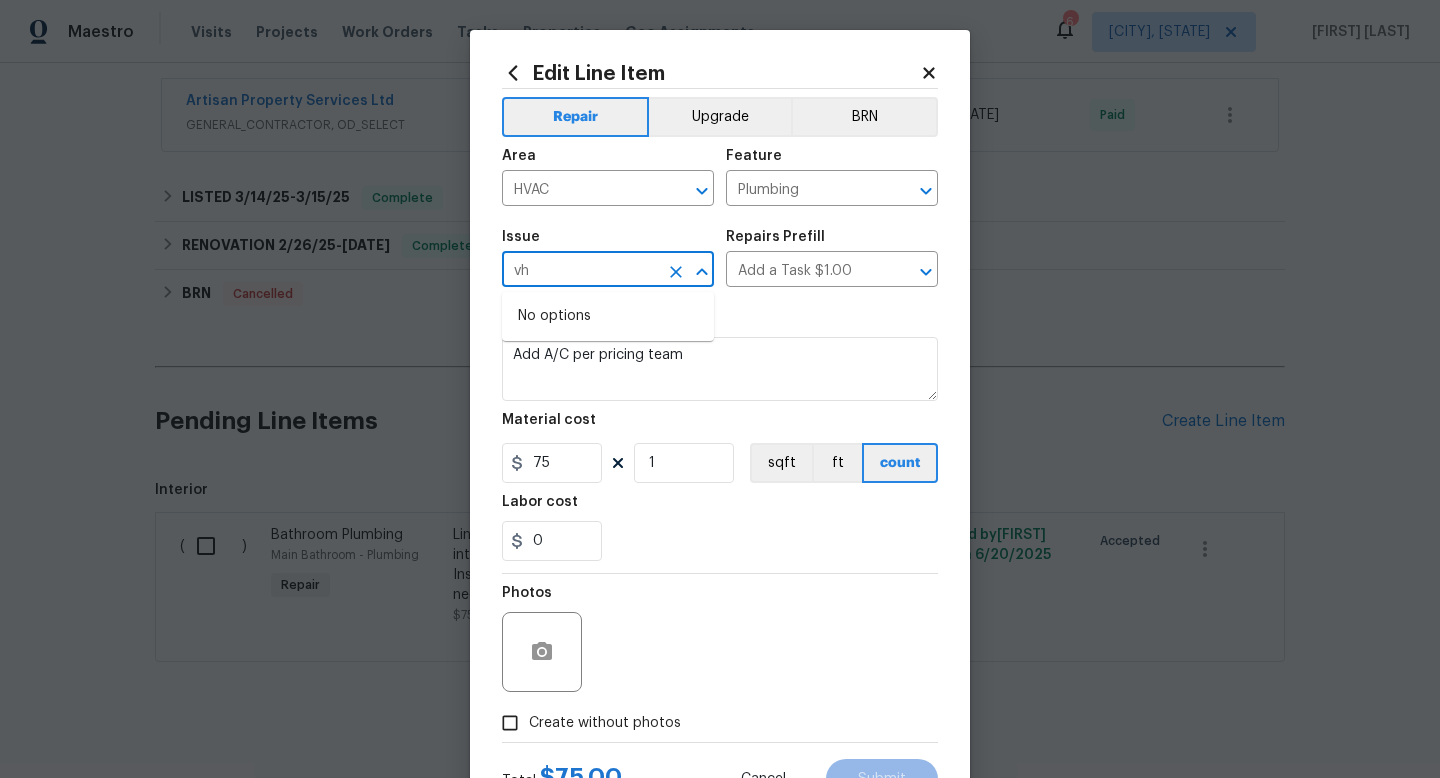 type on "v" 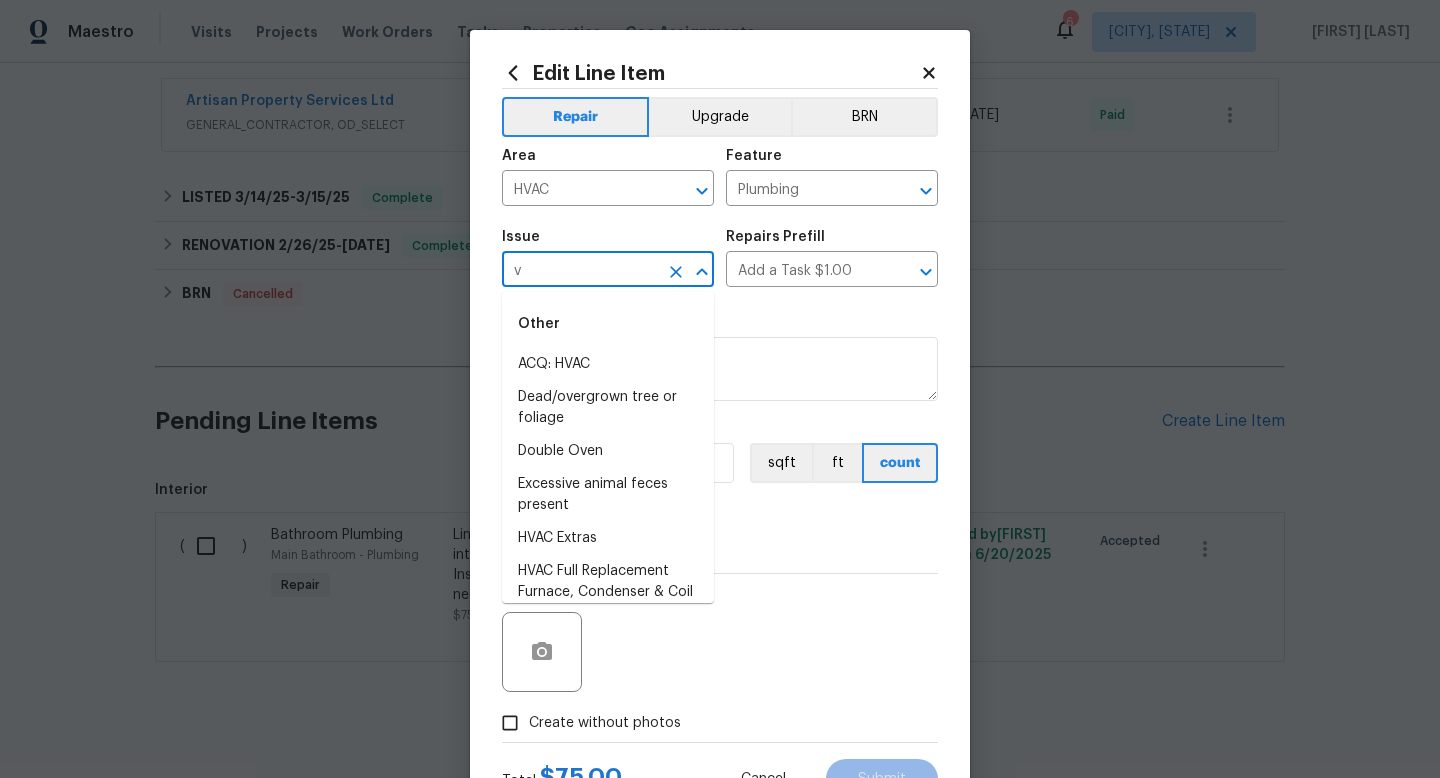 type 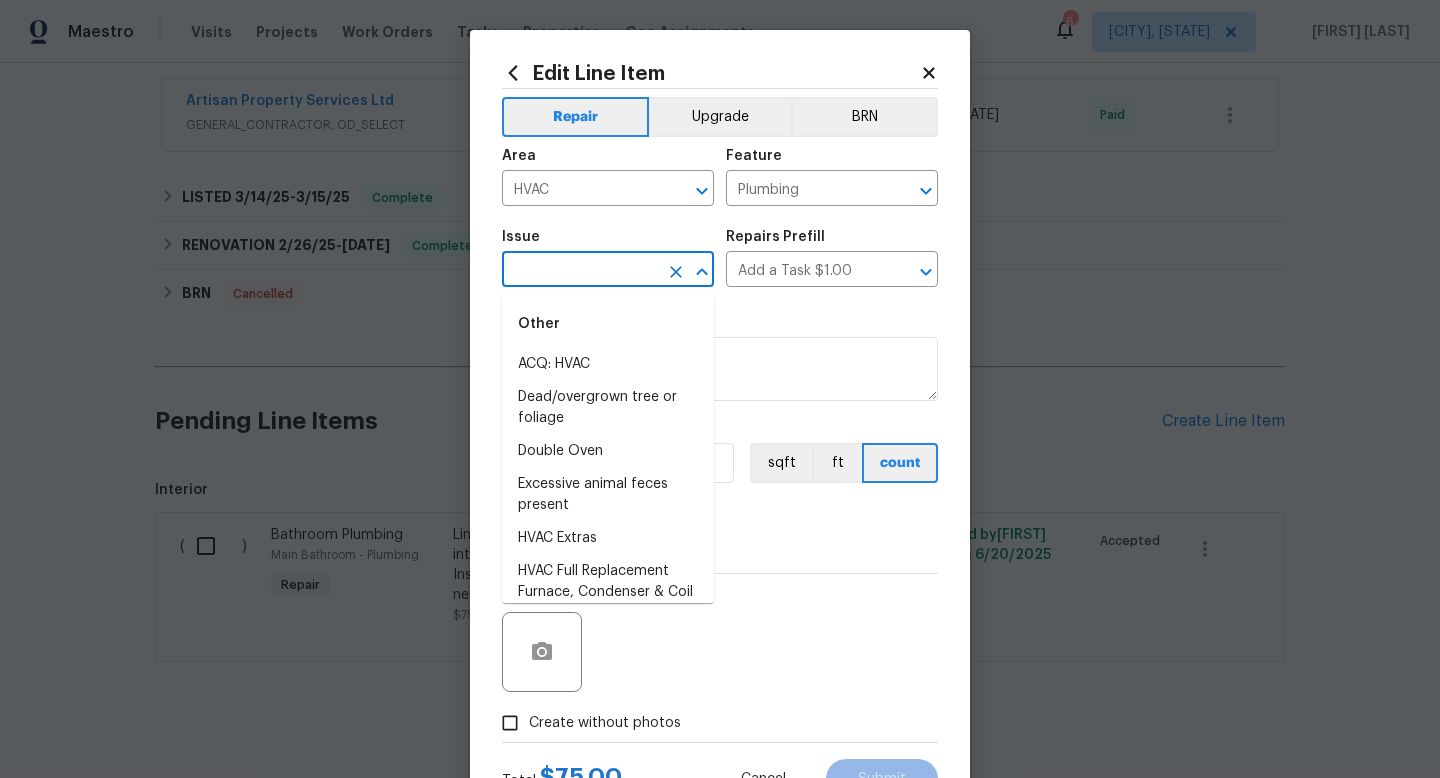 type 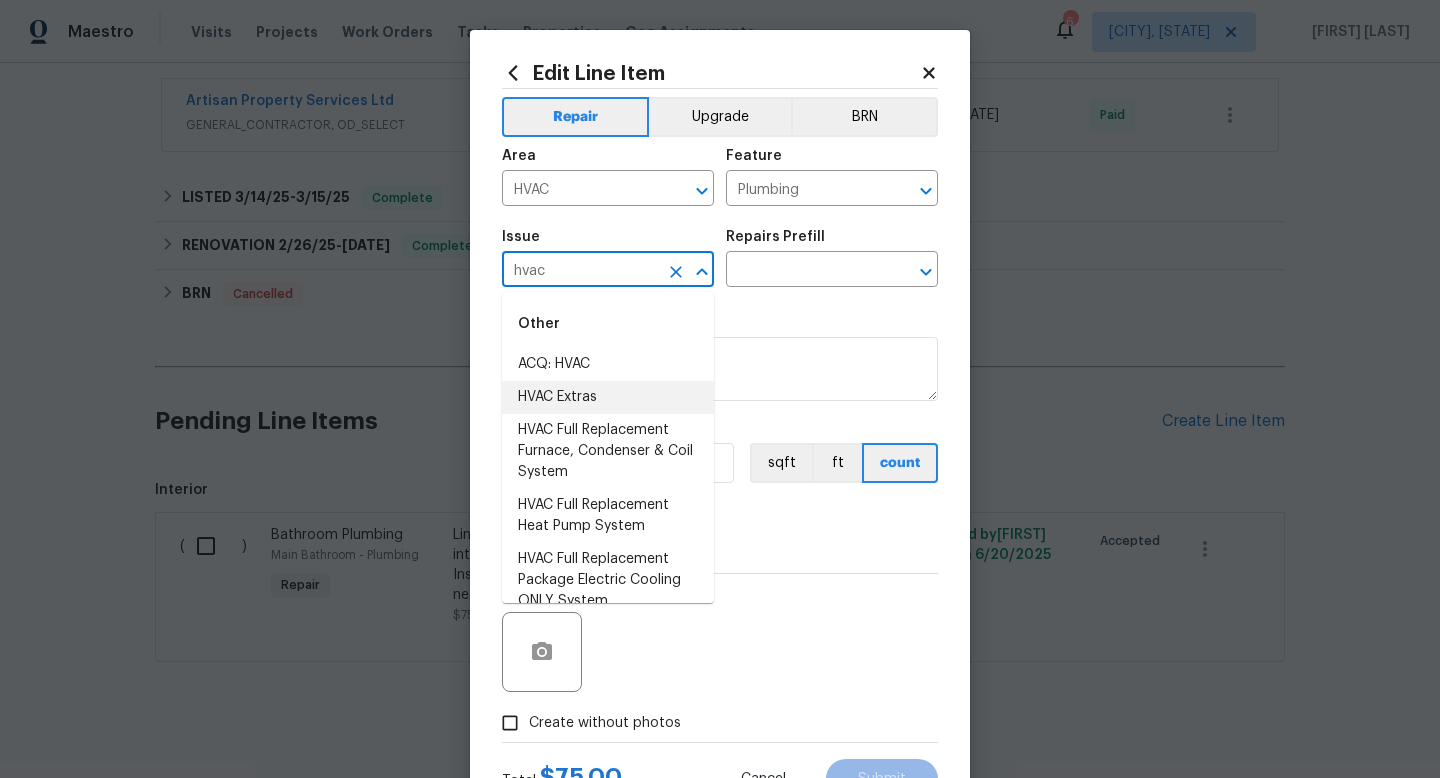click on "HVAC Extras" at bounding box center [608, 397] 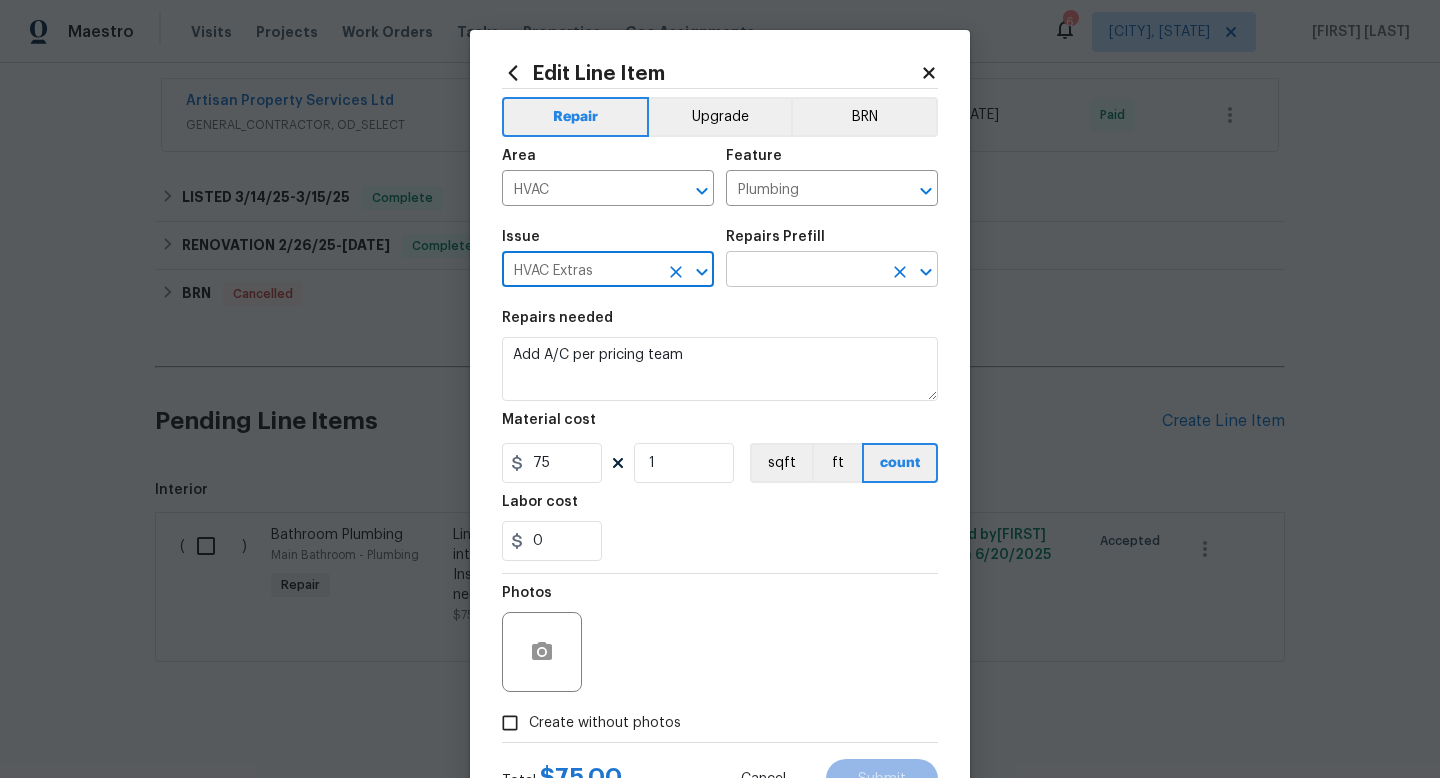 type on "HVAC Extras" 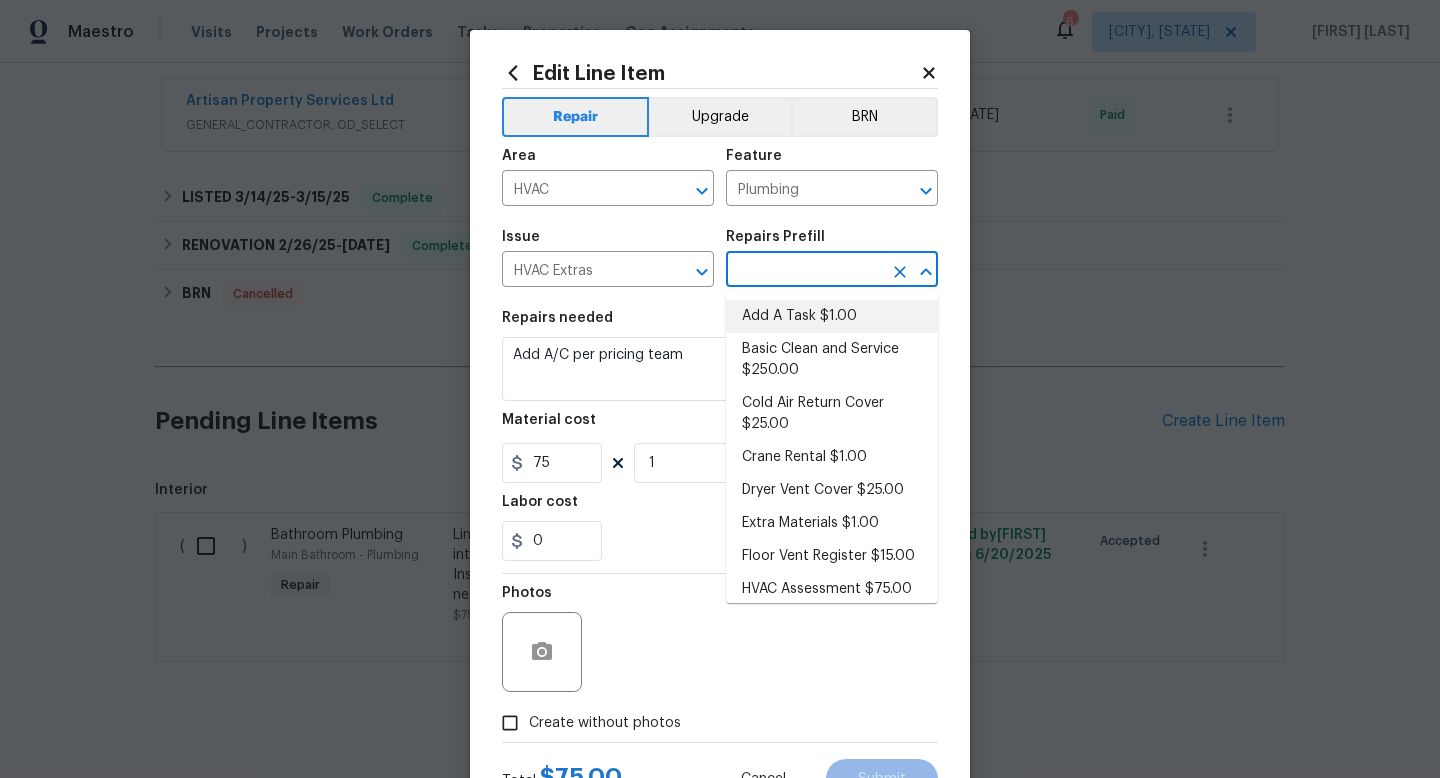 click on "Add A Task $1.00" at bounding box center [832, 316] 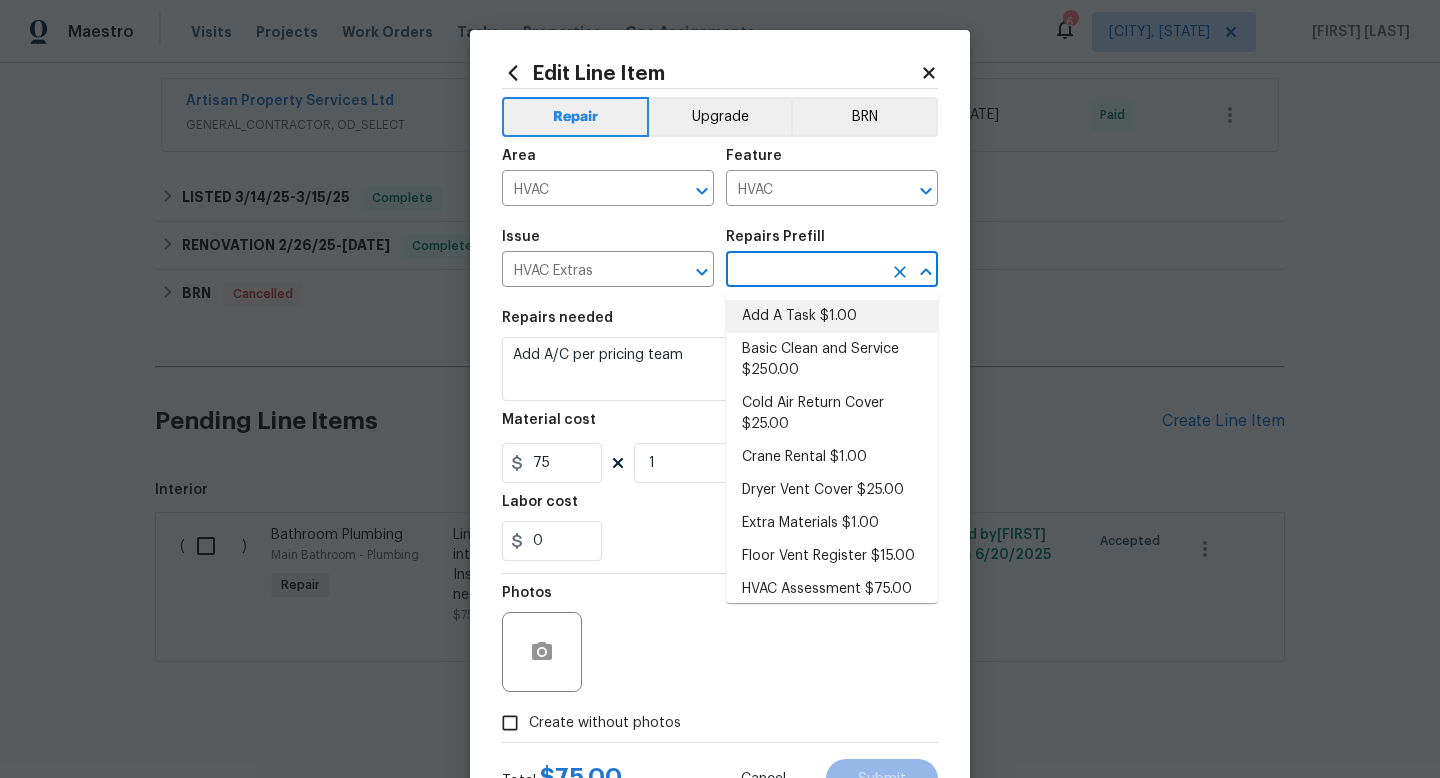 type on "Add A Task $1.00" 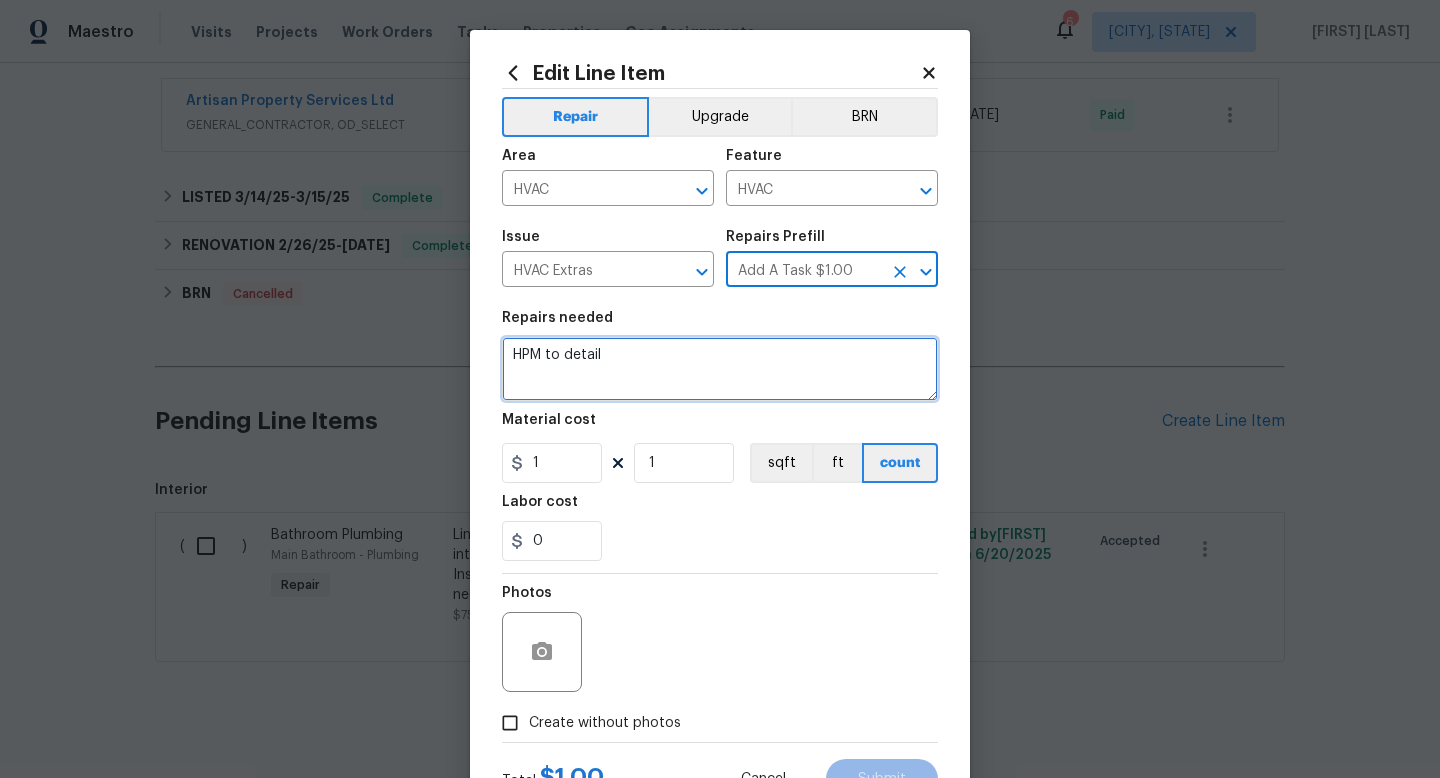 click on "HPM to detail" at bounding box center (720, 369) 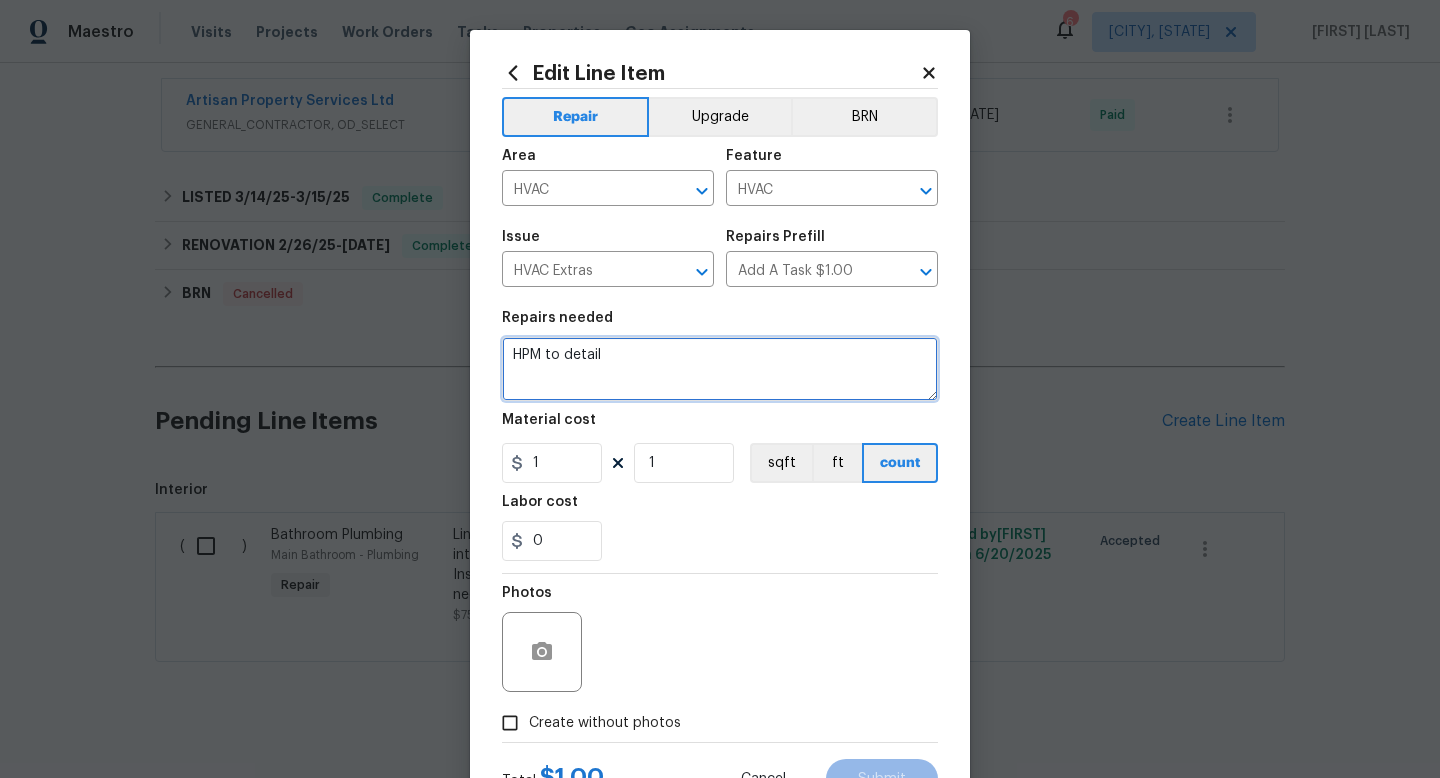drag, startPoint x: 608, startPoint y: 365, endPoint x: 406, endPoint y: 313, distance: 208.58571 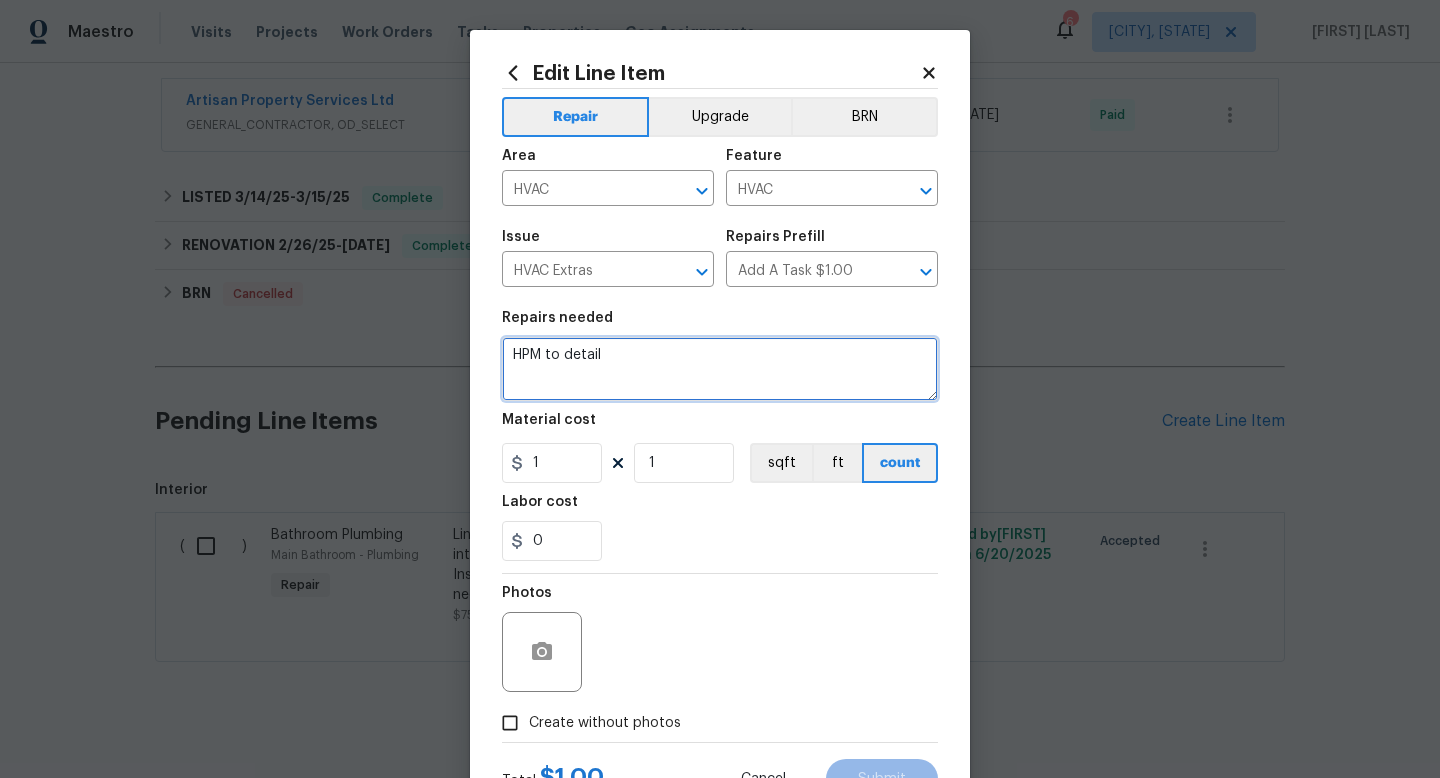 click on "Edit Line Item Repair Upgrade BRN Area HVAC ​ Feature HVAC ​ Issue HVAC Extras ​ Repairs Prefill Add A Task $1.00 ​ Repairs needed HPM to detail Material cost 1 1 sqft ft count Labor cost 0 Photos Create without photos Total   $ 1.00 Cancel Submit" at bounding box center (720, 389) 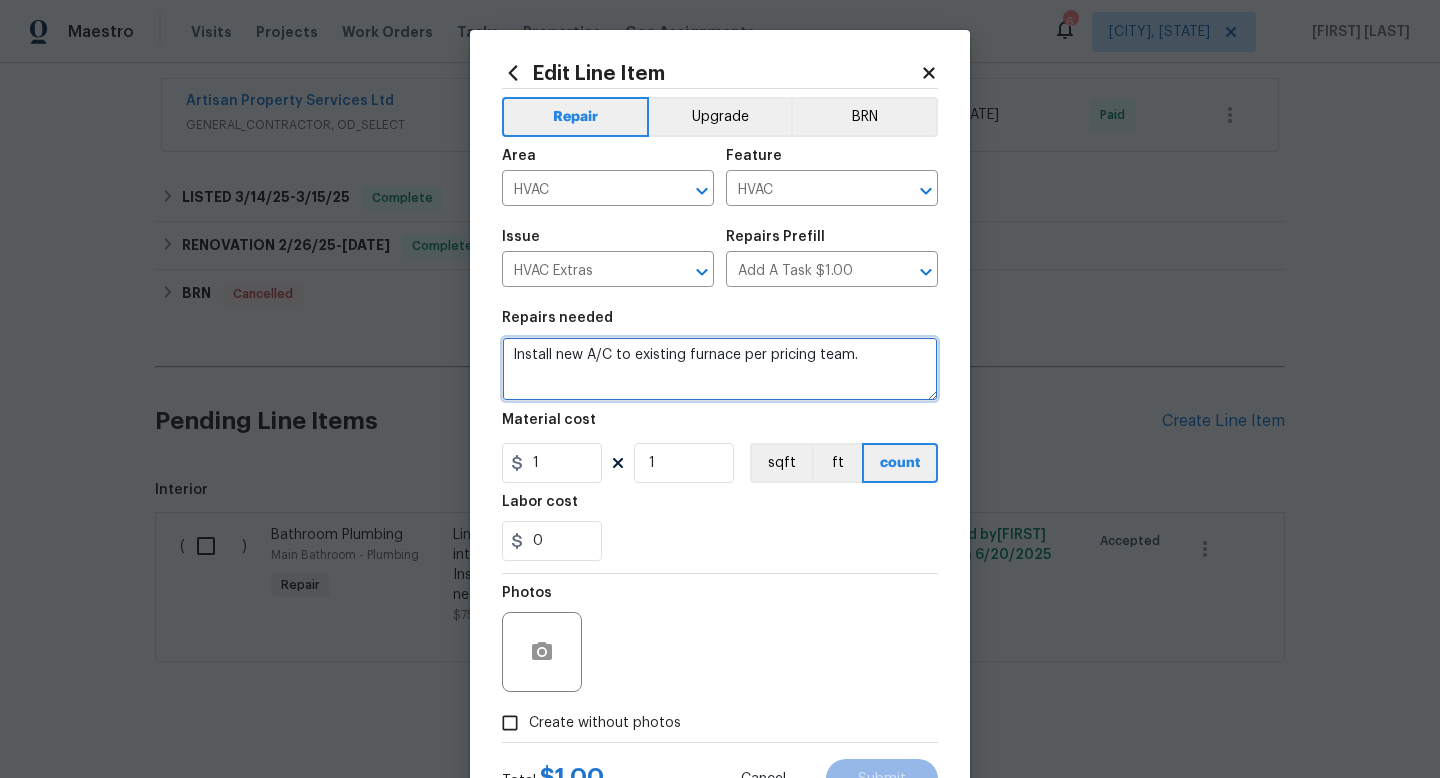type on "Install new A/C to existing furnace per pricing team." 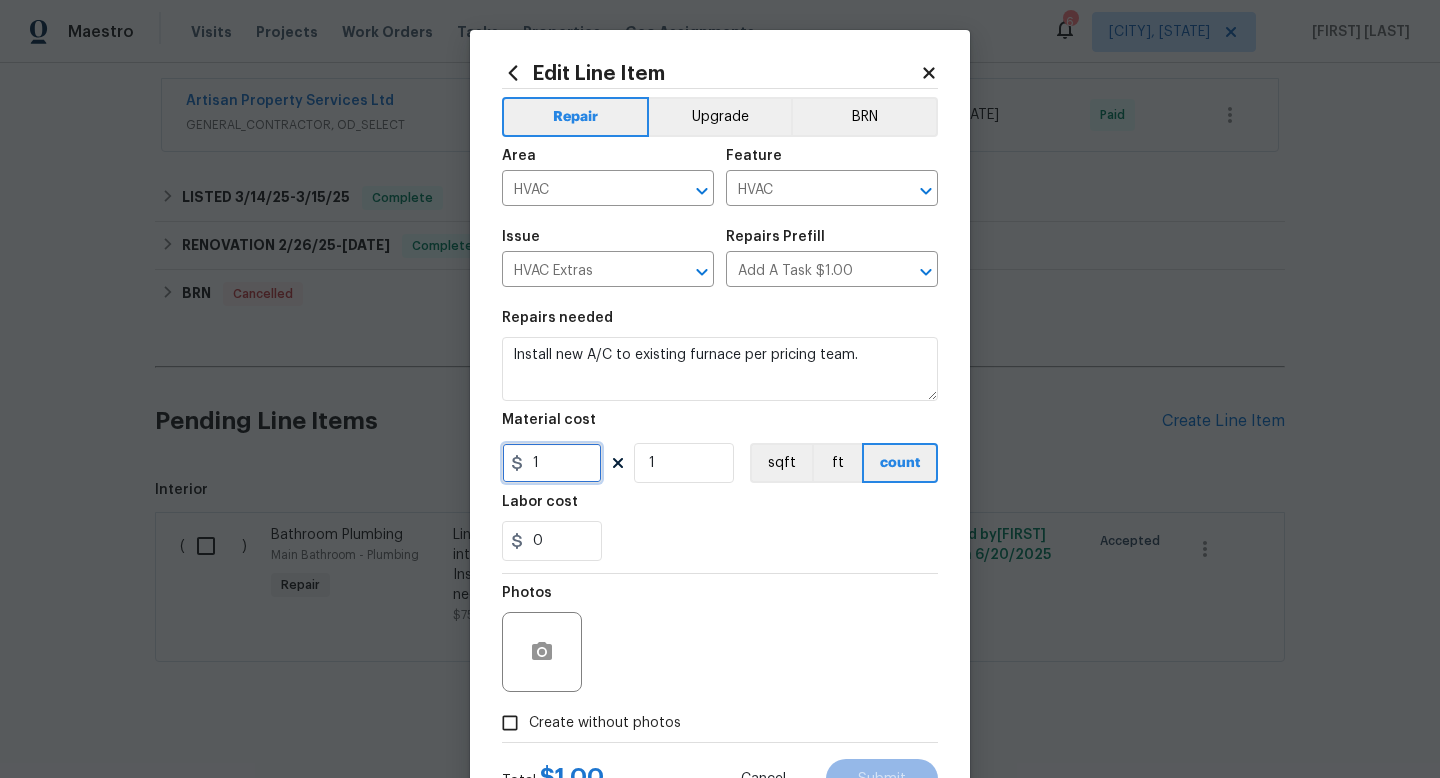 click on "1" at bounding box center [552, 463] 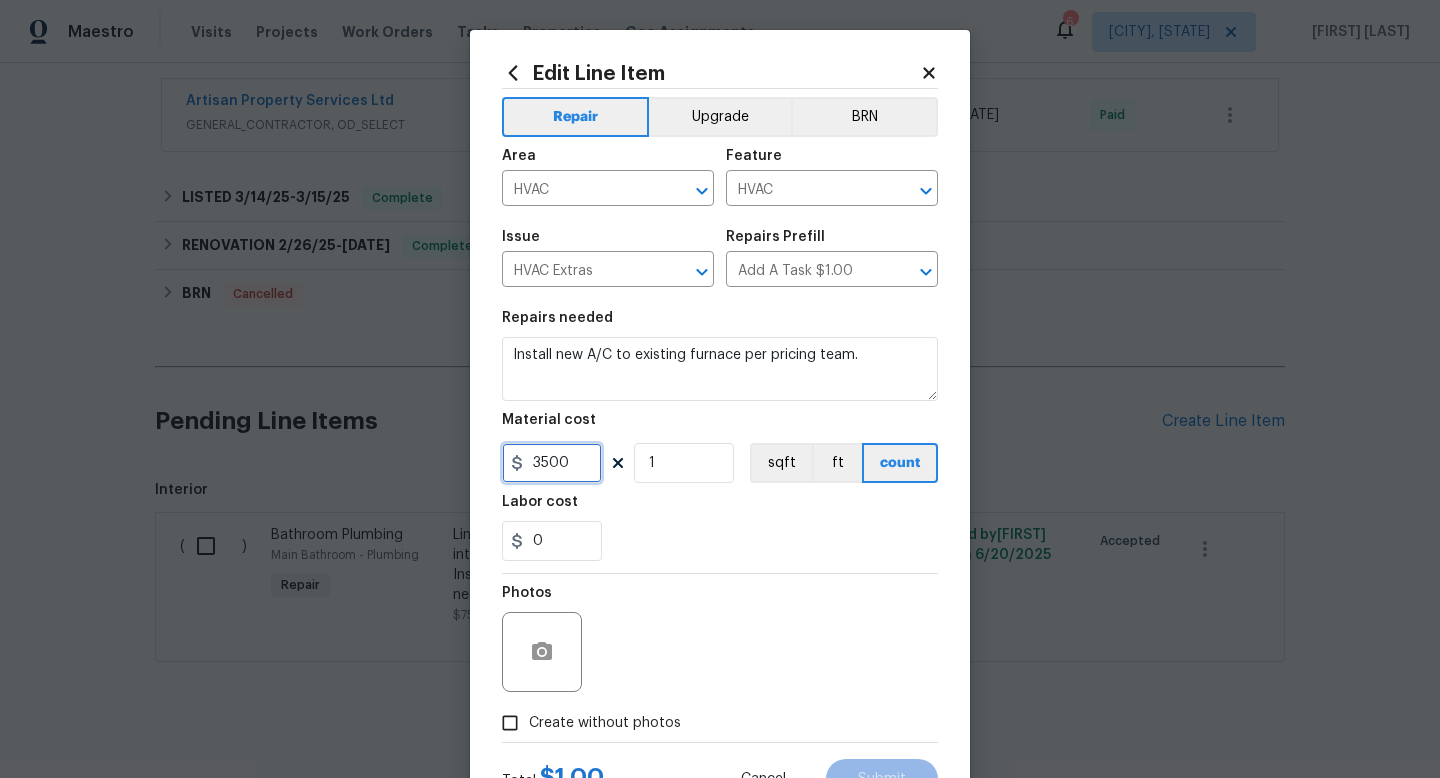 type on "3500" 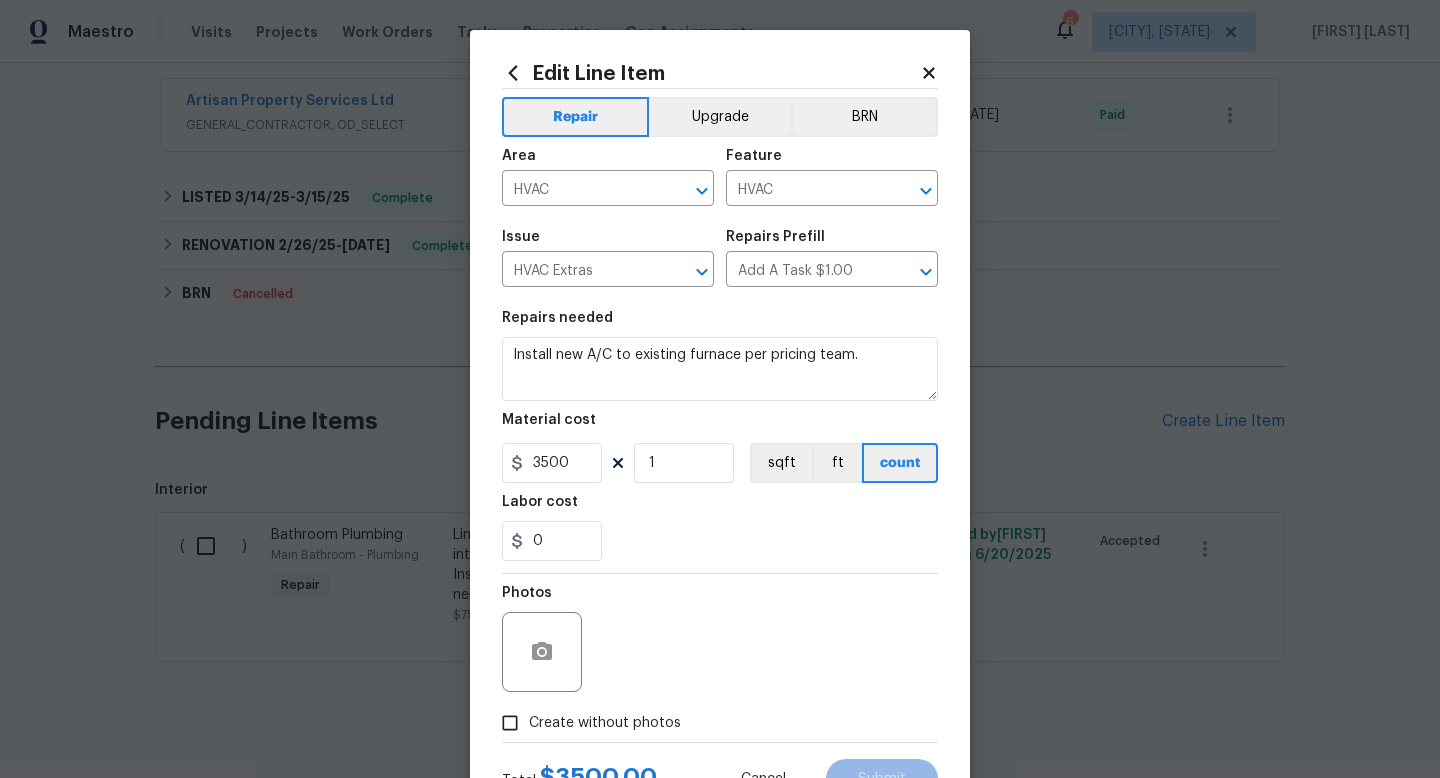 click on "Create without photos" at bounding box center [605, 723] 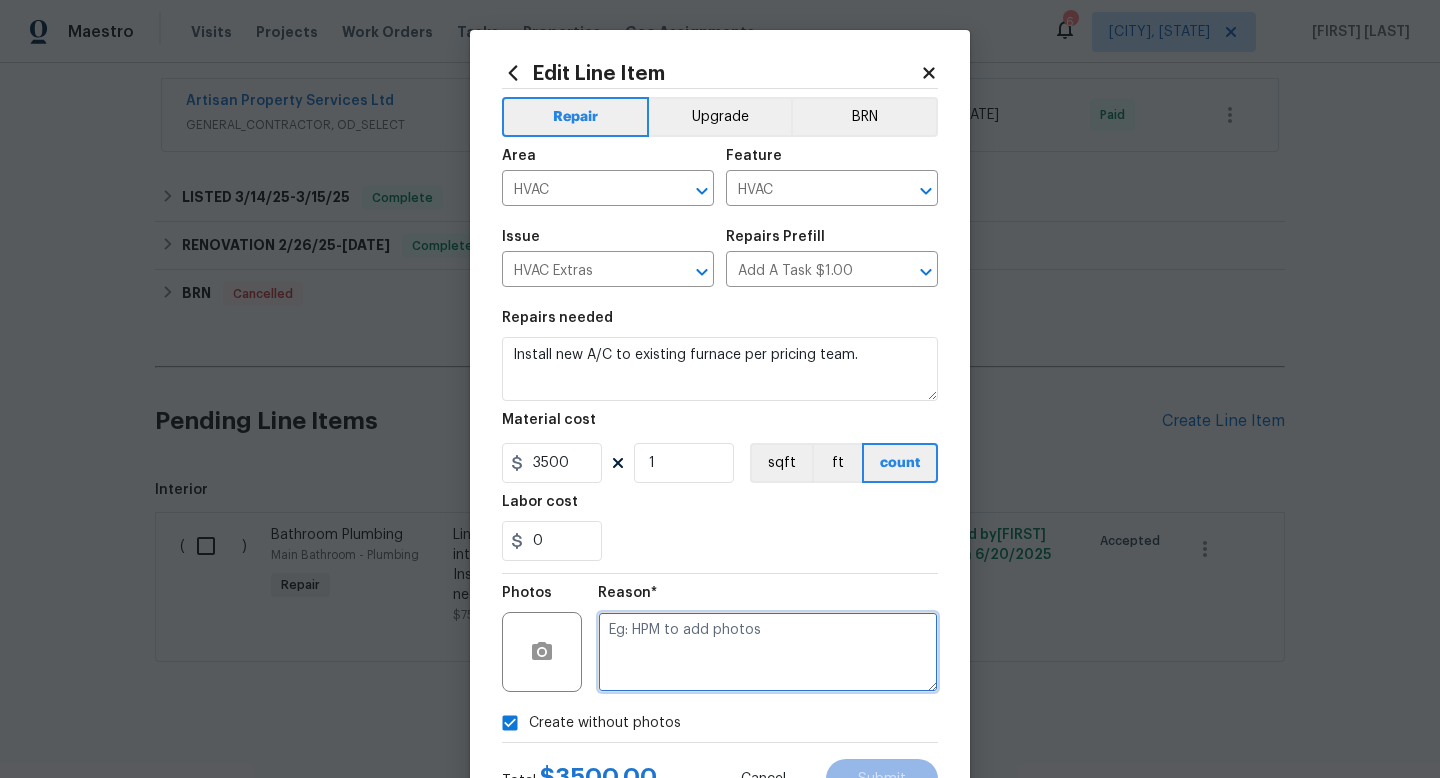 click at bounding box center [768, 652] 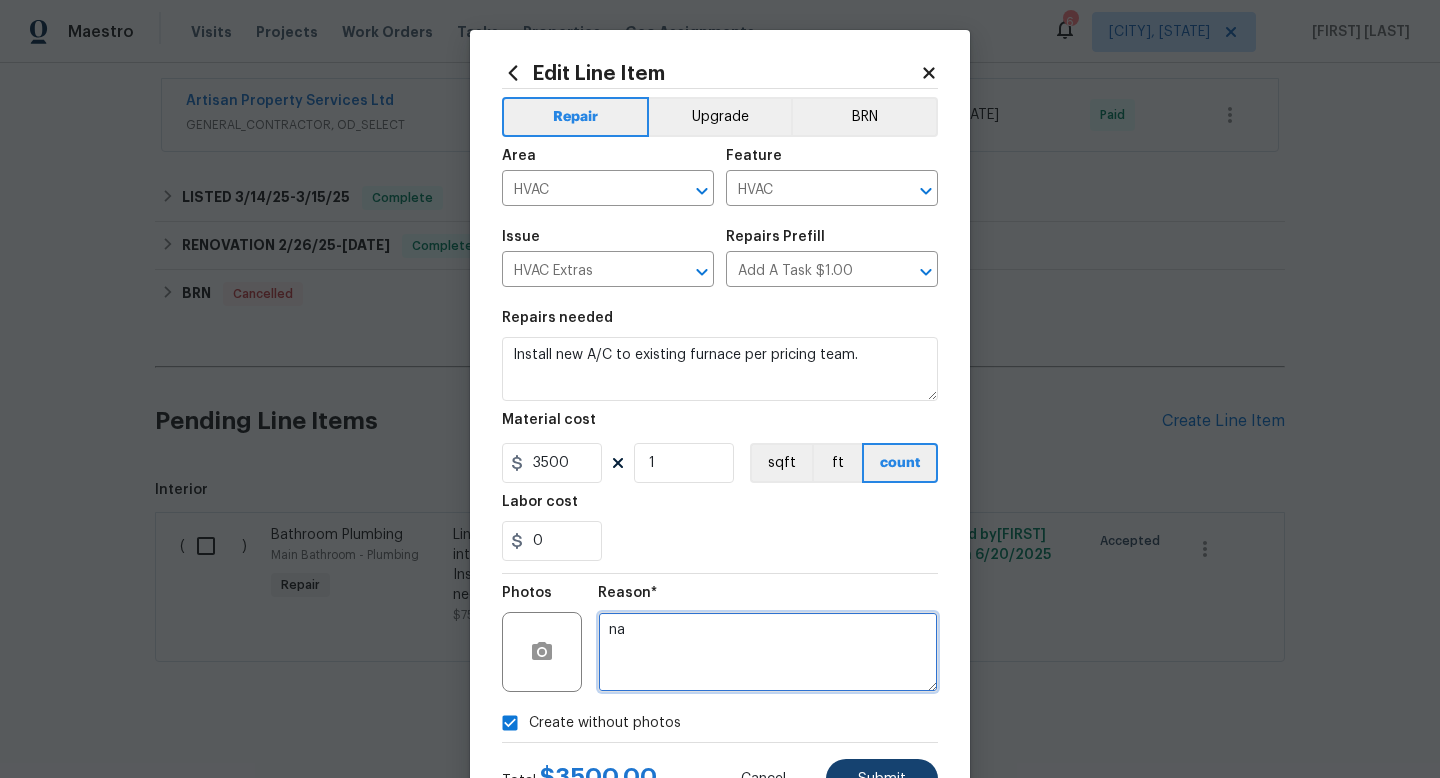 type on "na" 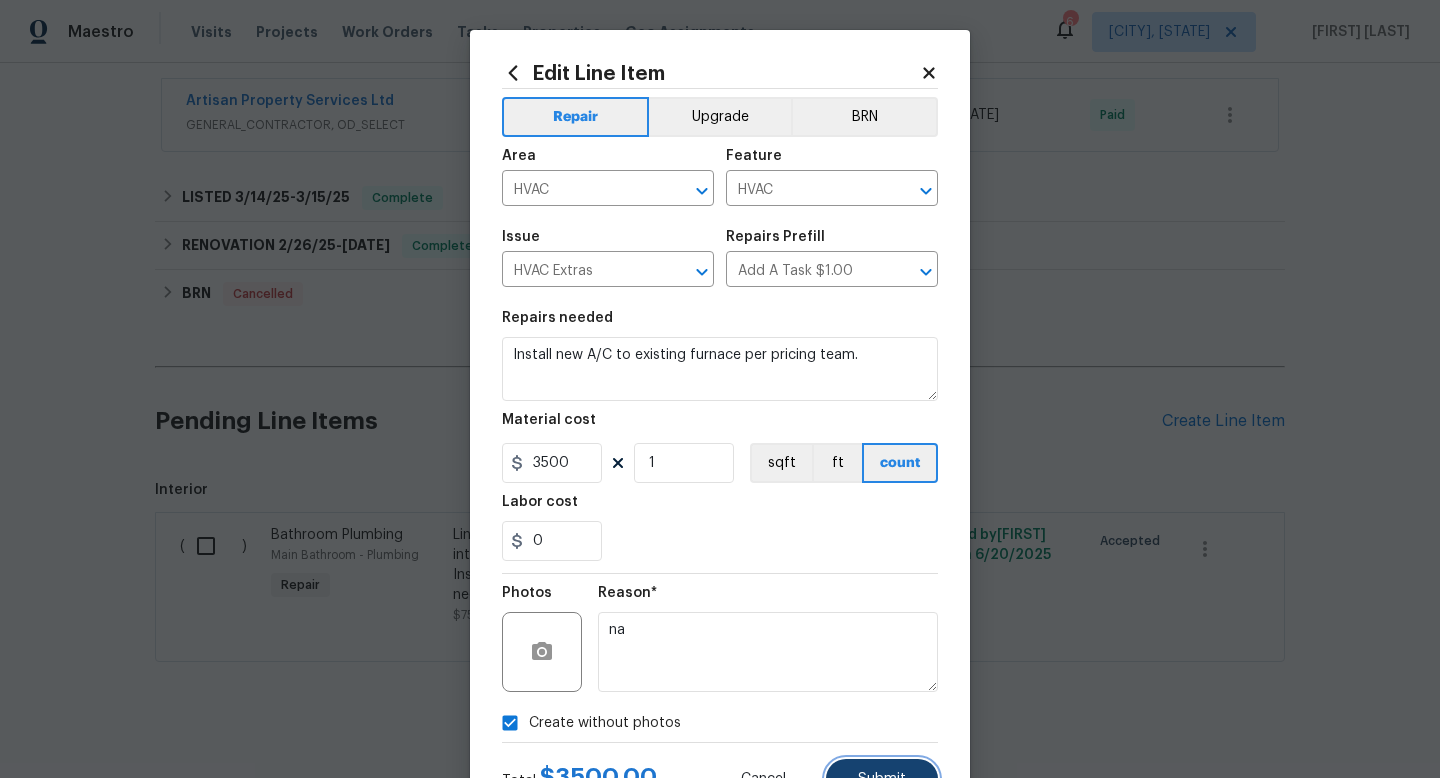click on "Submit" at bounding box center [882, 779] 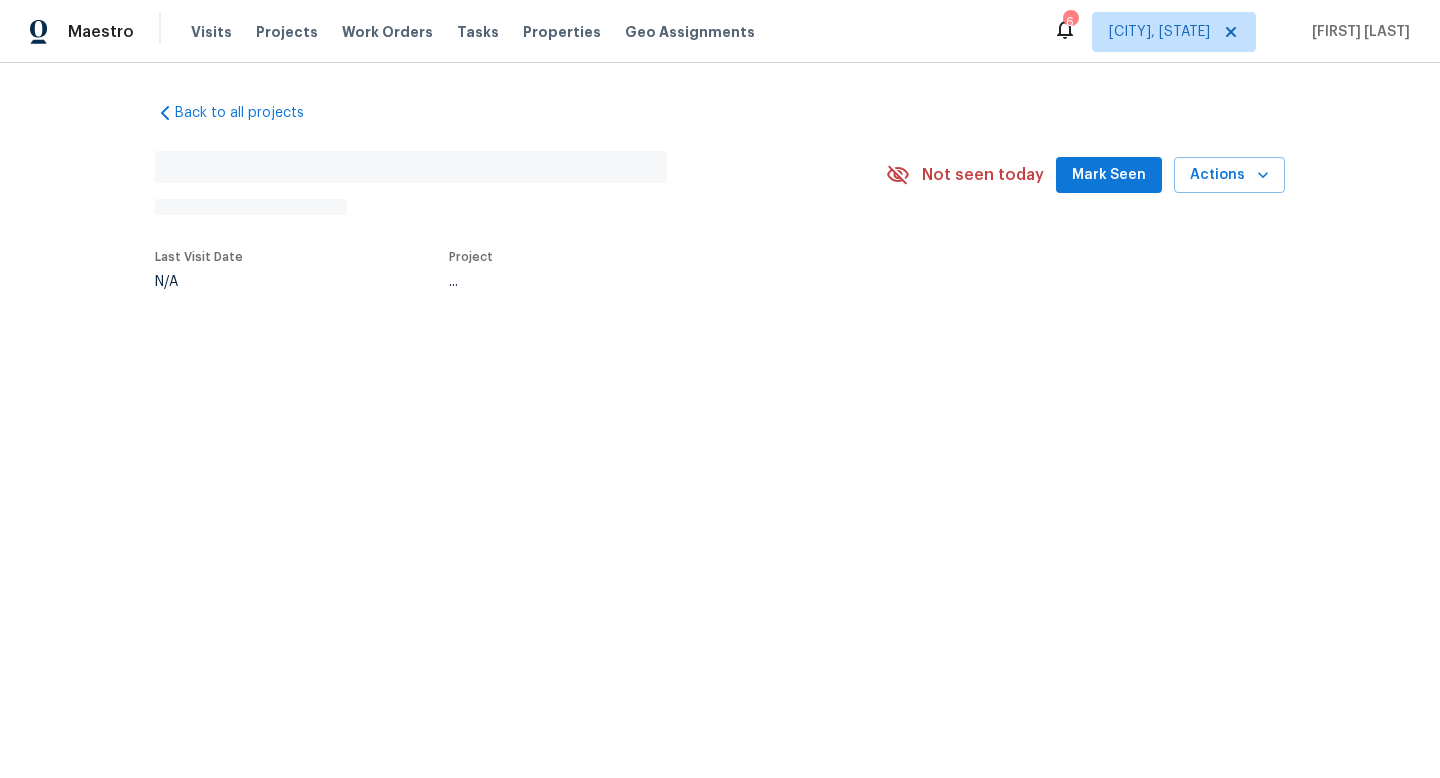 scroll, scrollTop: 0, scrollLeft: 0, axis: both 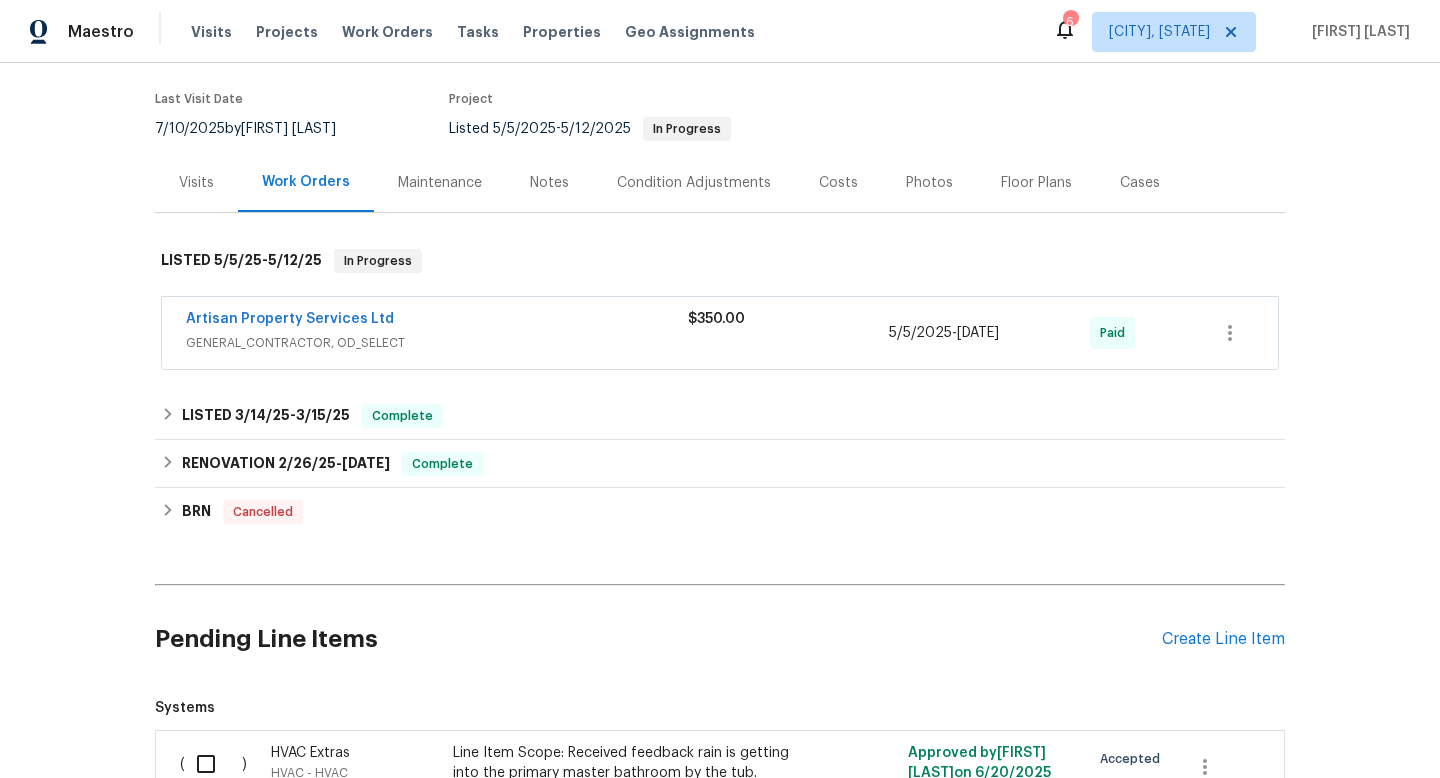 click on "Pending Line Items Create Line Item" at bounding box center (720, 639) 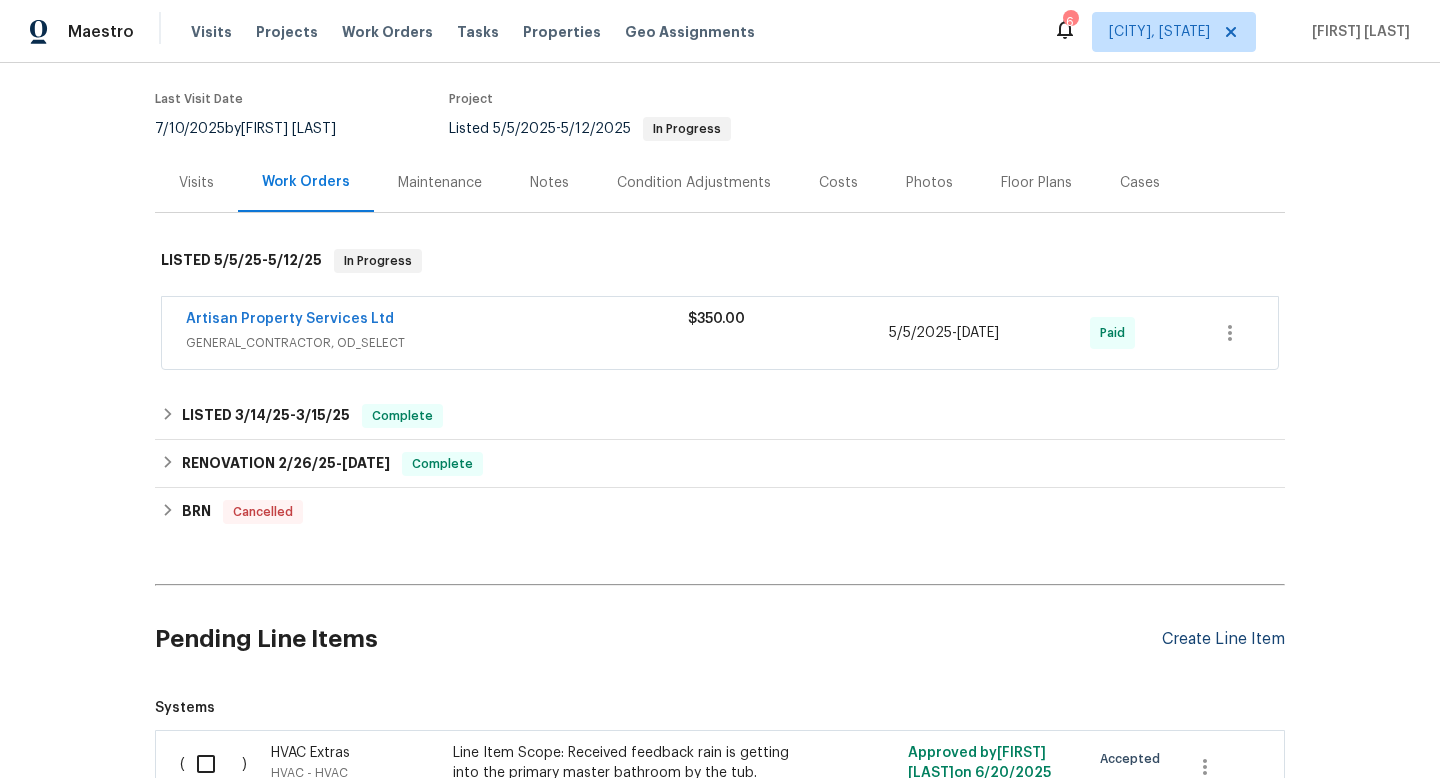 click on "Create Line Item" at bounding box center (1223, 639) 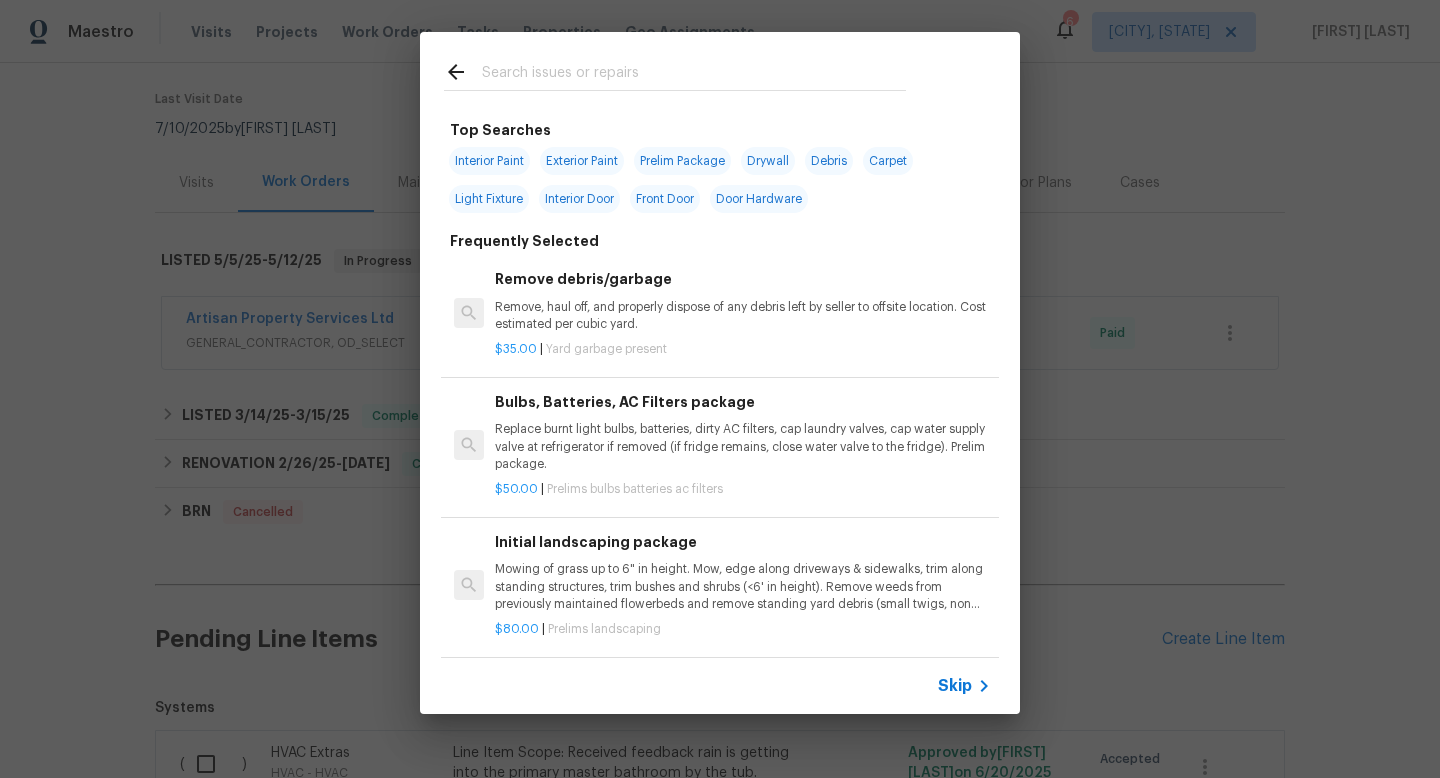 click at bounding box center (694, 75) 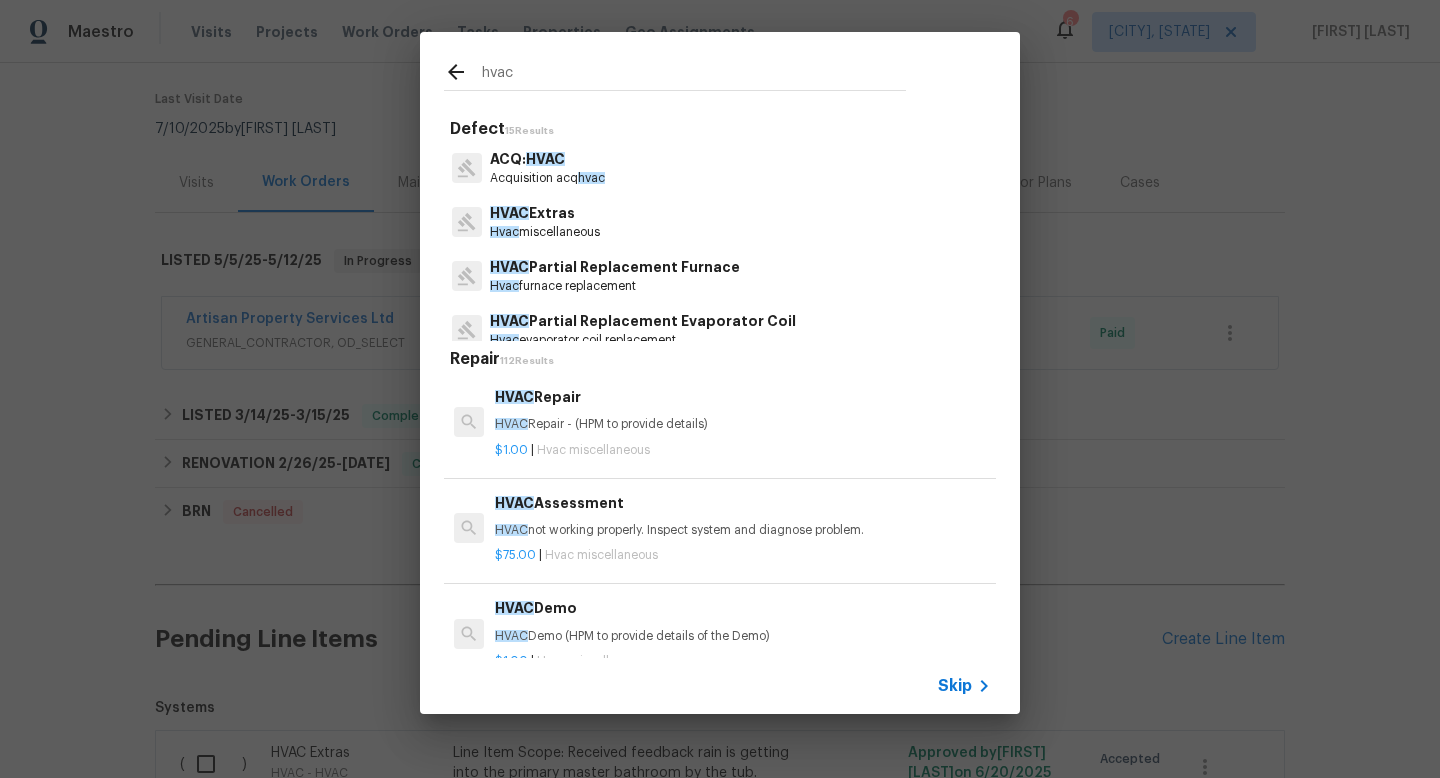type on "hvac" 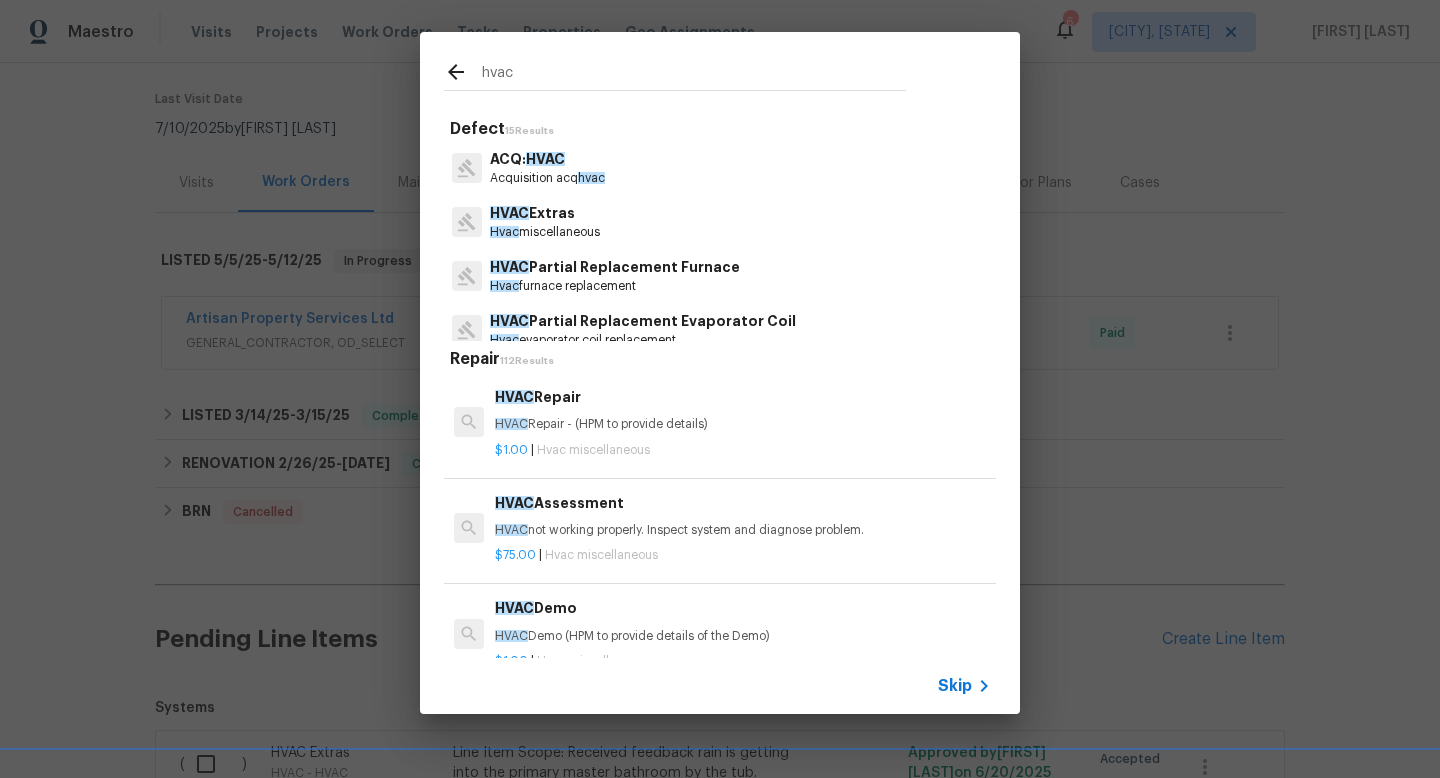 click on "HVAC" at bounding box center [509, 213] 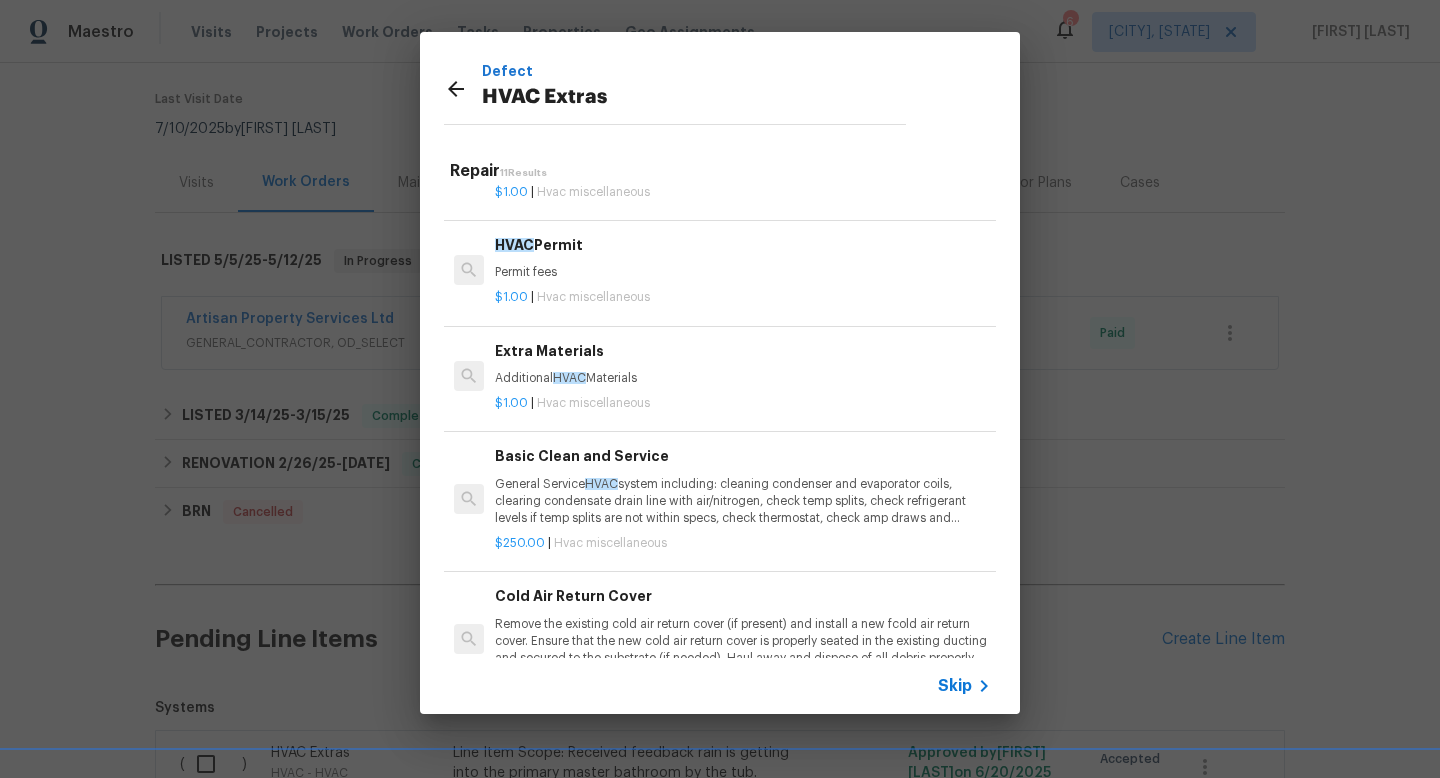 scroll, scrollTop: 803, scrollLeft: 0, axis: vertical 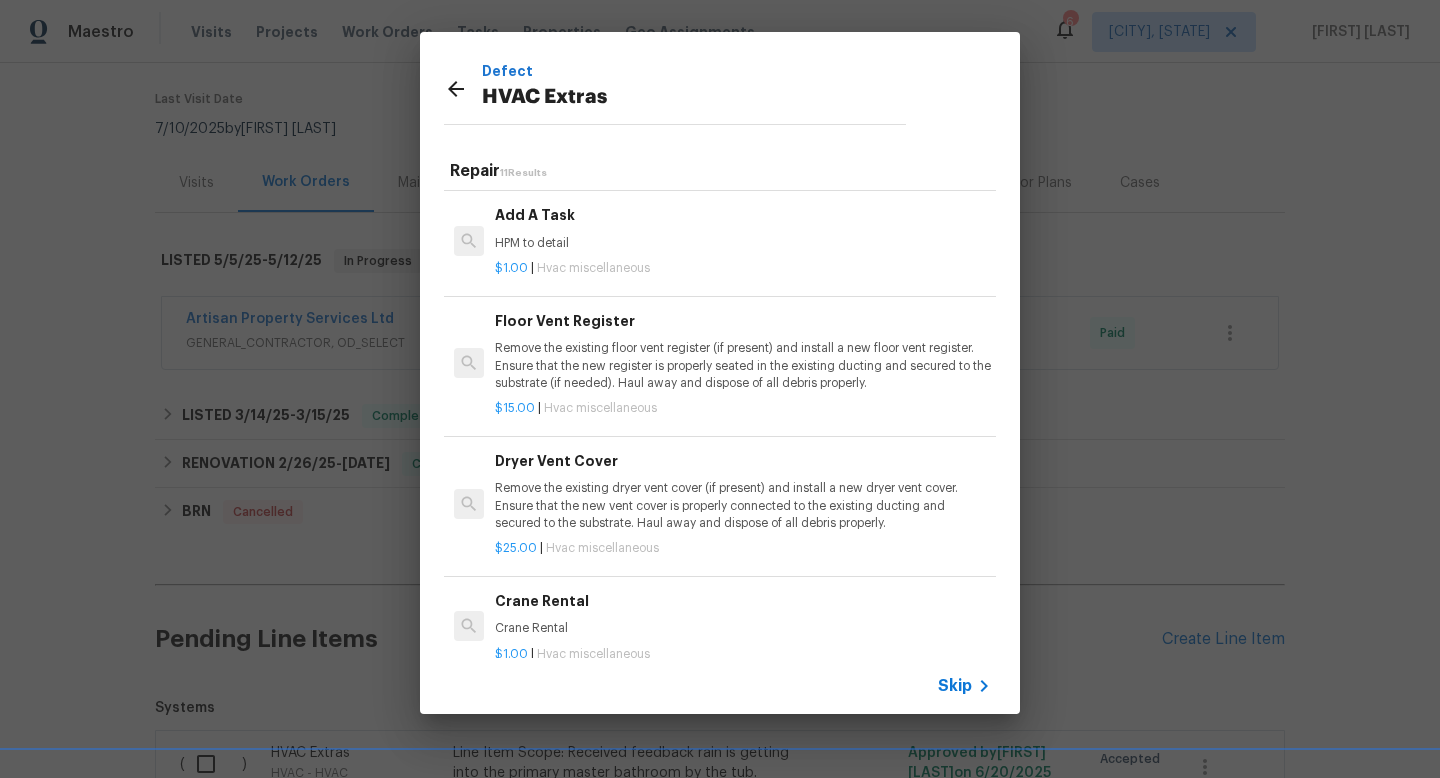 click on "Add A Task" at bounding box center [743, 215] 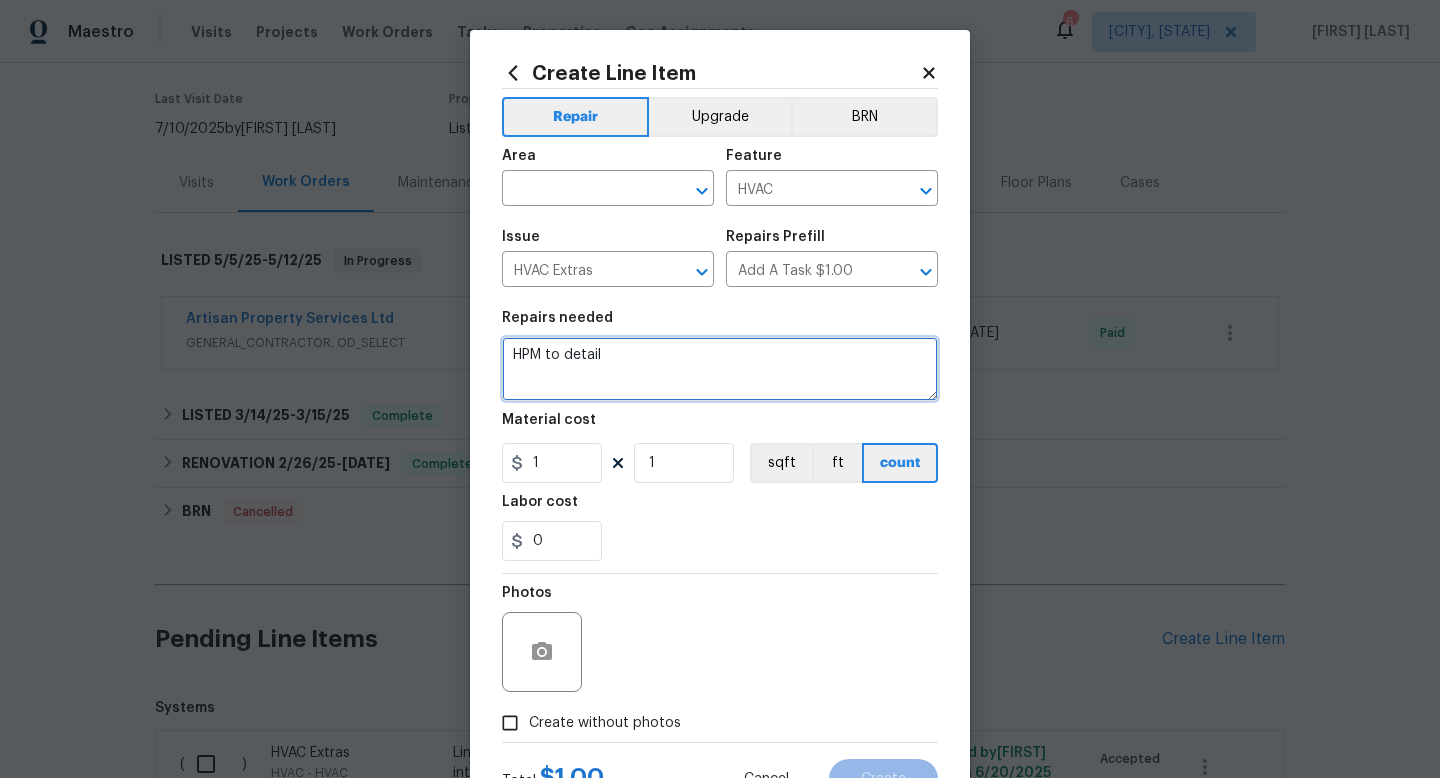 drag, startPoint x: 616, startPoint y: 357, endPoint x: 395, endPoint y: 304, distance: 227.26636 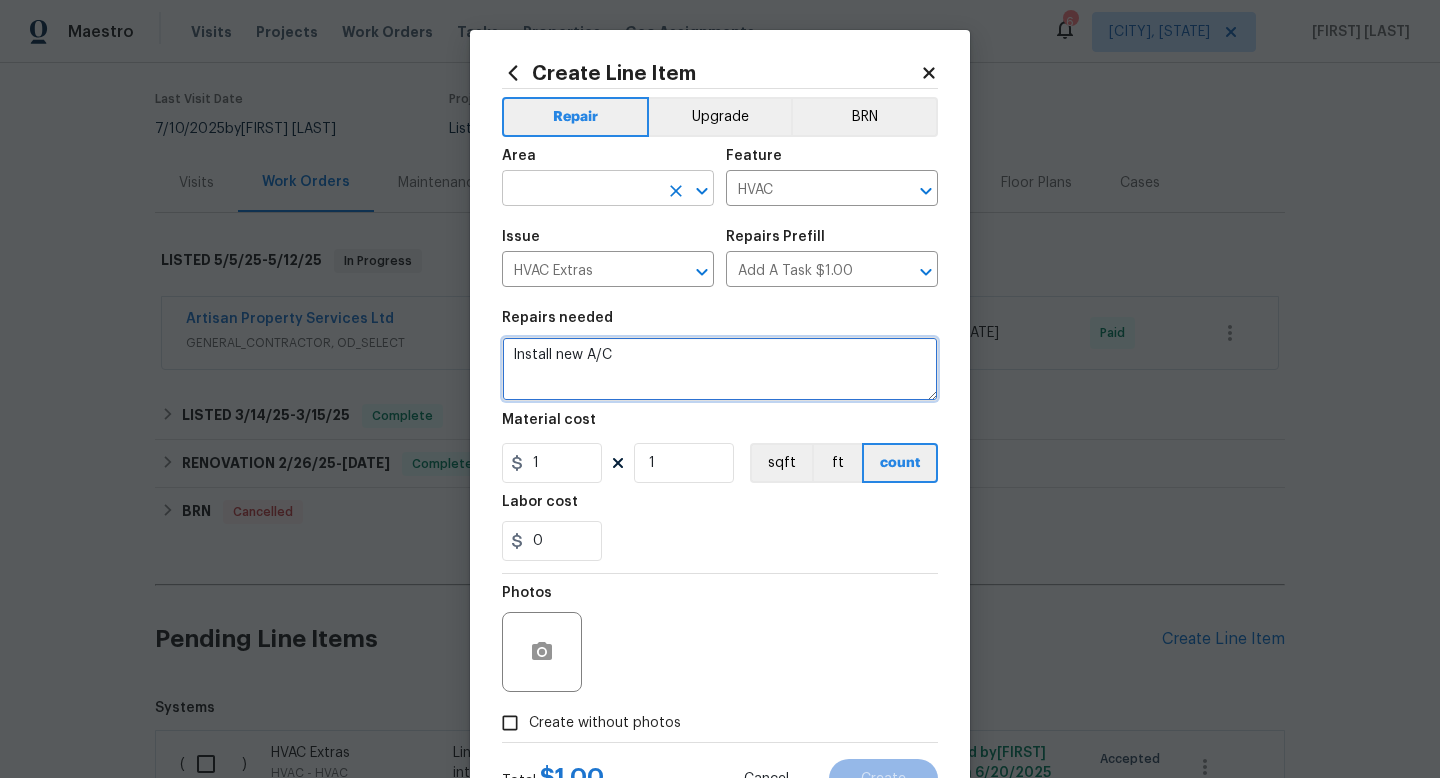 type on "Install new A/C" 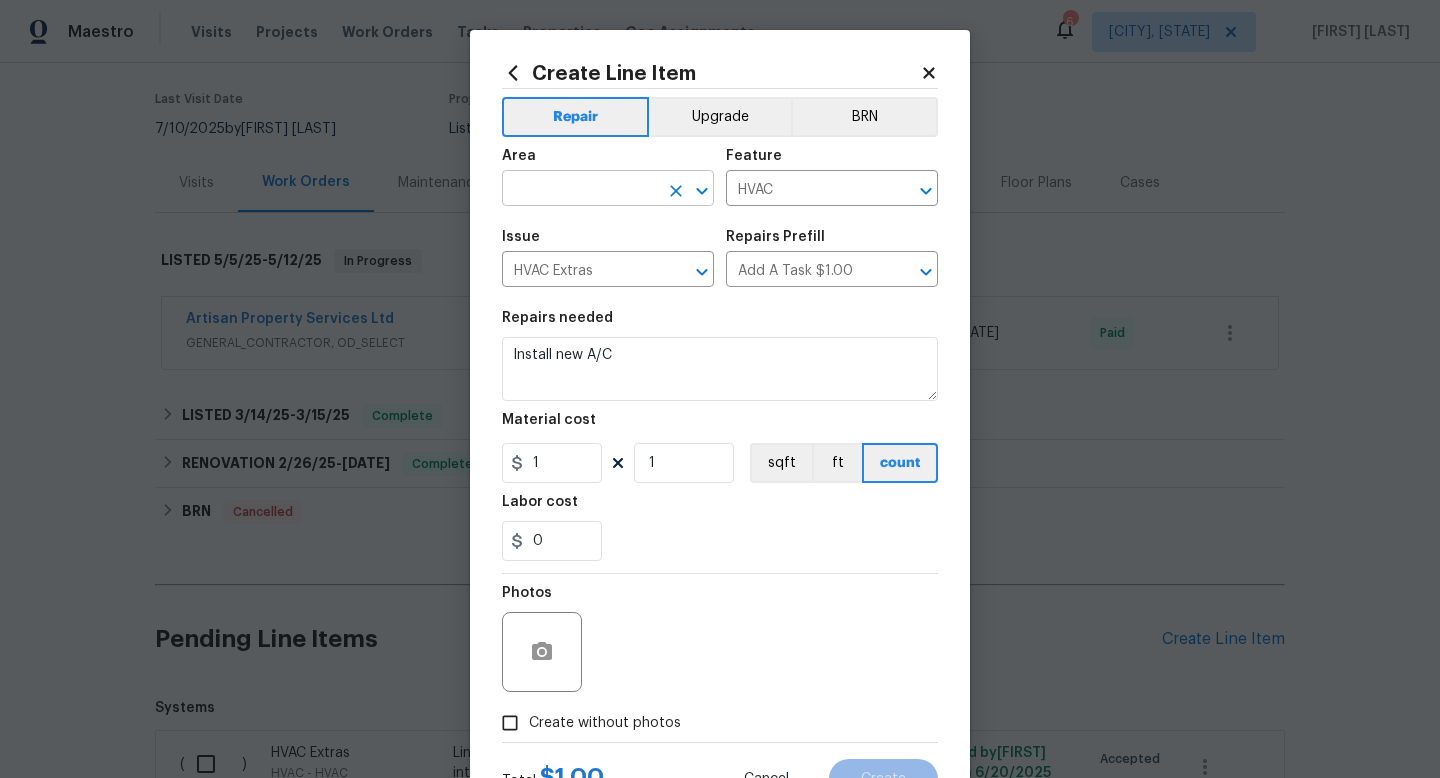click at bounding box center [580, 190] 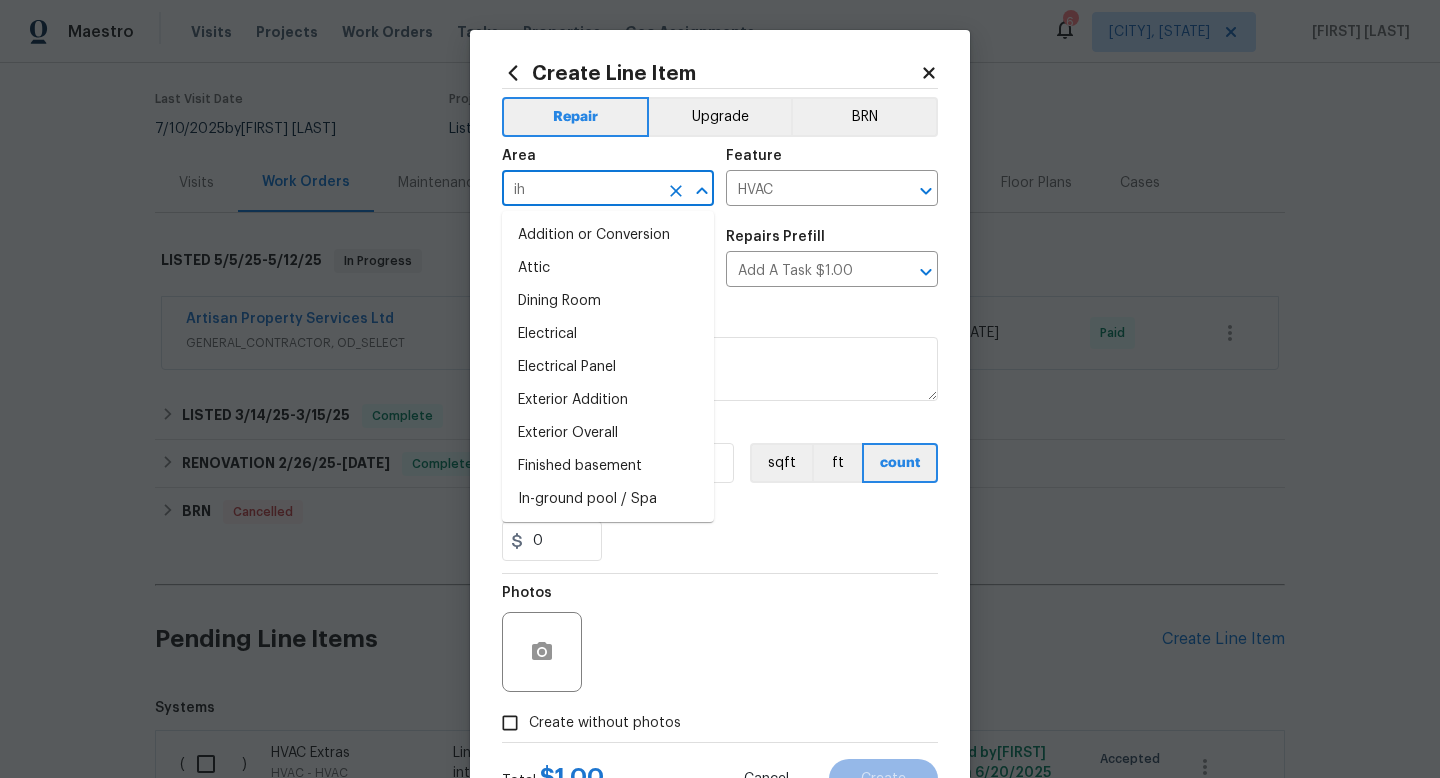 type on "i" 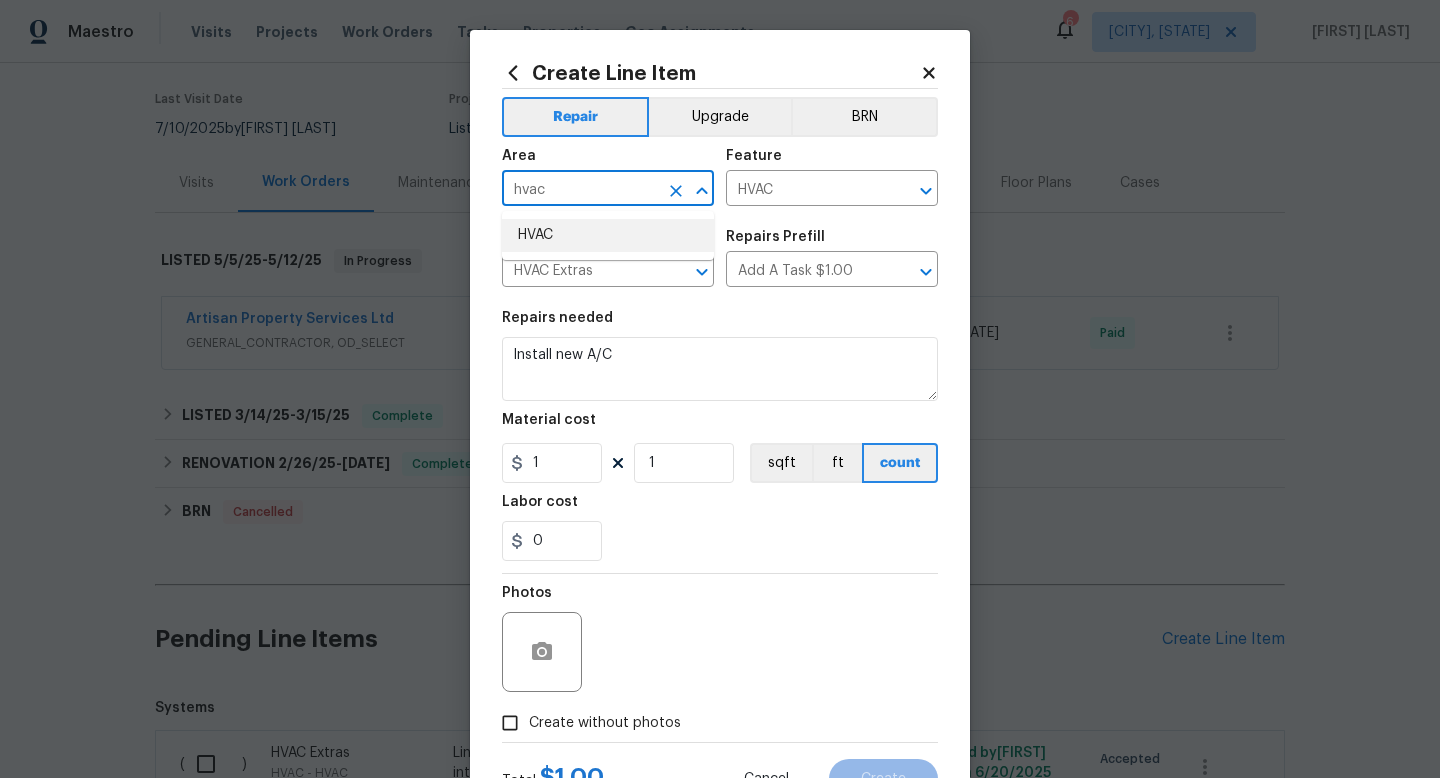 click on "HVAC" at bounding box center [608, 235] 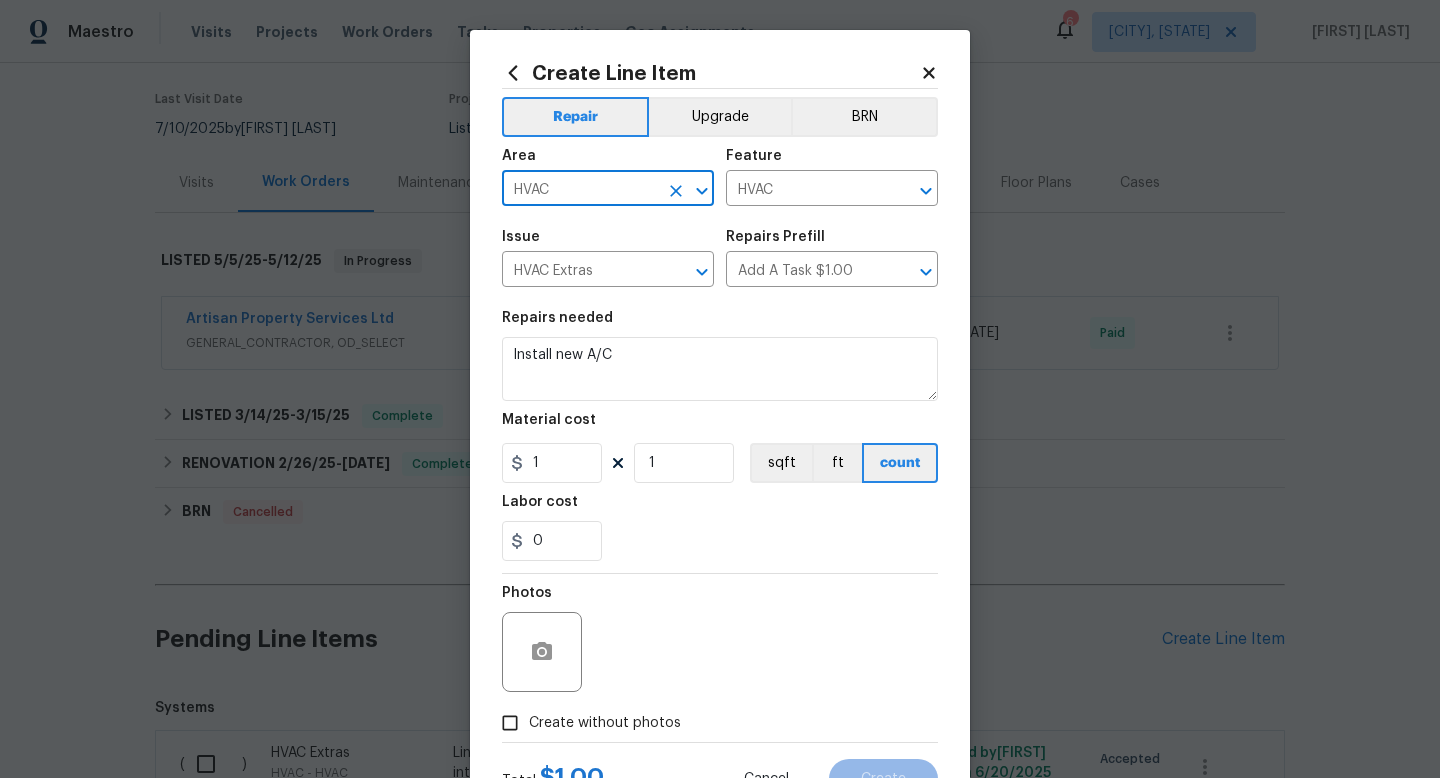 type on "HVAC" 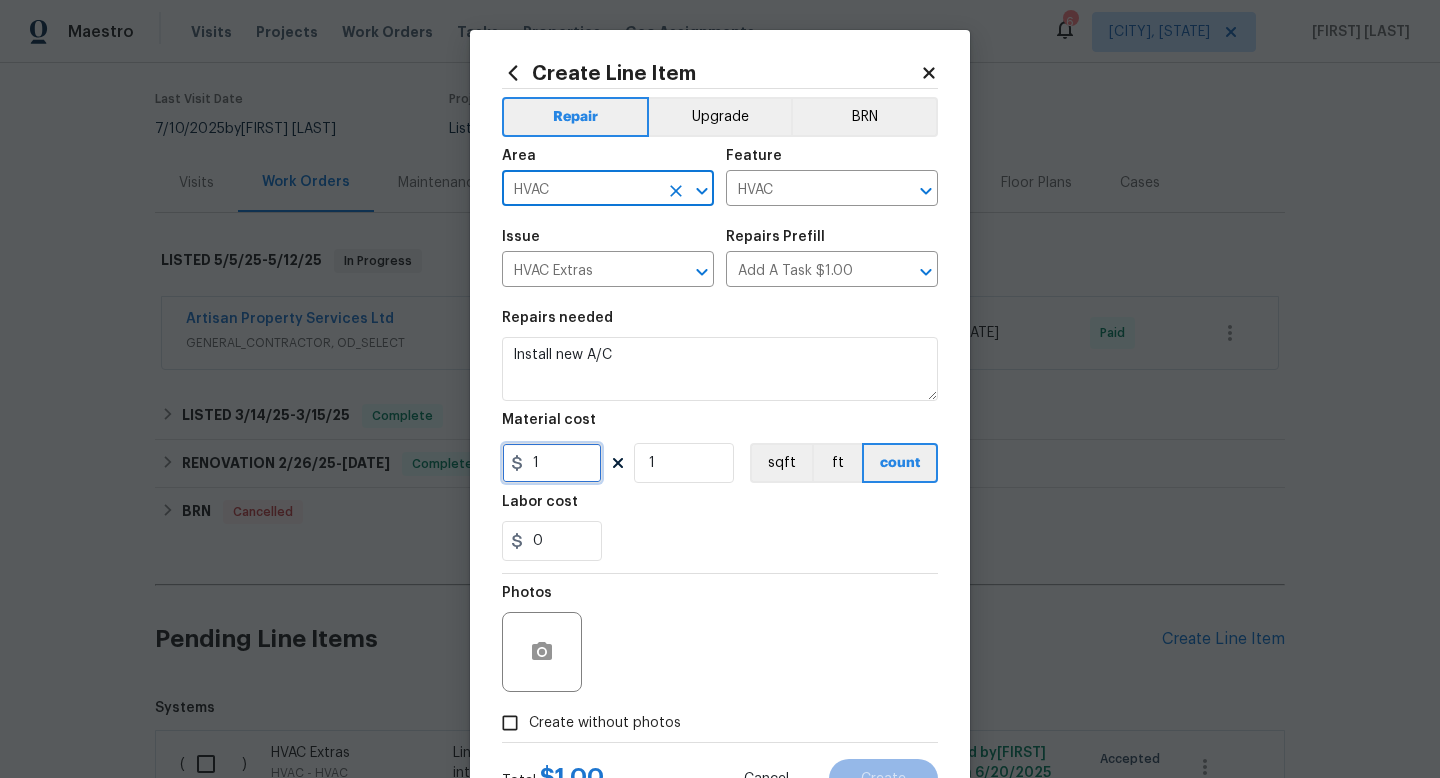 click on "1" at bounding box center (552, 463) 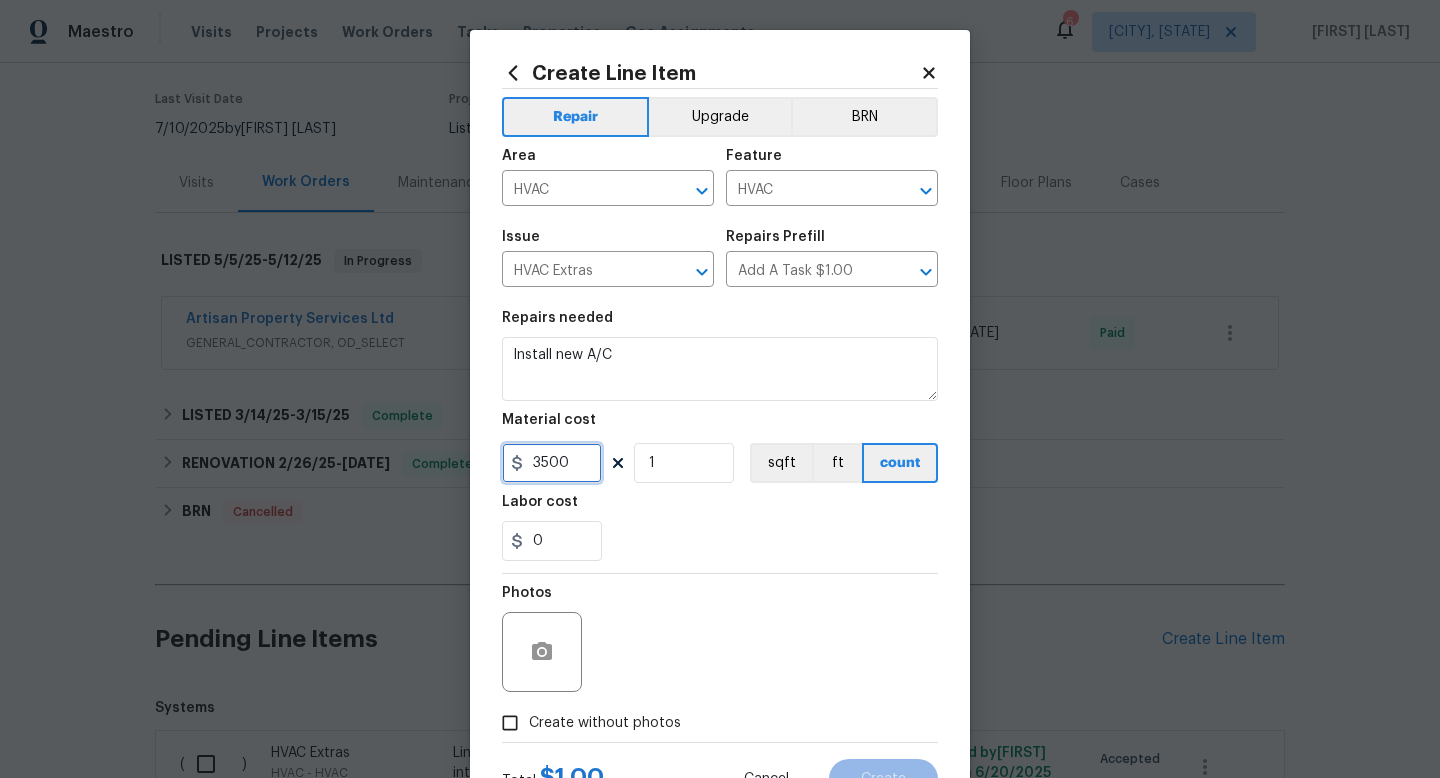 type on "3500" 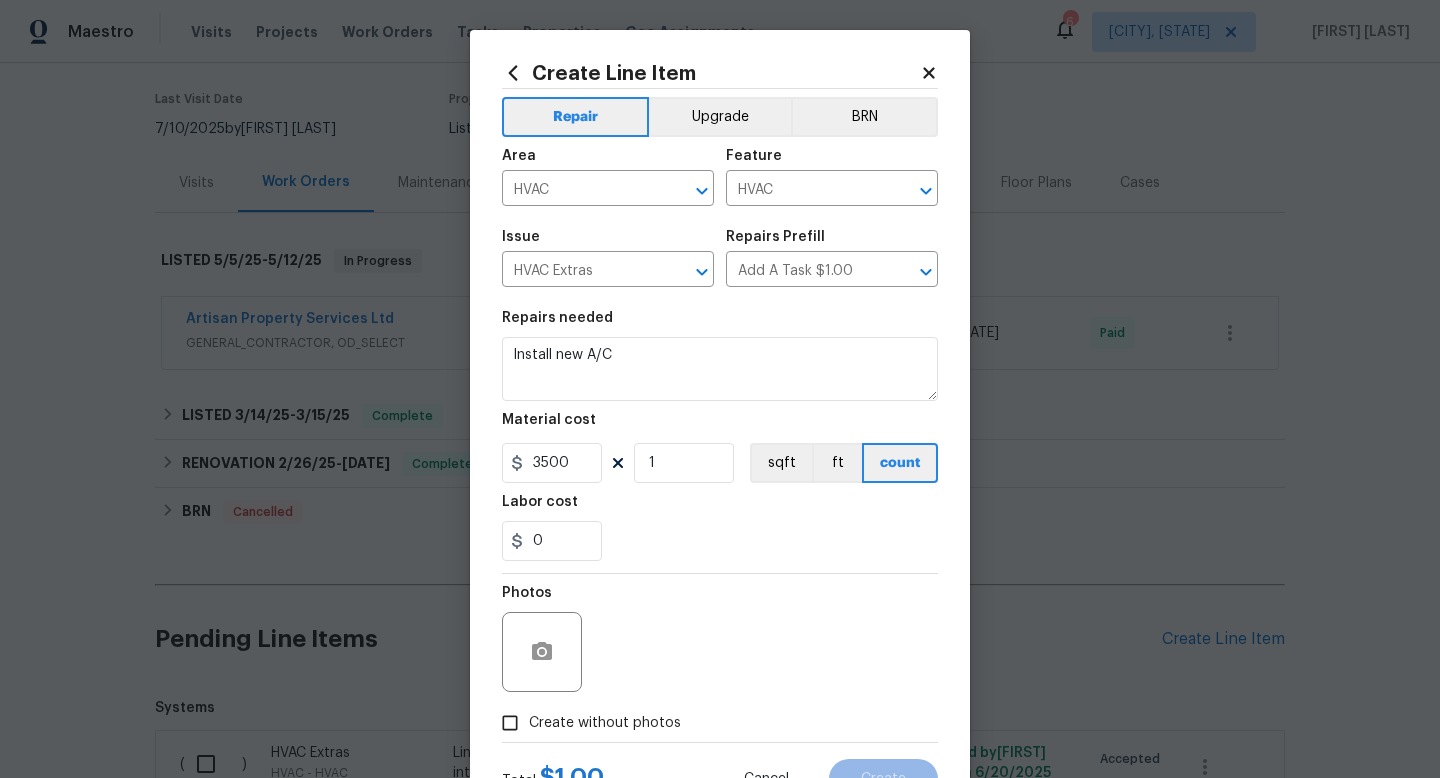 click on "Create without photos" at bounding box center [605, 723] 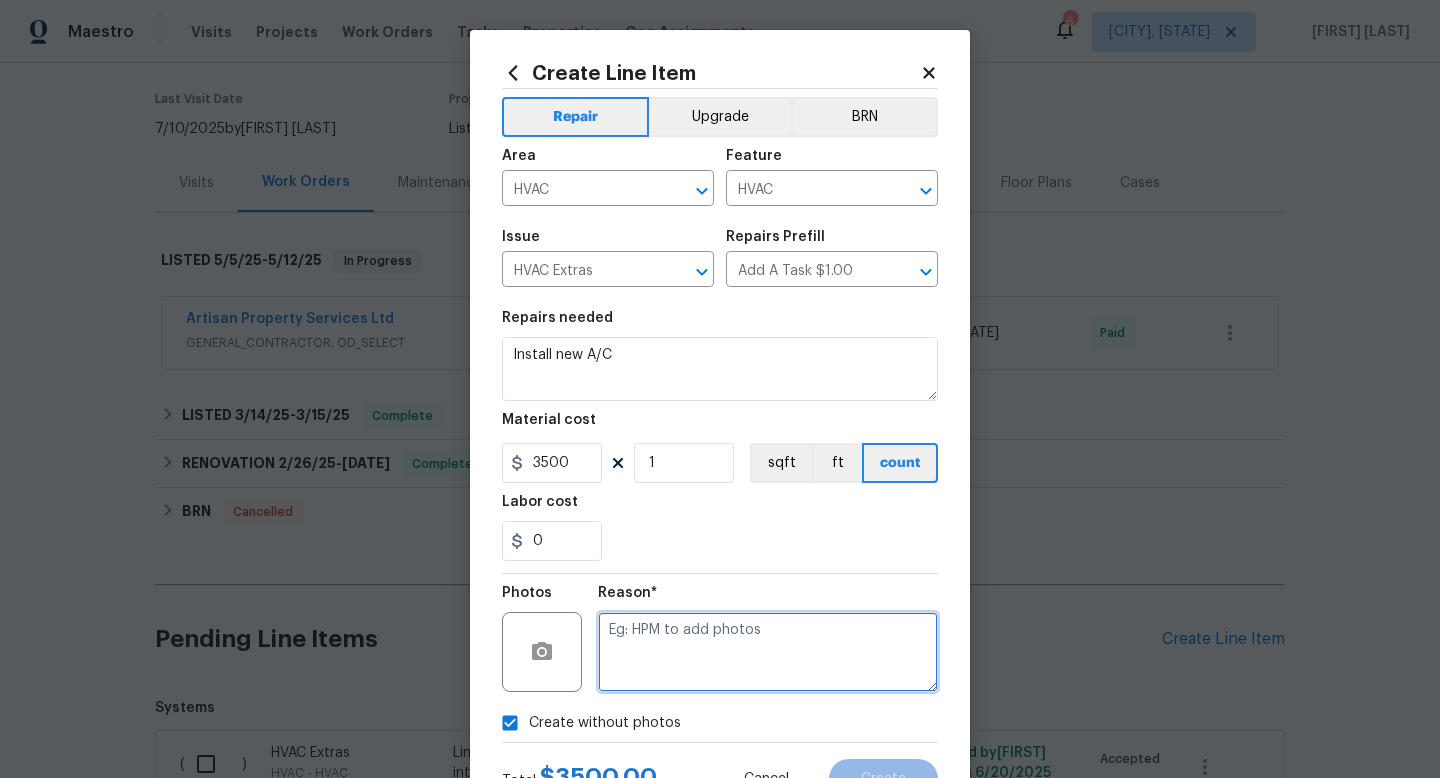 click at bounding box center (768, 652) 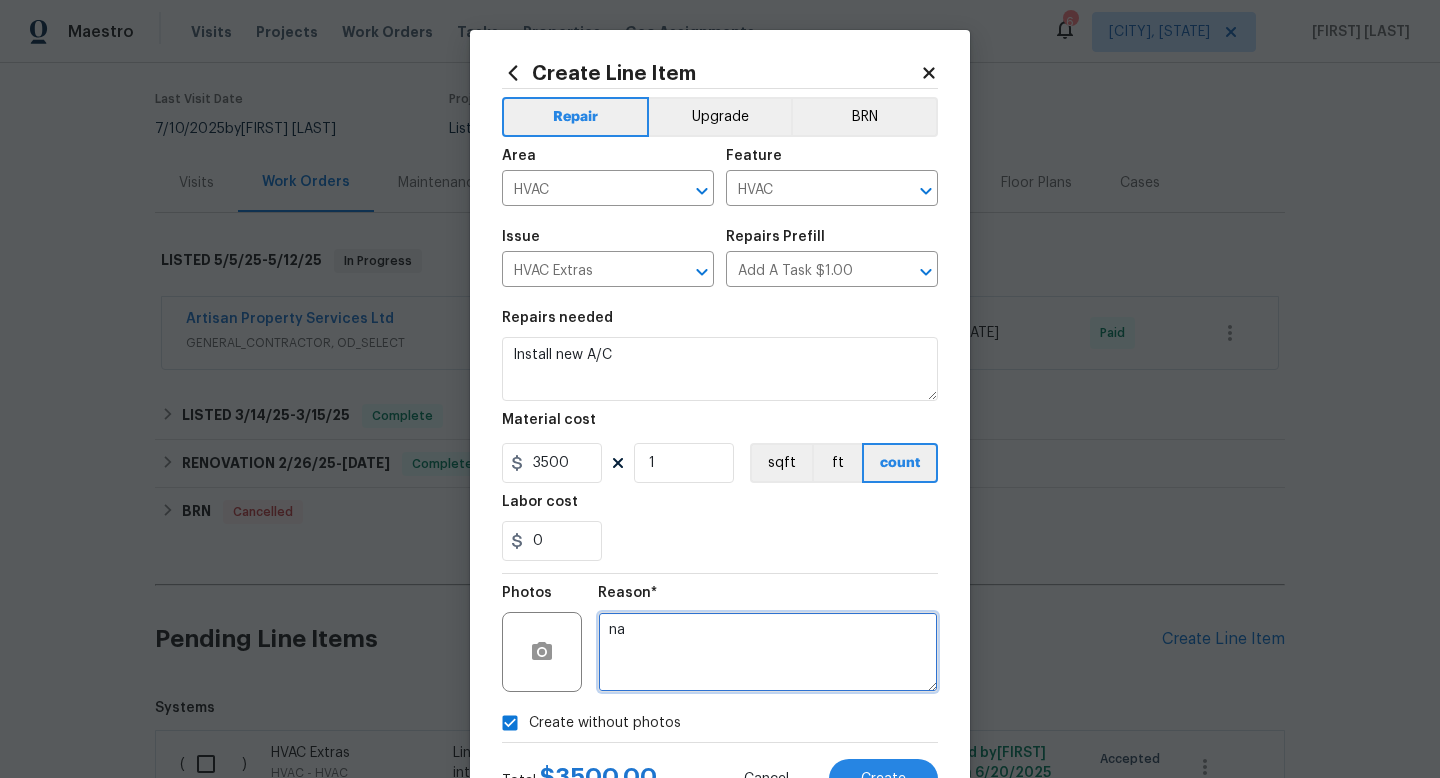 type on "na" 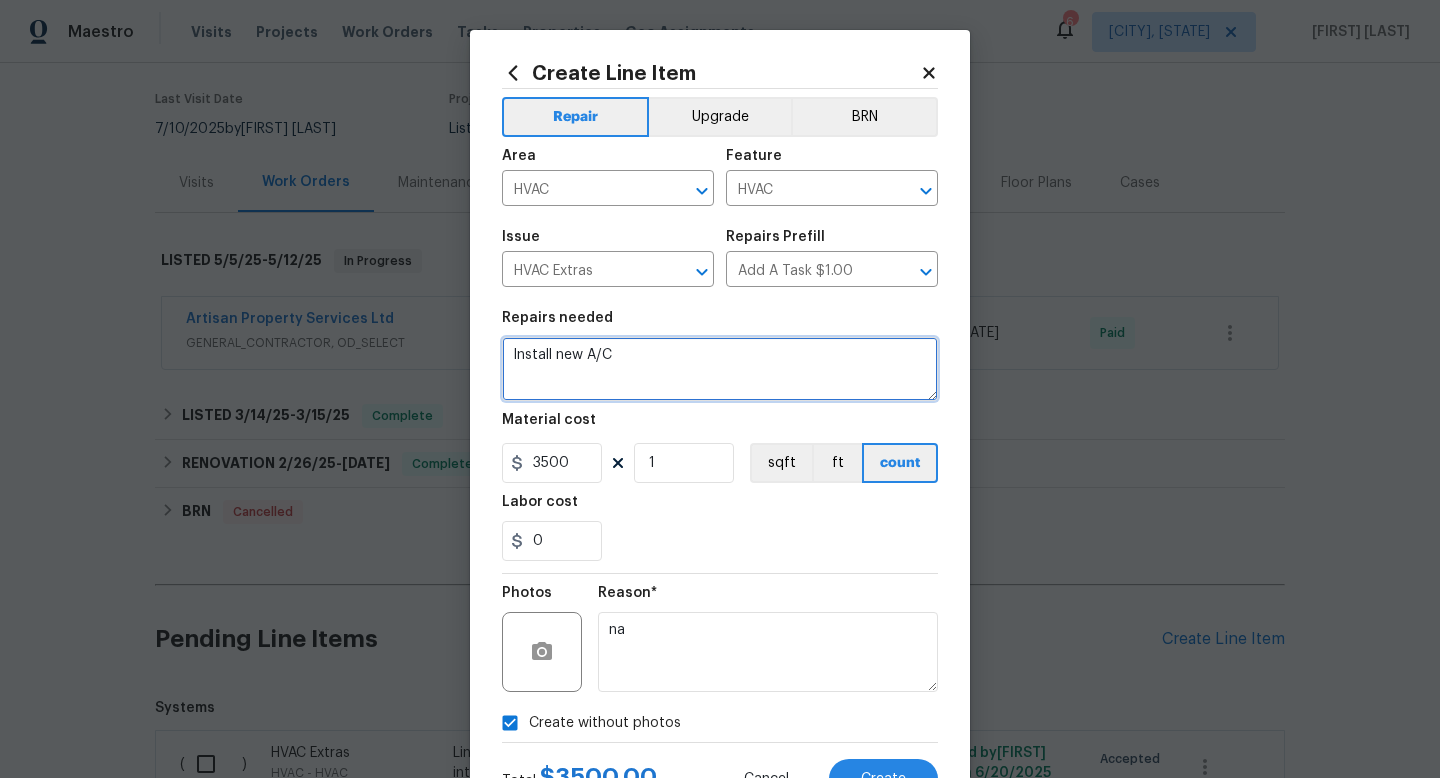 click on "Install new A/C" at bounding box center (720, 369) 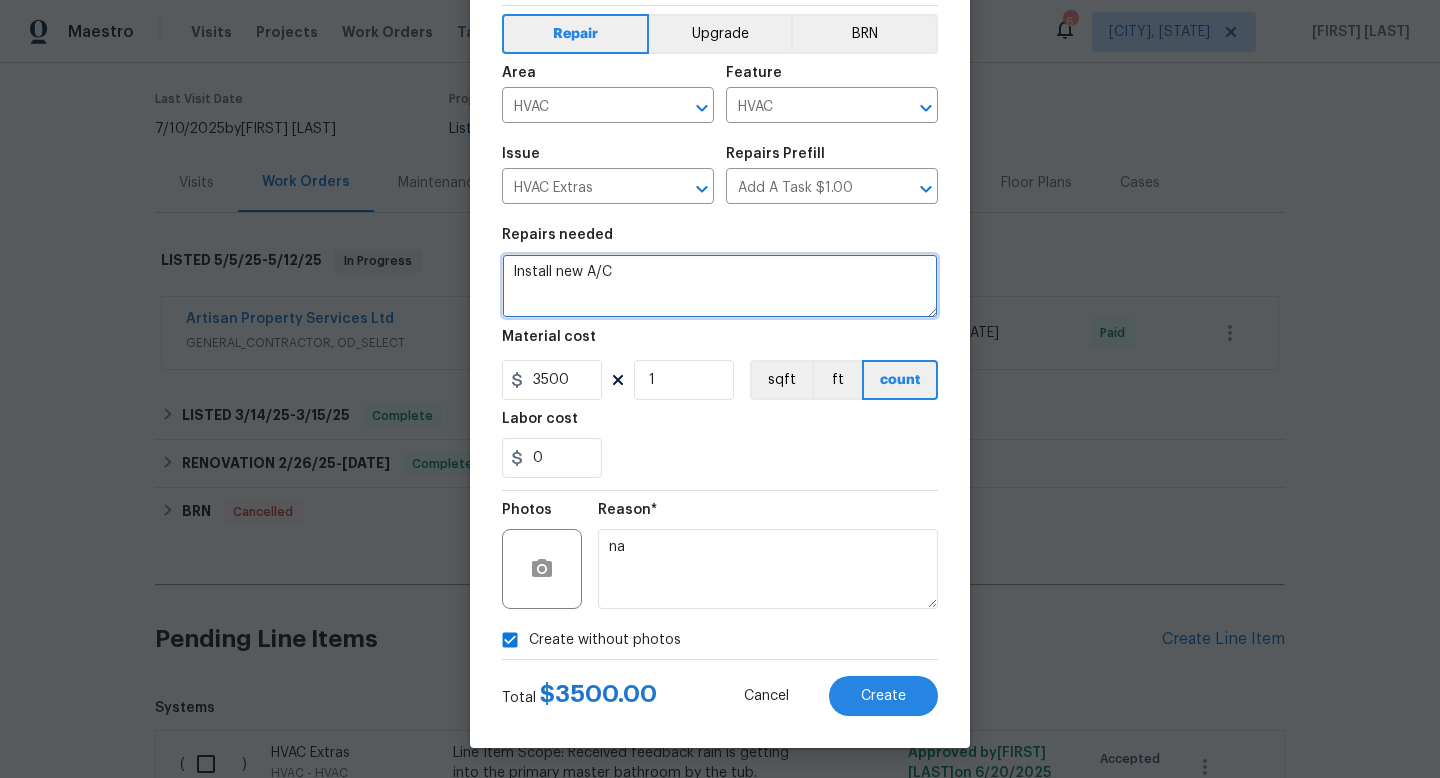 scroll, scrollTop: 78, scrollLeft: 0, axis: vertical 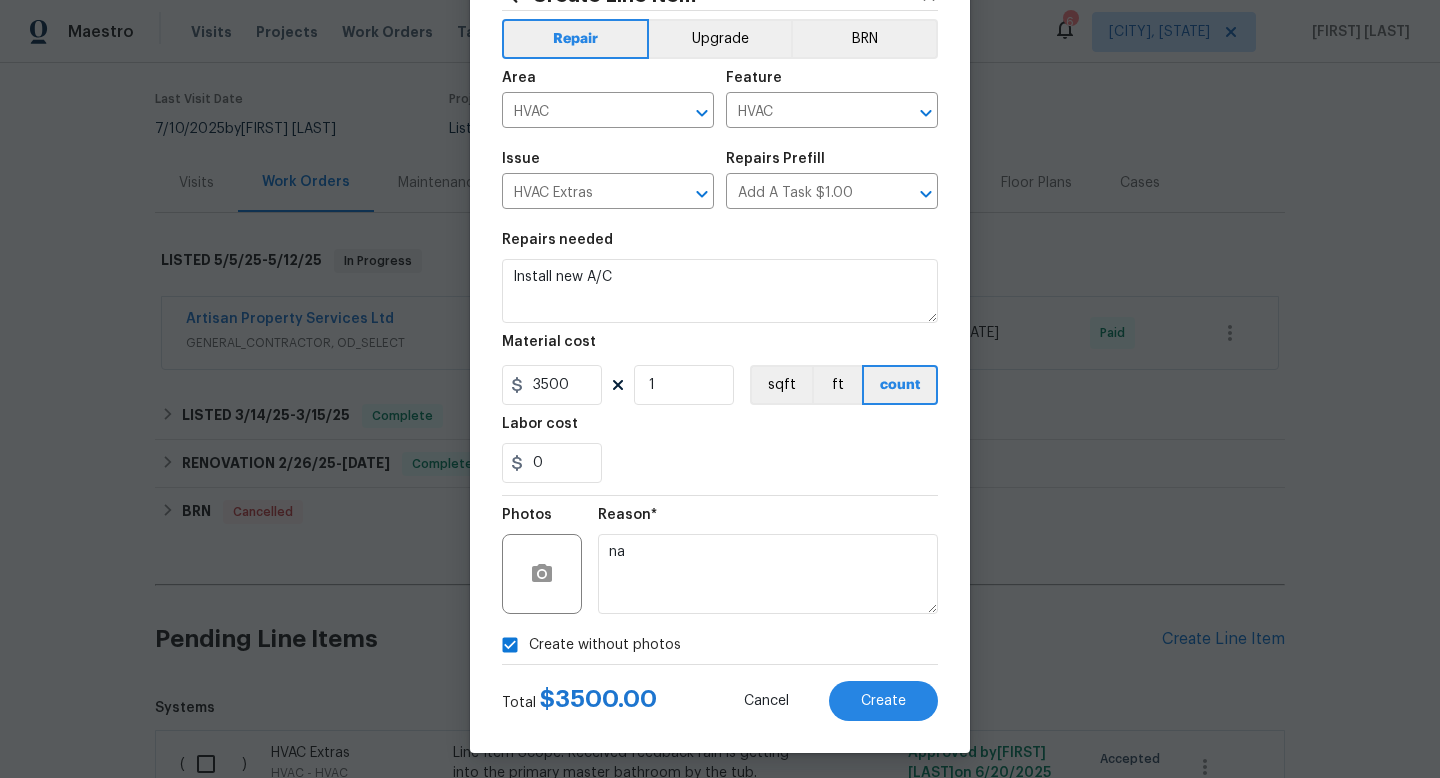 click on "Create Line Item Repair Upgrade BRN Area HVAC ​ Feature HVAC ​ Issue HVAC Extras ​ Repairs Prefill Add A Task $1.00 ​ Repairs needed Install new A/C  Material cost 3500 1 sqft ft count Labor cost 0 Photos Reason* na Create without photos Total   $ 3500.00 Cancel Create" at bounding box center [720, 352] 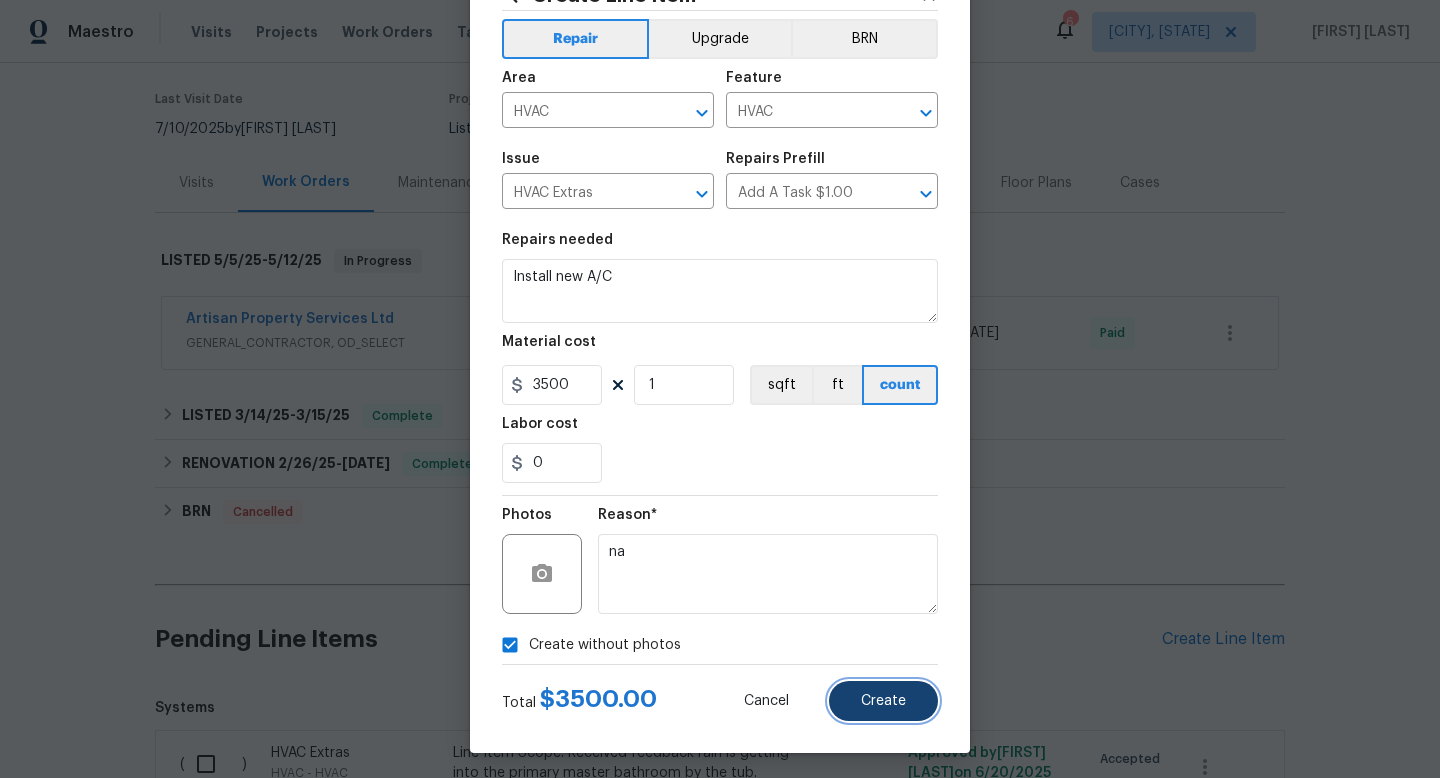 click on "Create" at bounding box center [883, 701] 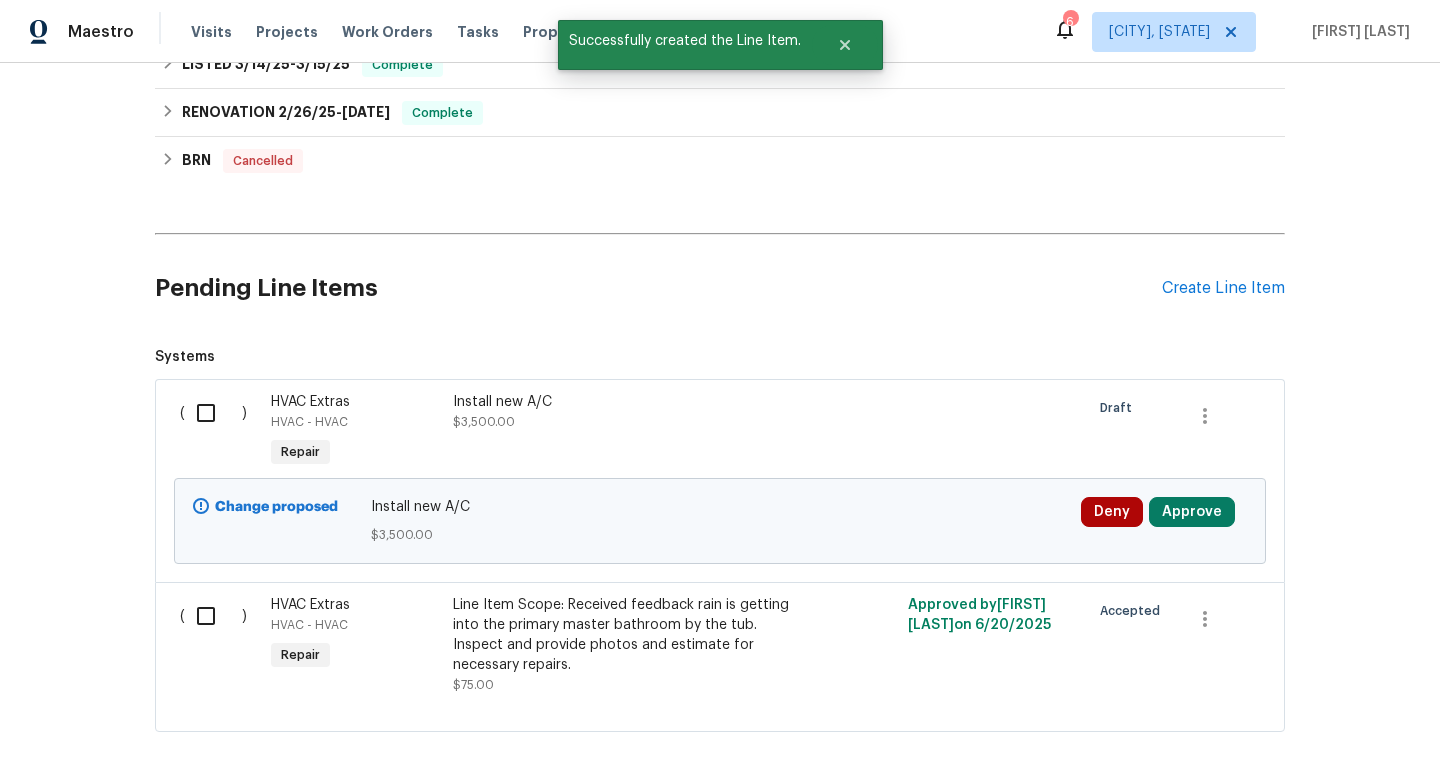 scroll, scrollTop: 572, scrollLeft: 0, axis: vertical 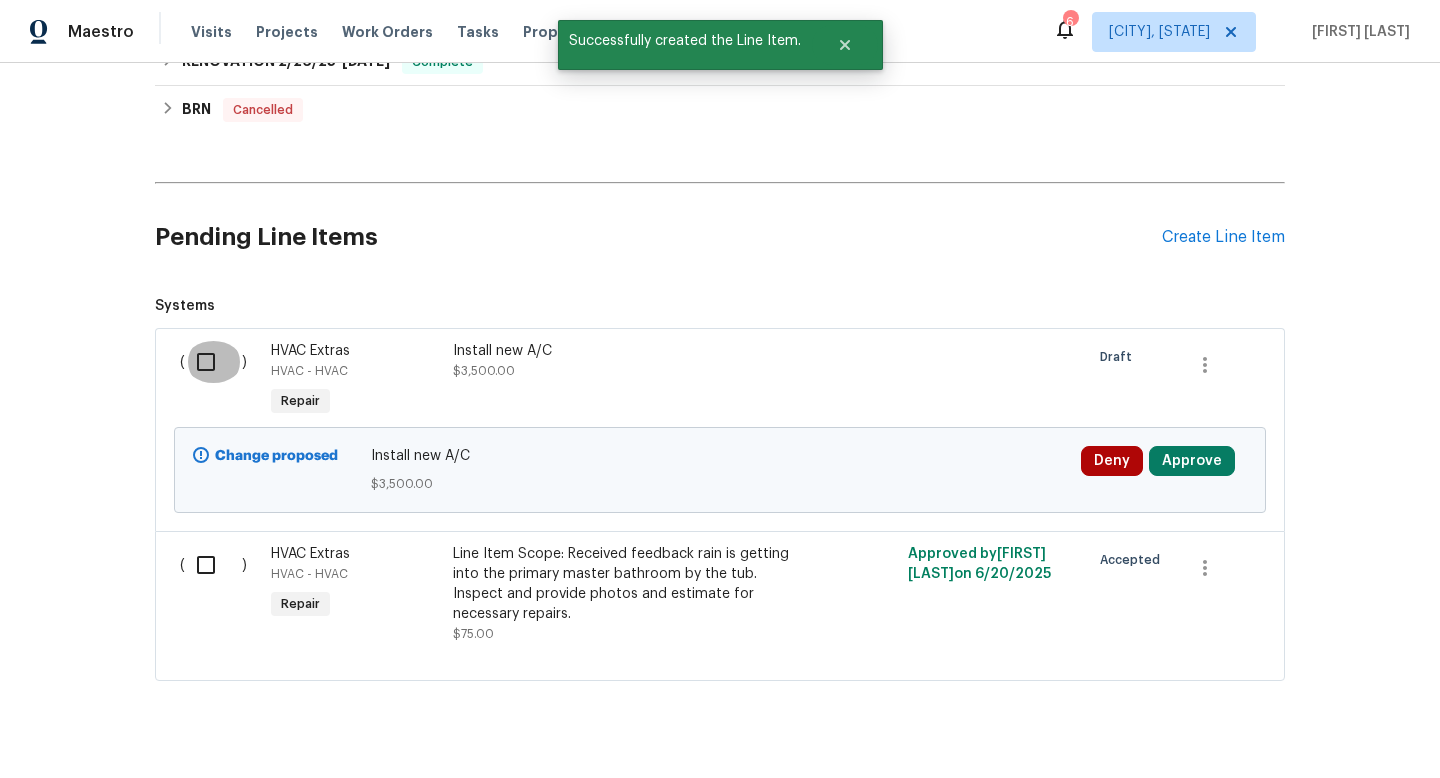 click at bounding box center (213, 362) 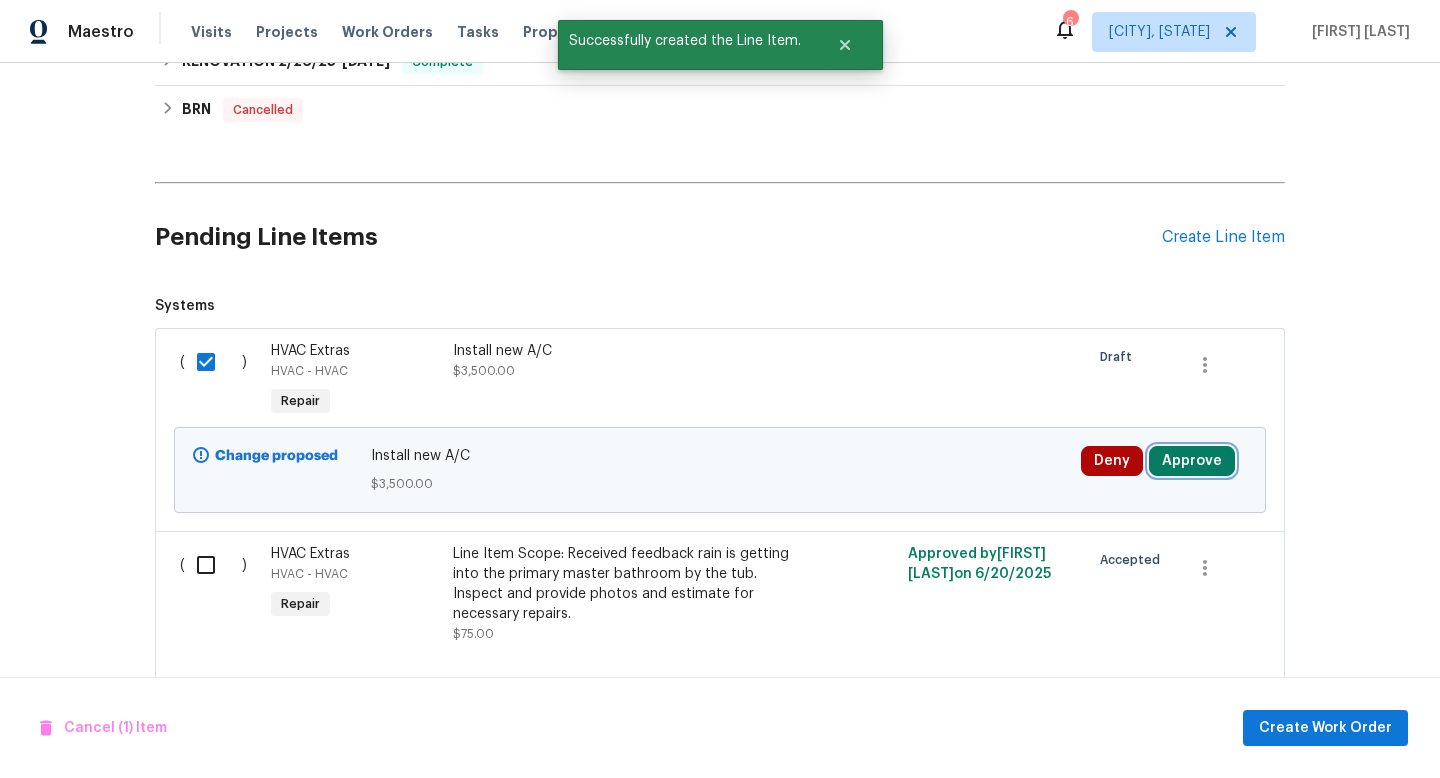click on "Approve" at bounding box center (1192, 461) 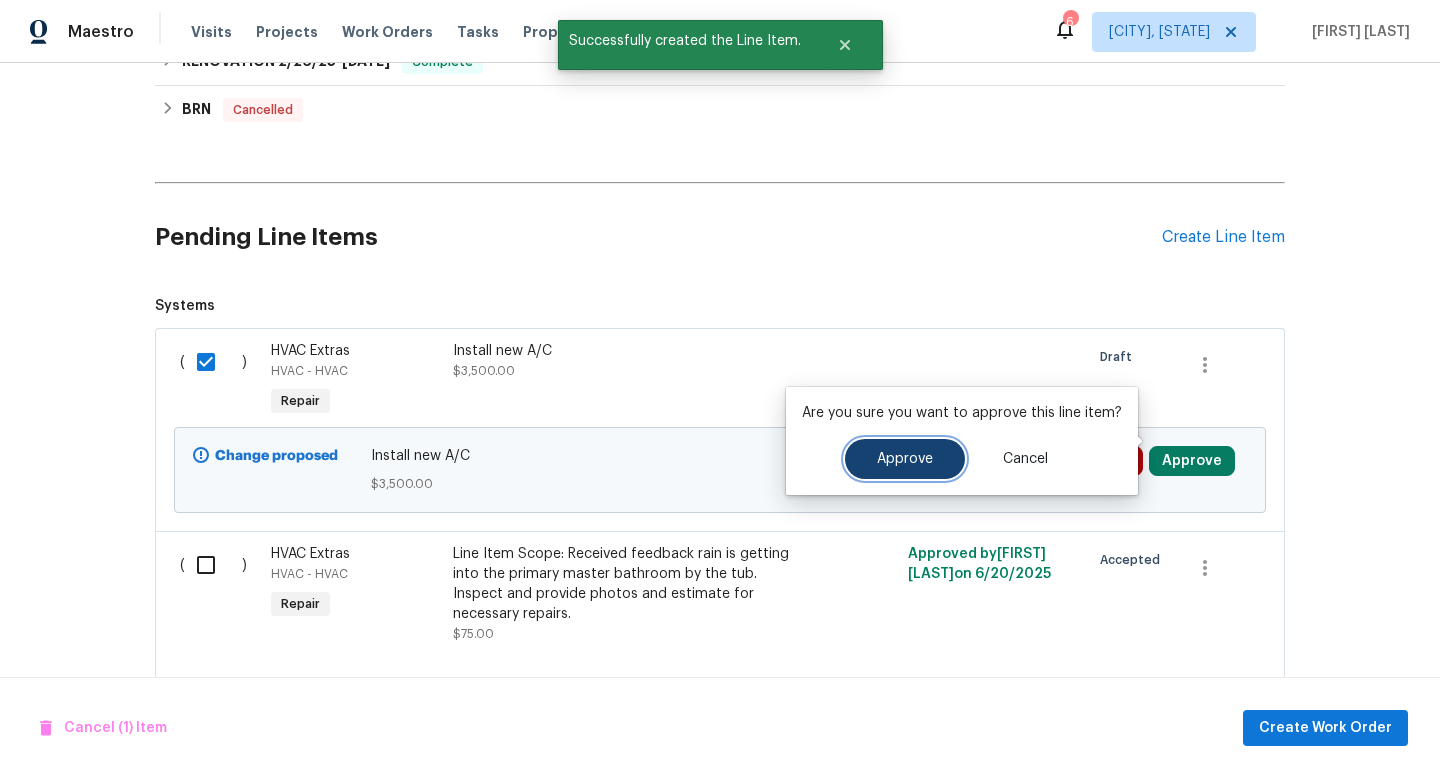 click on "Approve" at bounding box center [905, 459] 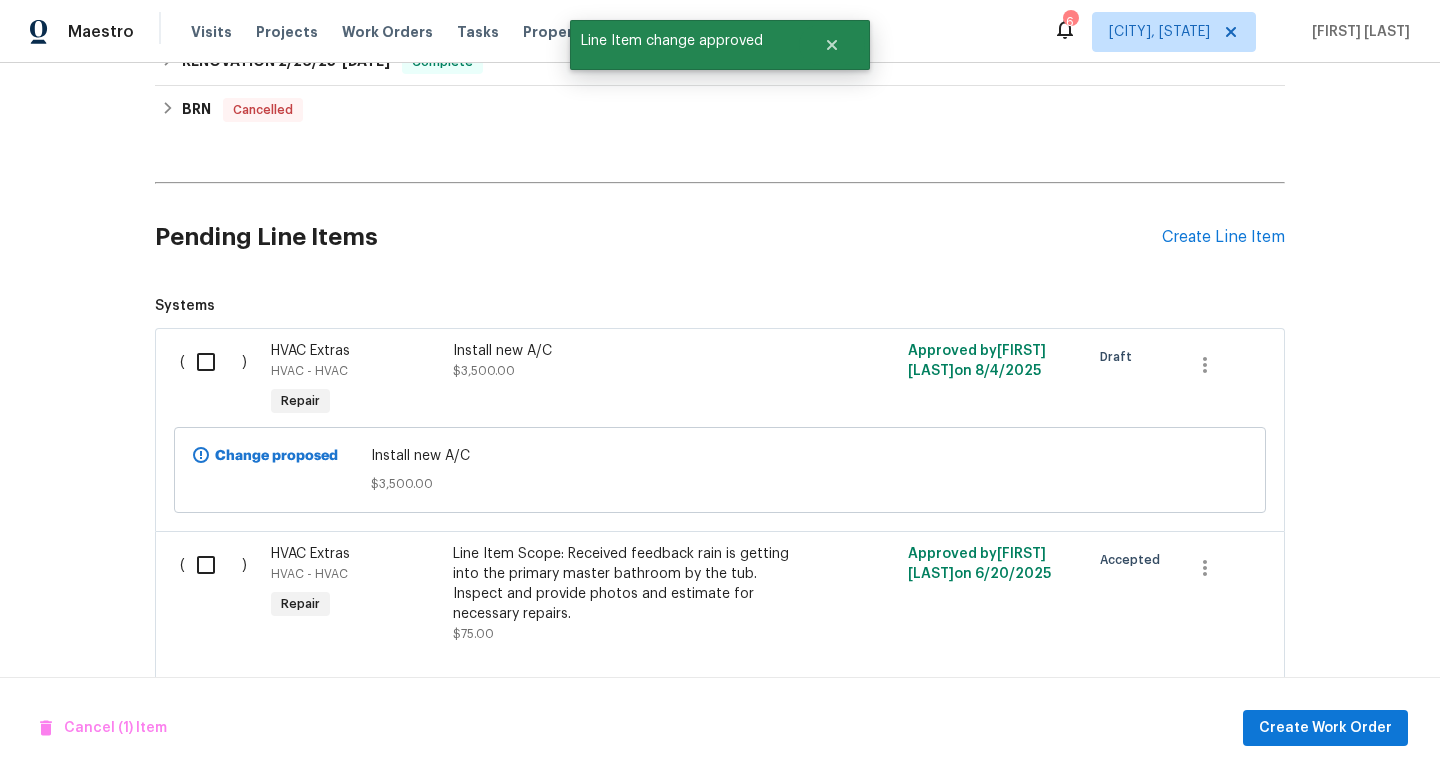 click at bounding box center (213, 362) 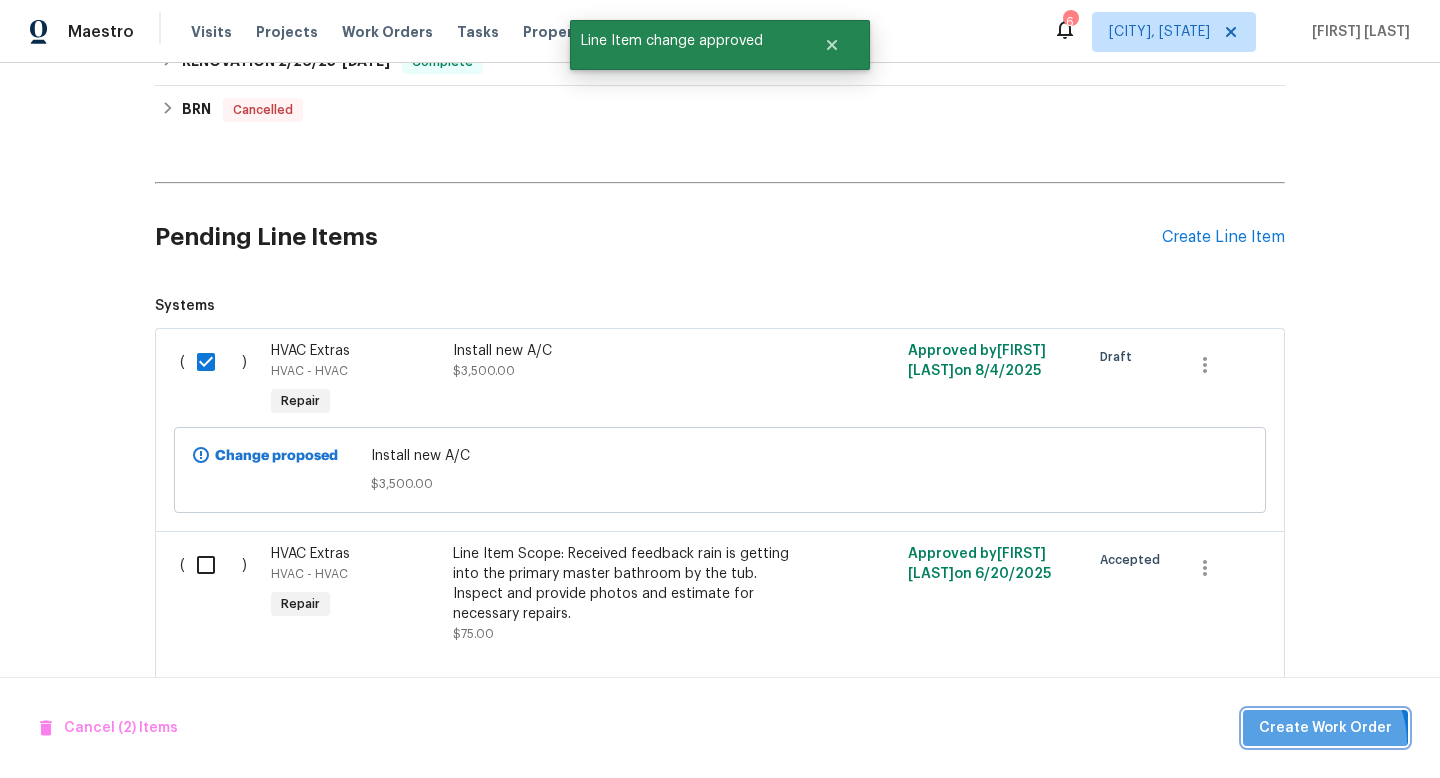click on "Create Work Order" at bounding box center (1325, 728) 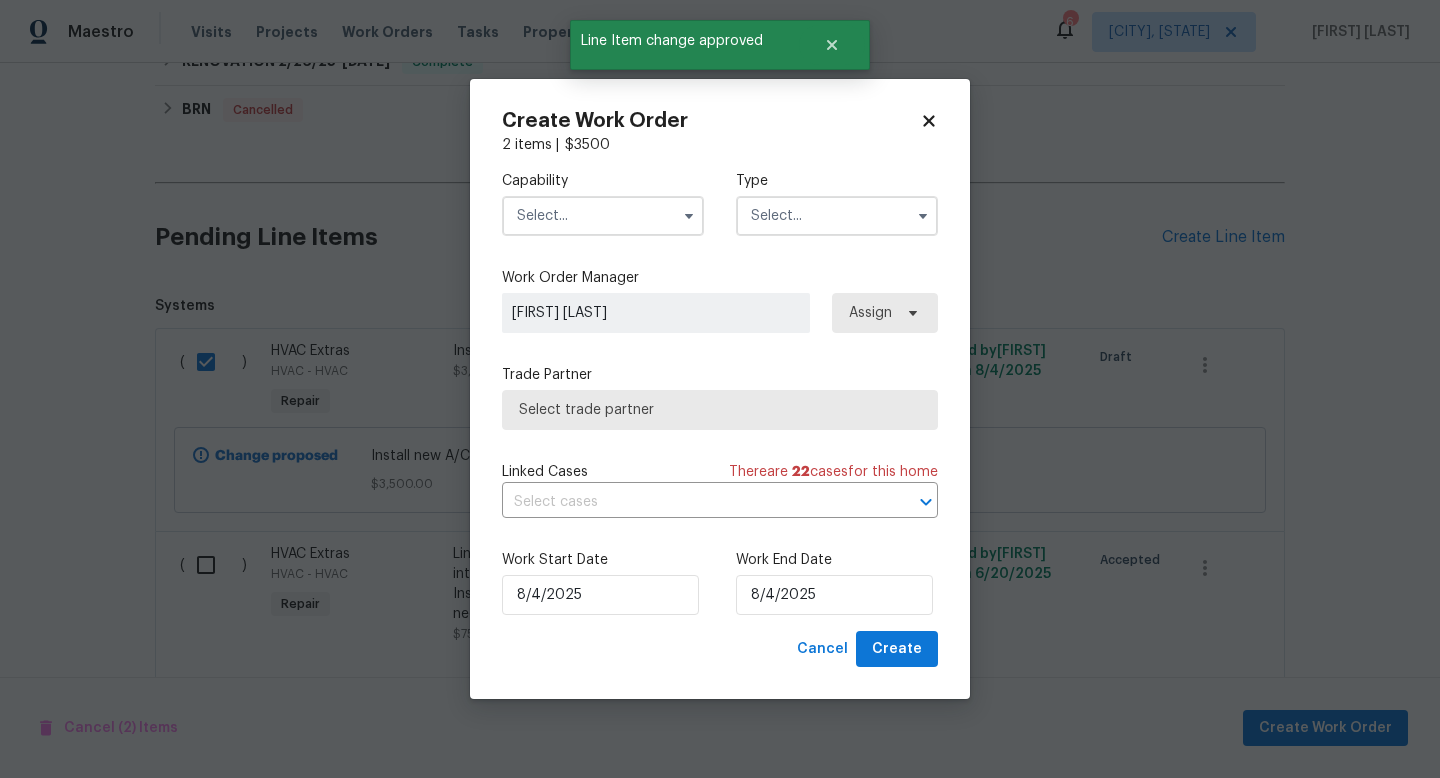 click at bounding box center [603, 216] 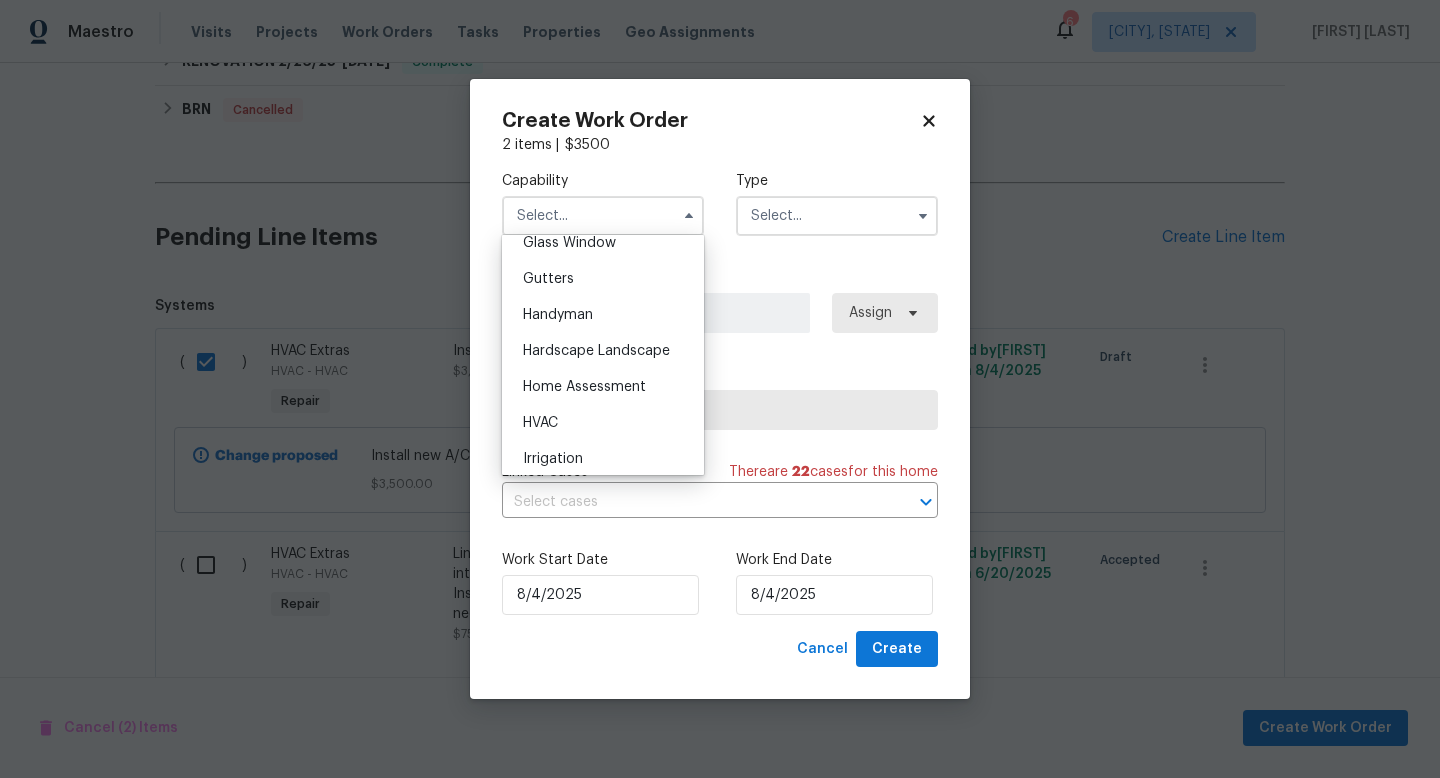 scroll, scrollTop: 1046, scrollLeft: 0, axis: vertical 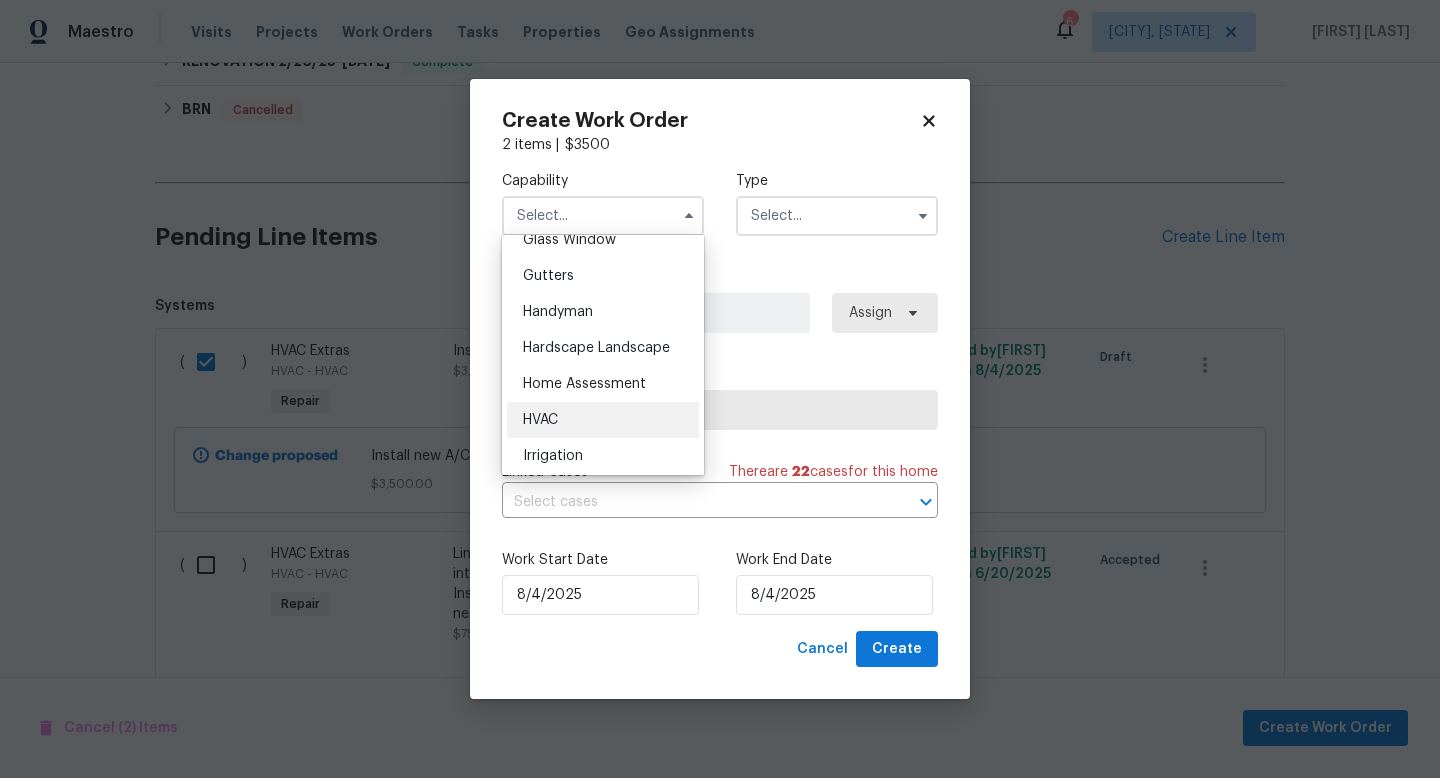 click on "HVAC" at bounding box center [603, 420] 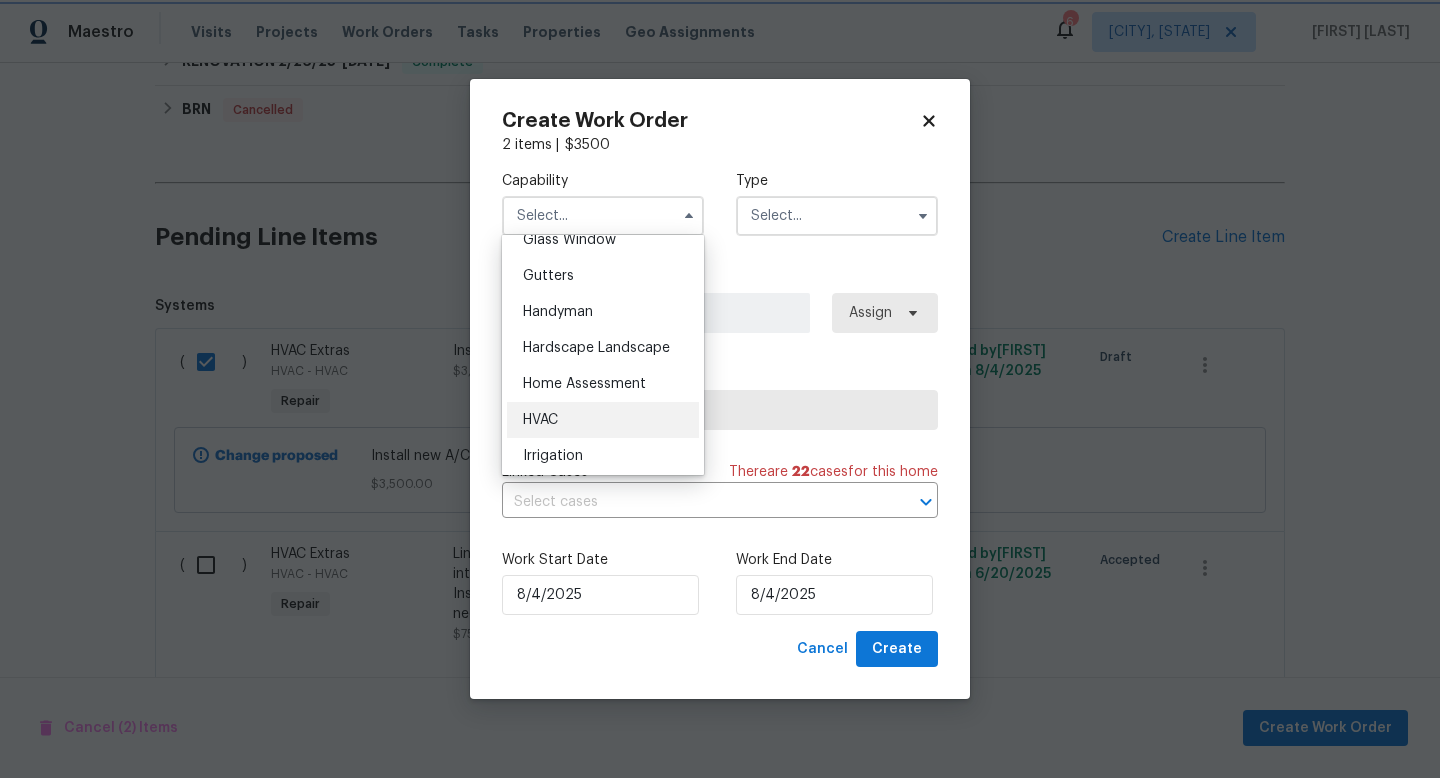 type on "HVAC" 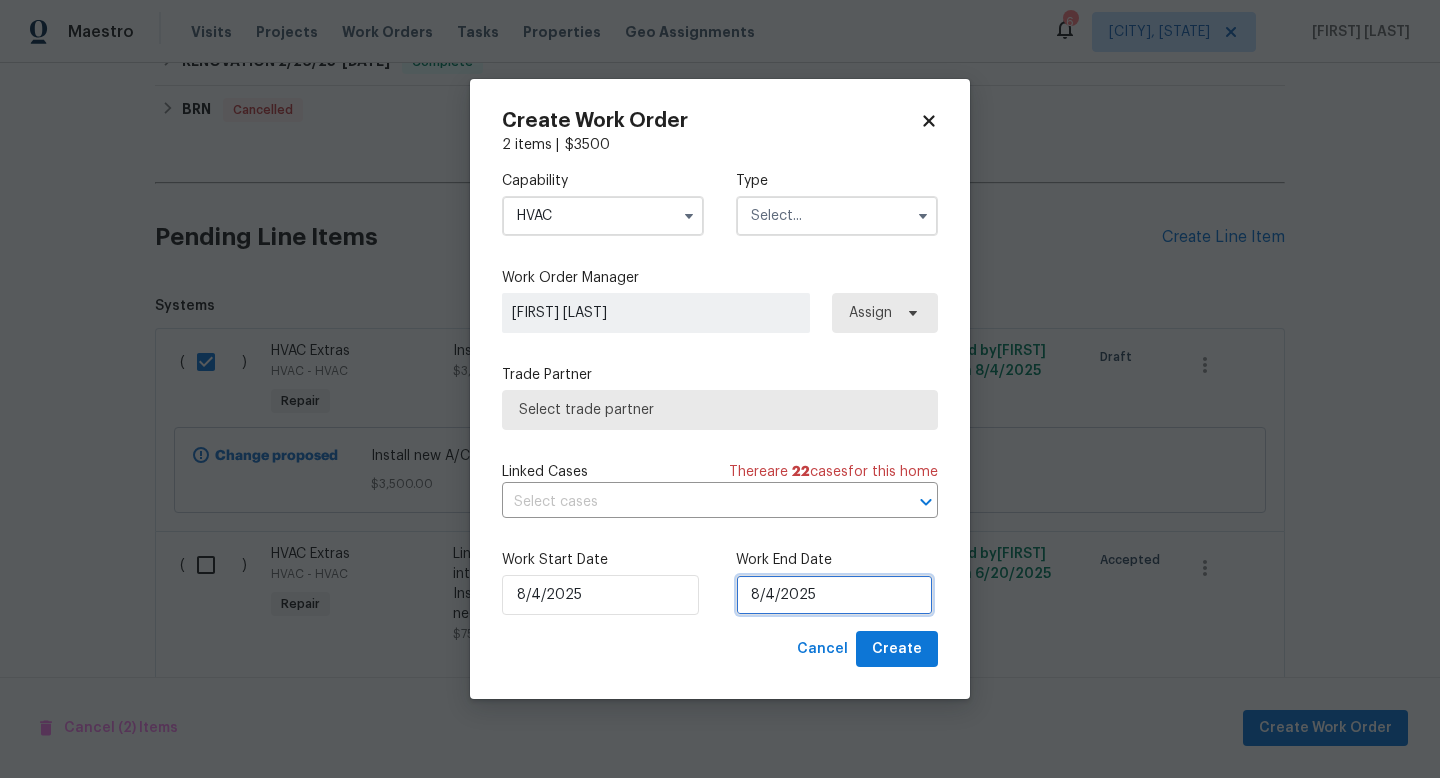 click on "8/4/2025" at bounding box center [834, 595] 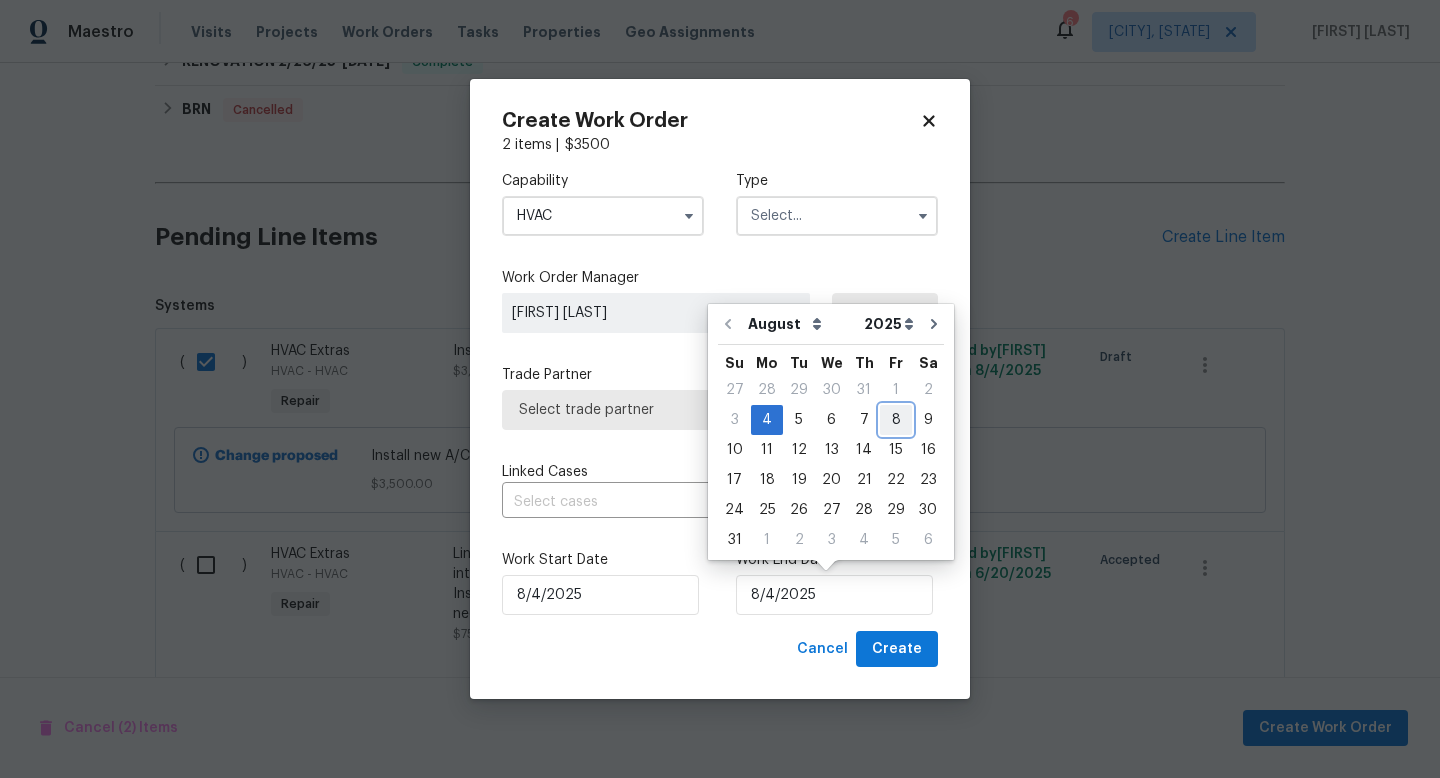 click on "8" at bounding box center [896, 420] 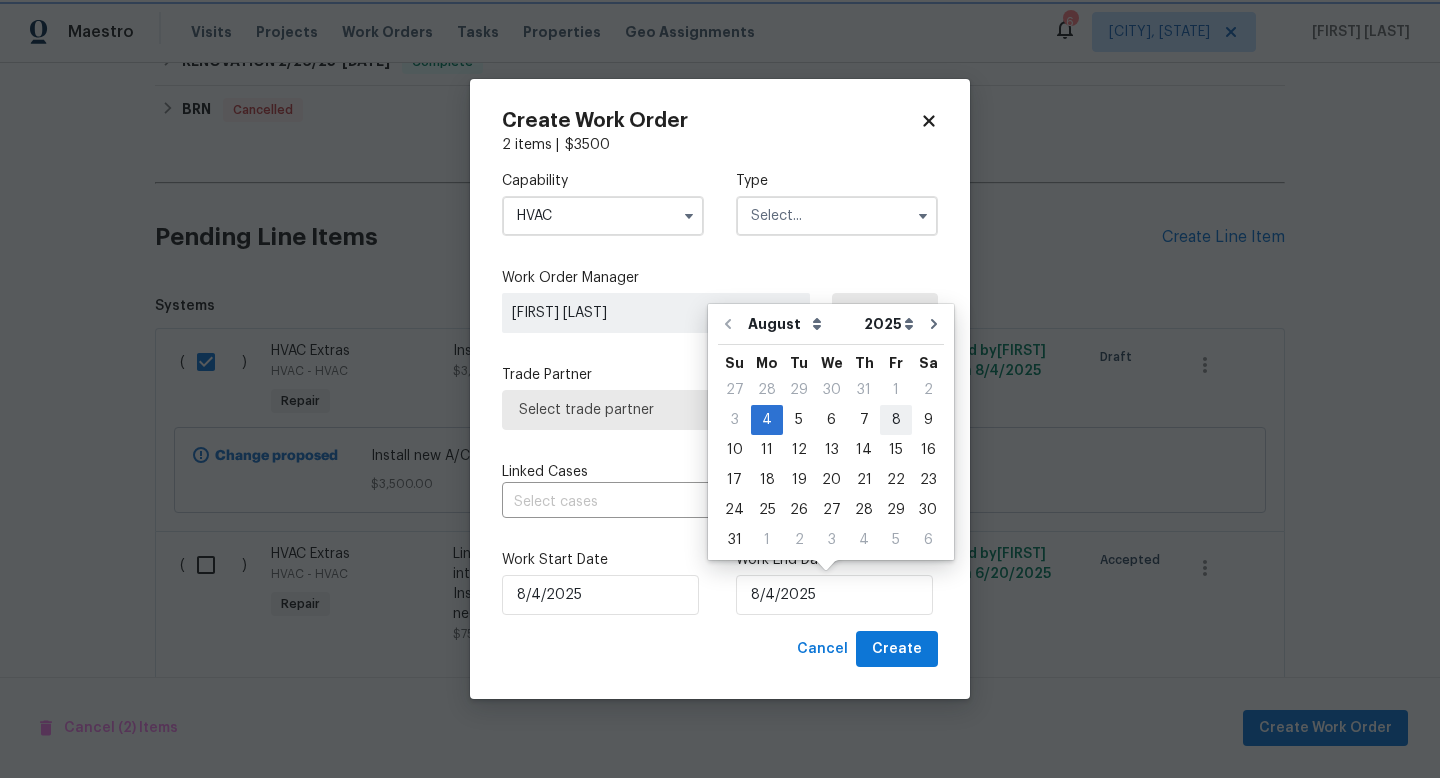 type on "8/8/2025" 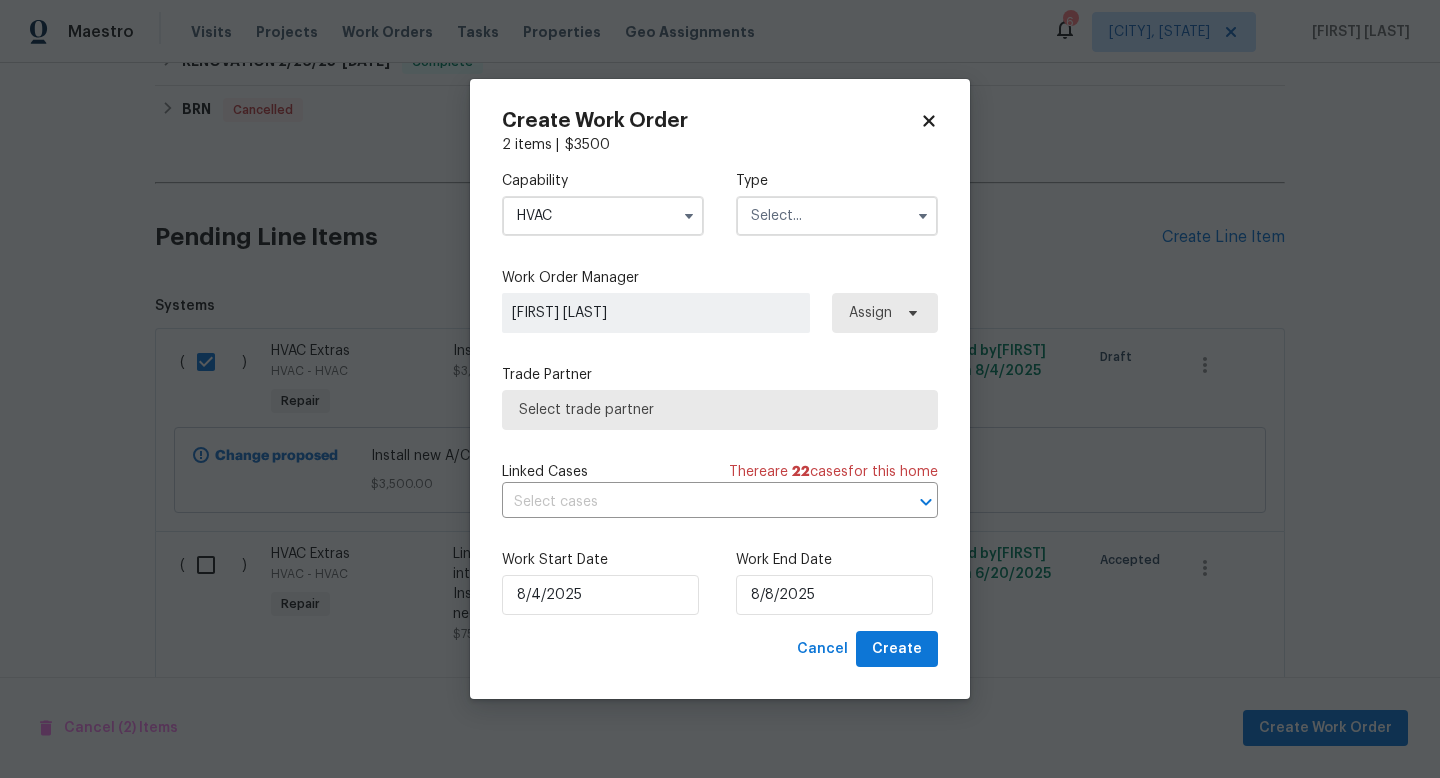 click on "HVAC" at bounding box center (603, 216) 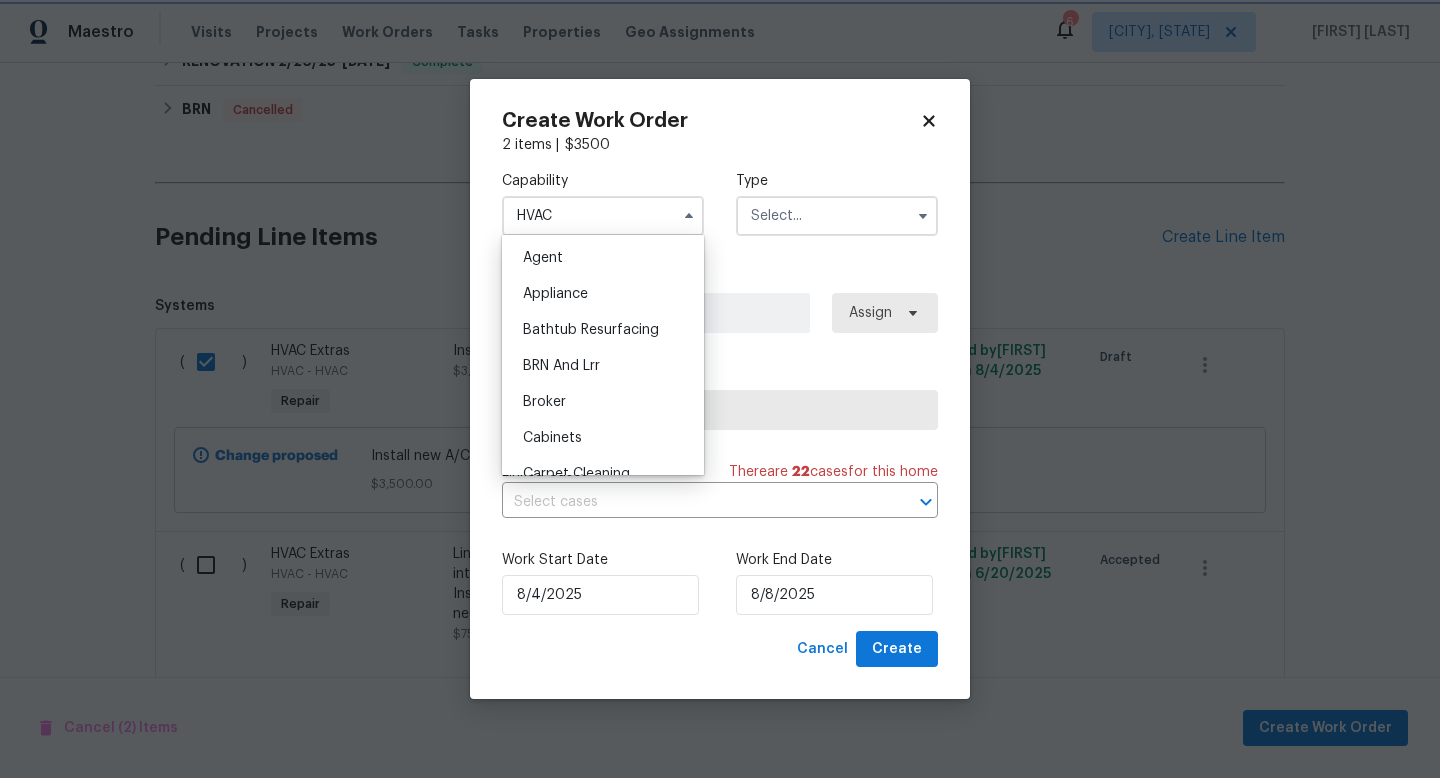 click on "Select trade partner" at bounding box center [720, 410] 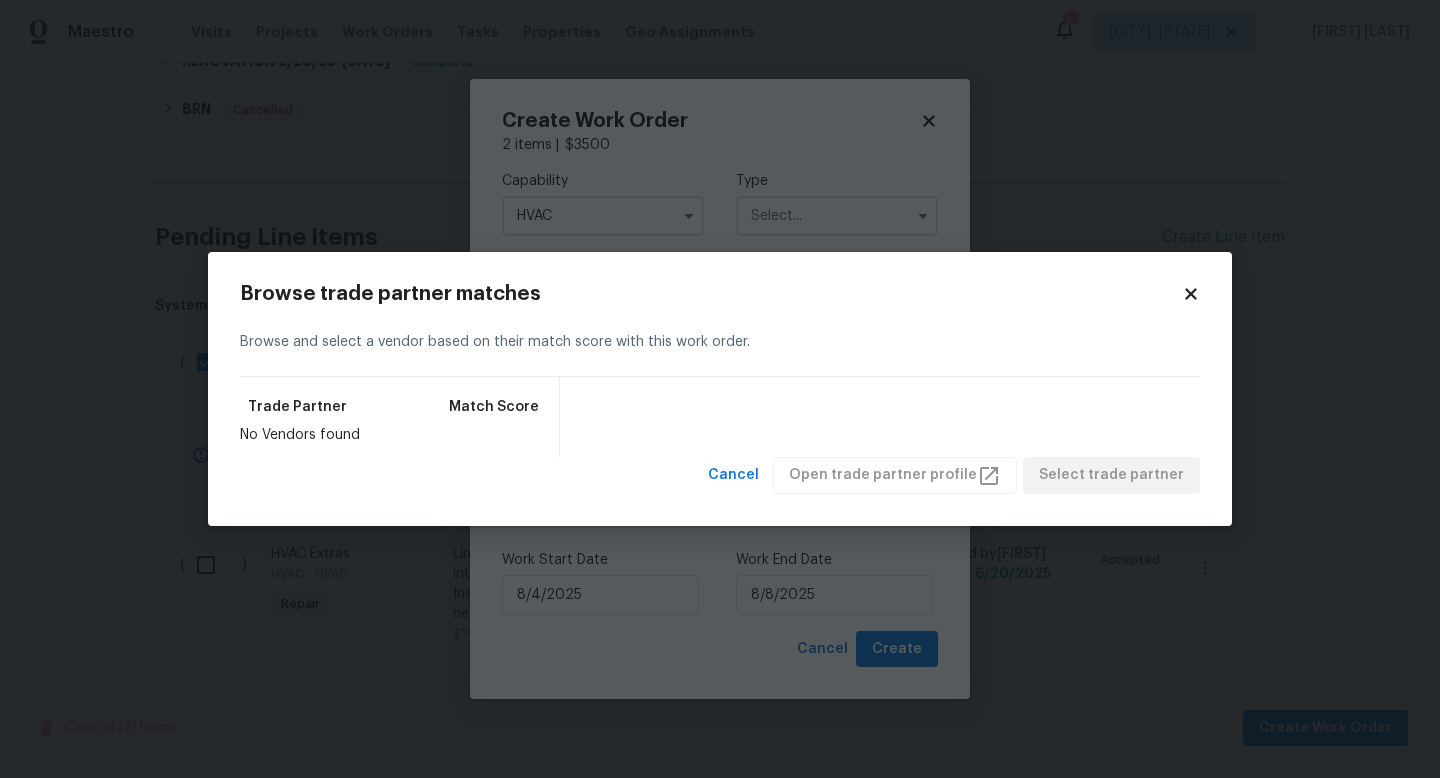 click on "Browse trade partner matches" at bounding box center (711, 294) 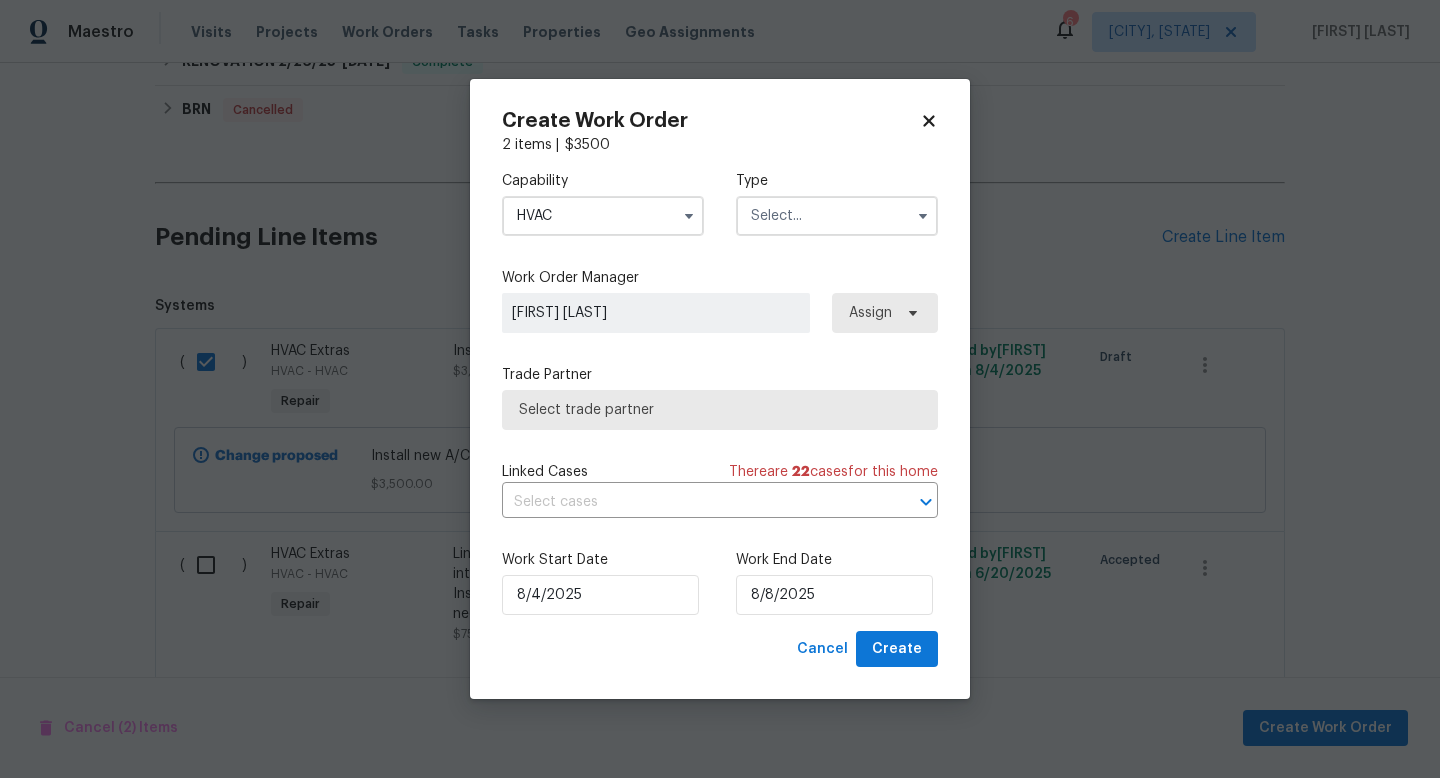 click on "HVAC" at bounding box center (603, 216) 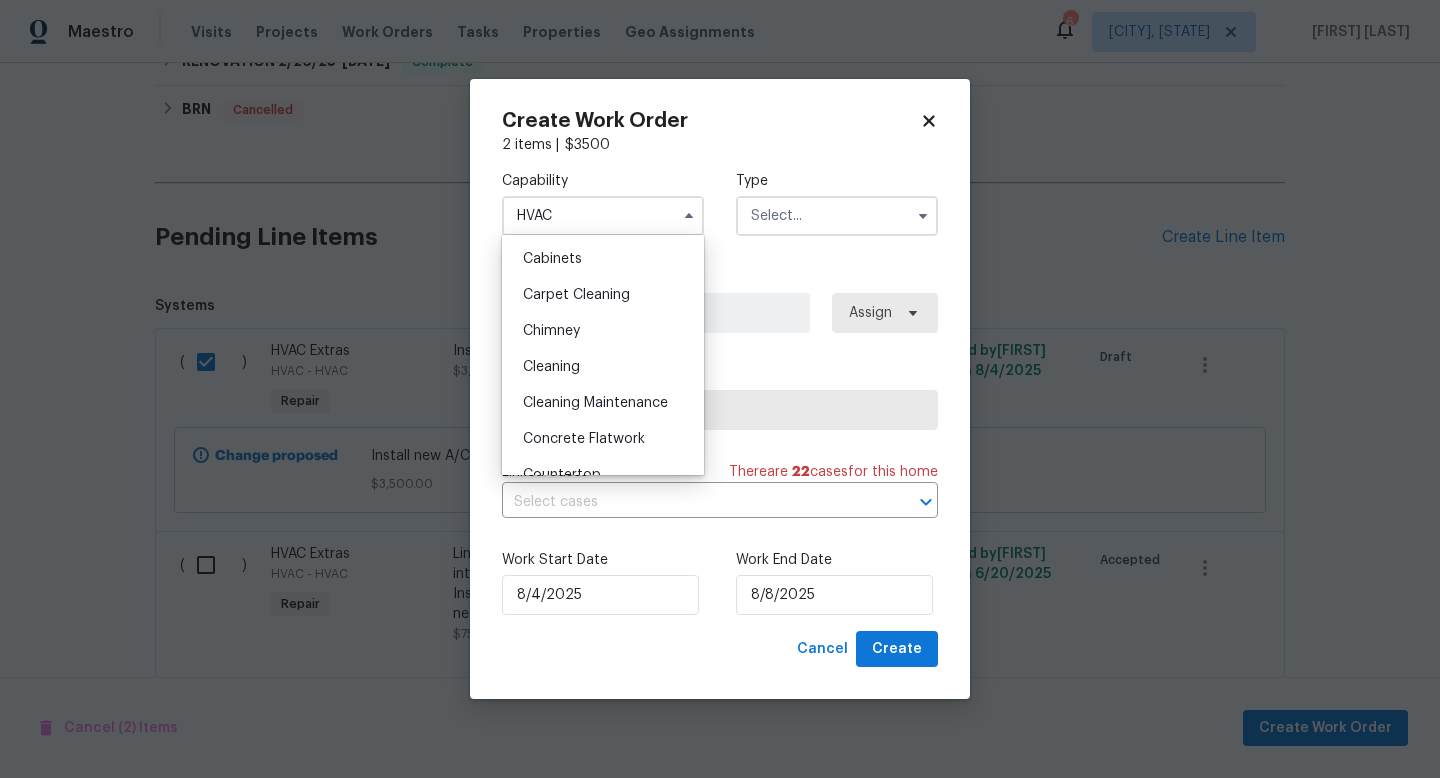 scroll, scrollTop: 103, scrollLeft: 0, axis: vertical 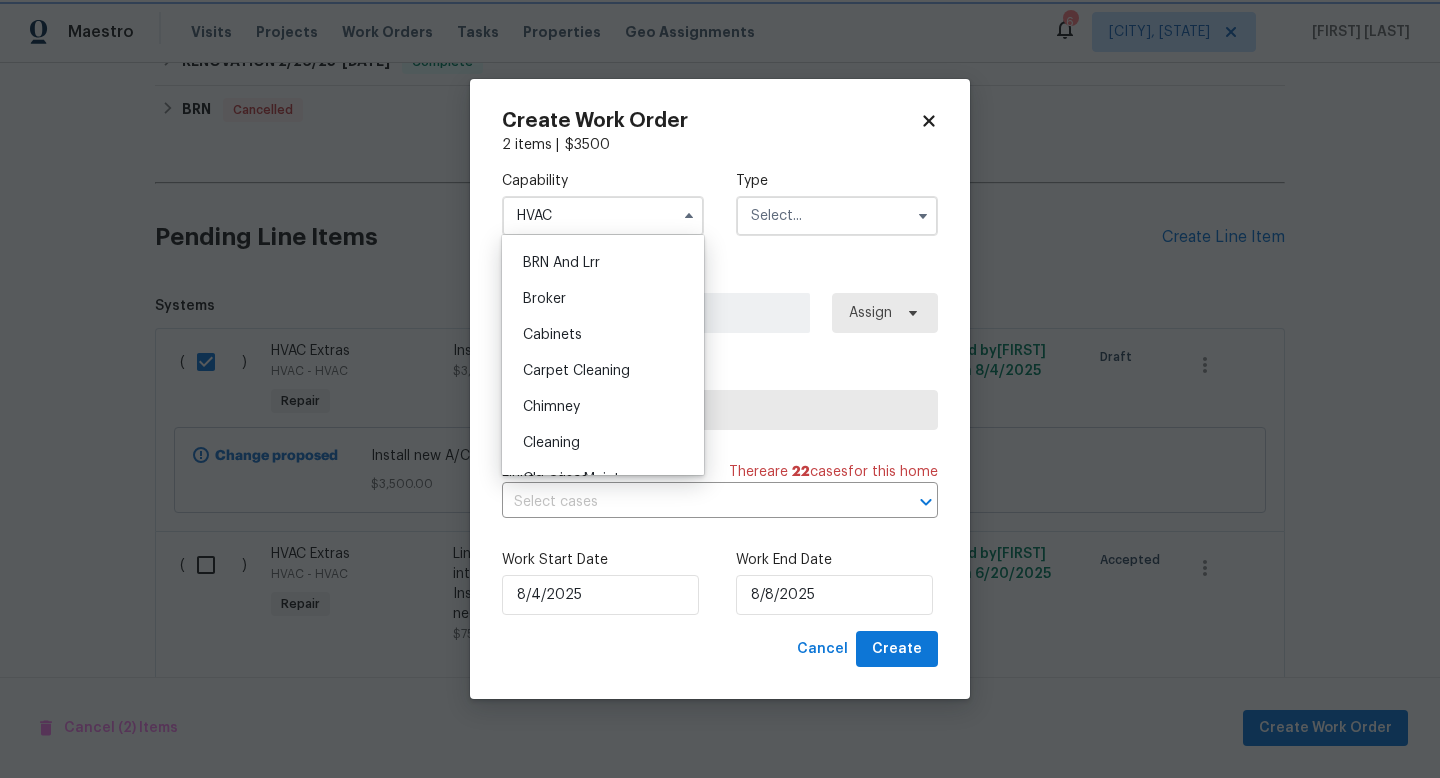 click on "Work Order Manager" at bounding box center (720, 278) 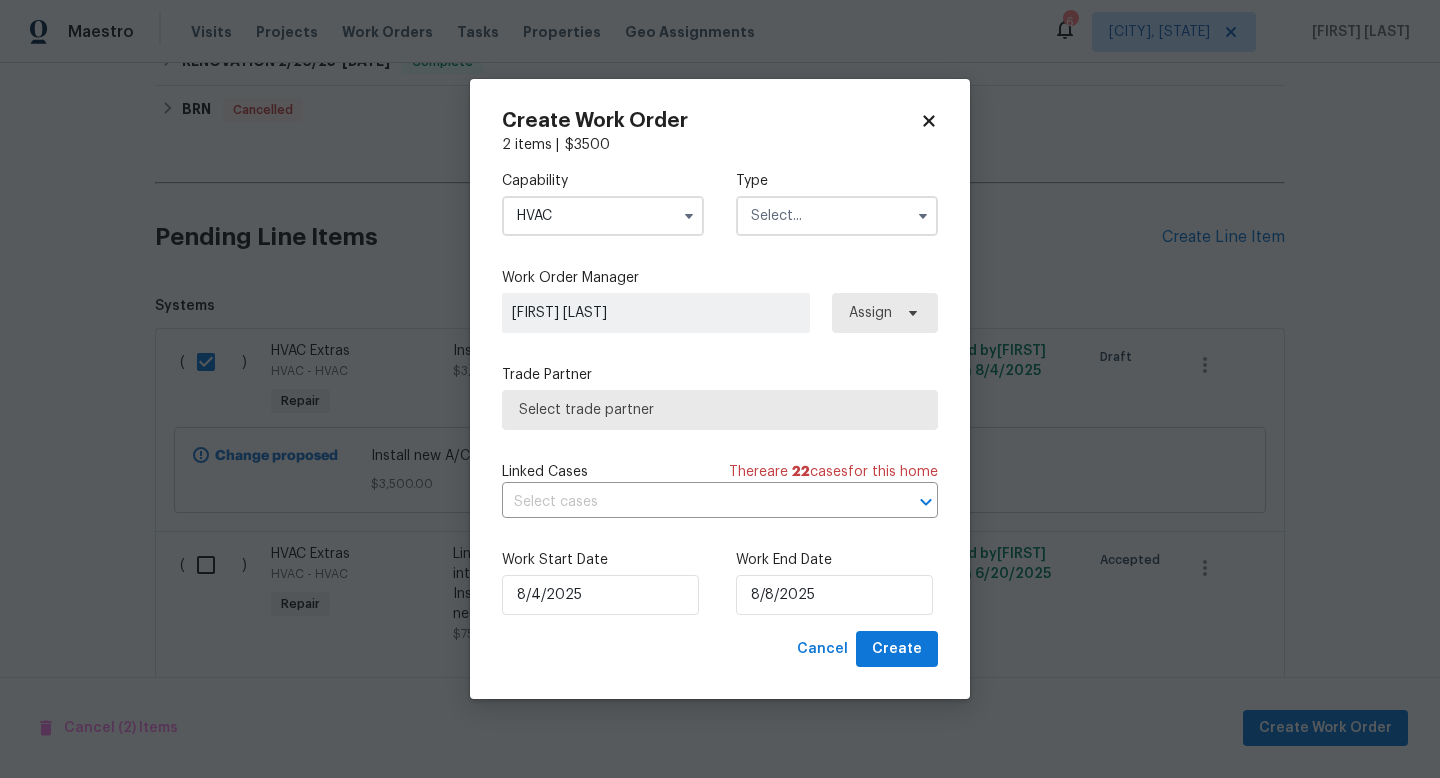 click at bounding box center [837, 216] 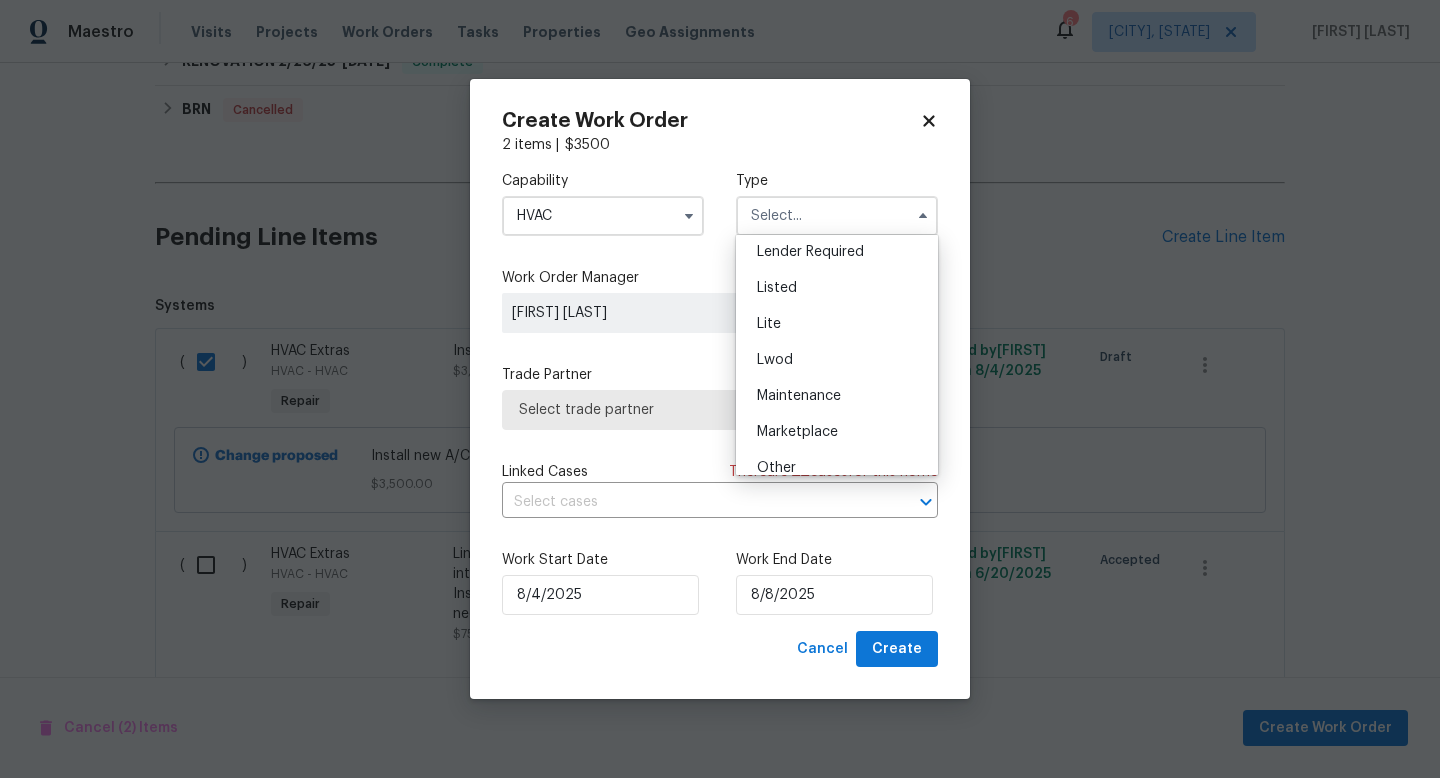 scroll, scrollTop: 170, scrollLeft: 0, axis: vertical 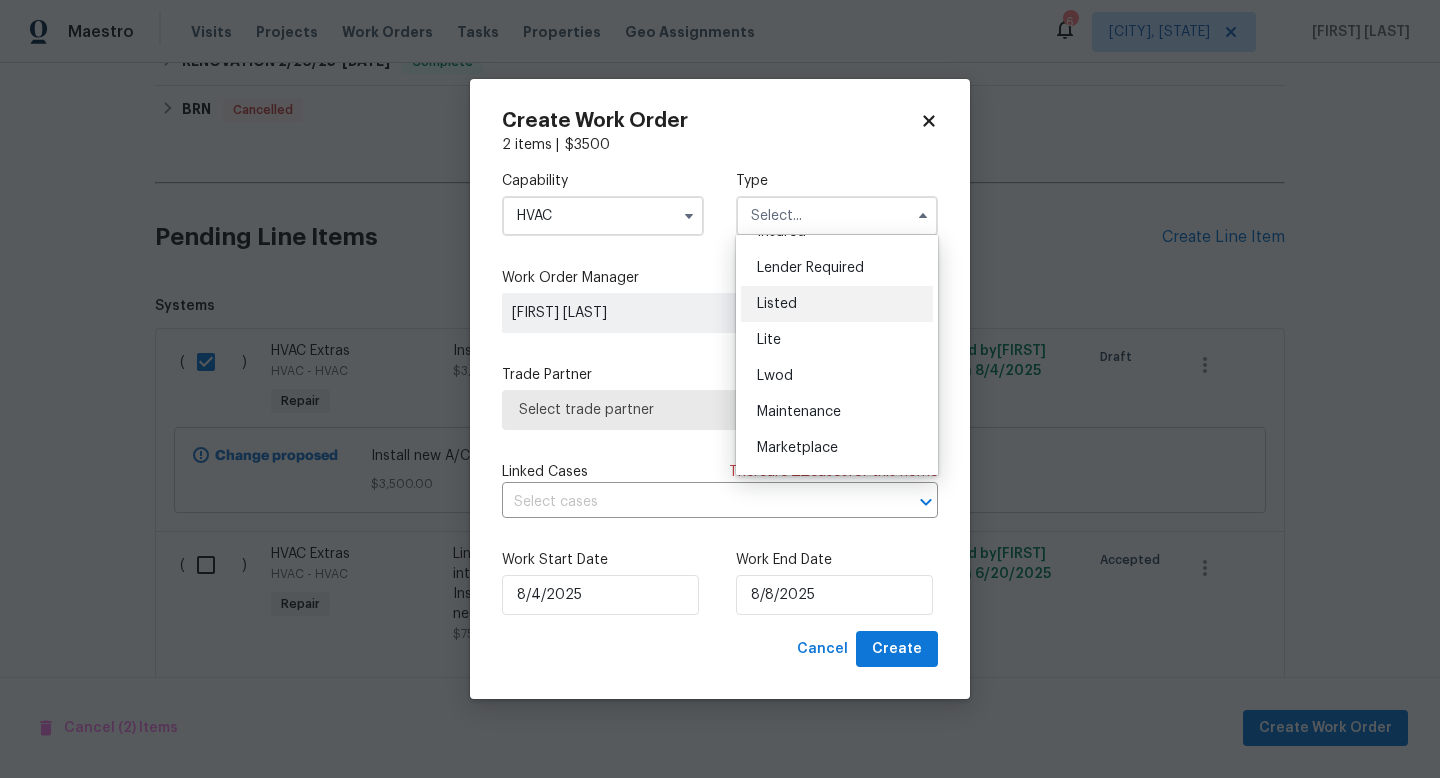 click on "Listed" at bounding box center [777, 304] 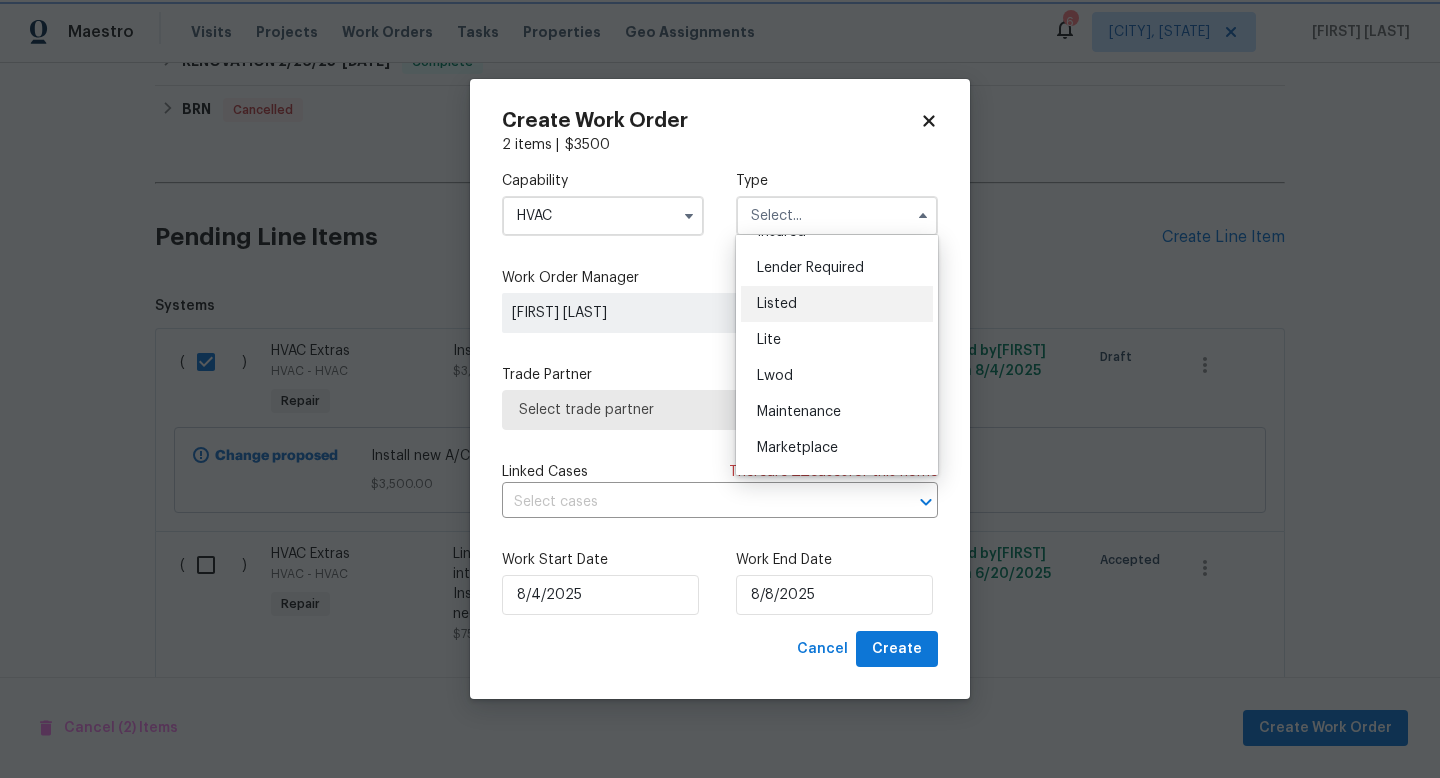 type on "Listed" 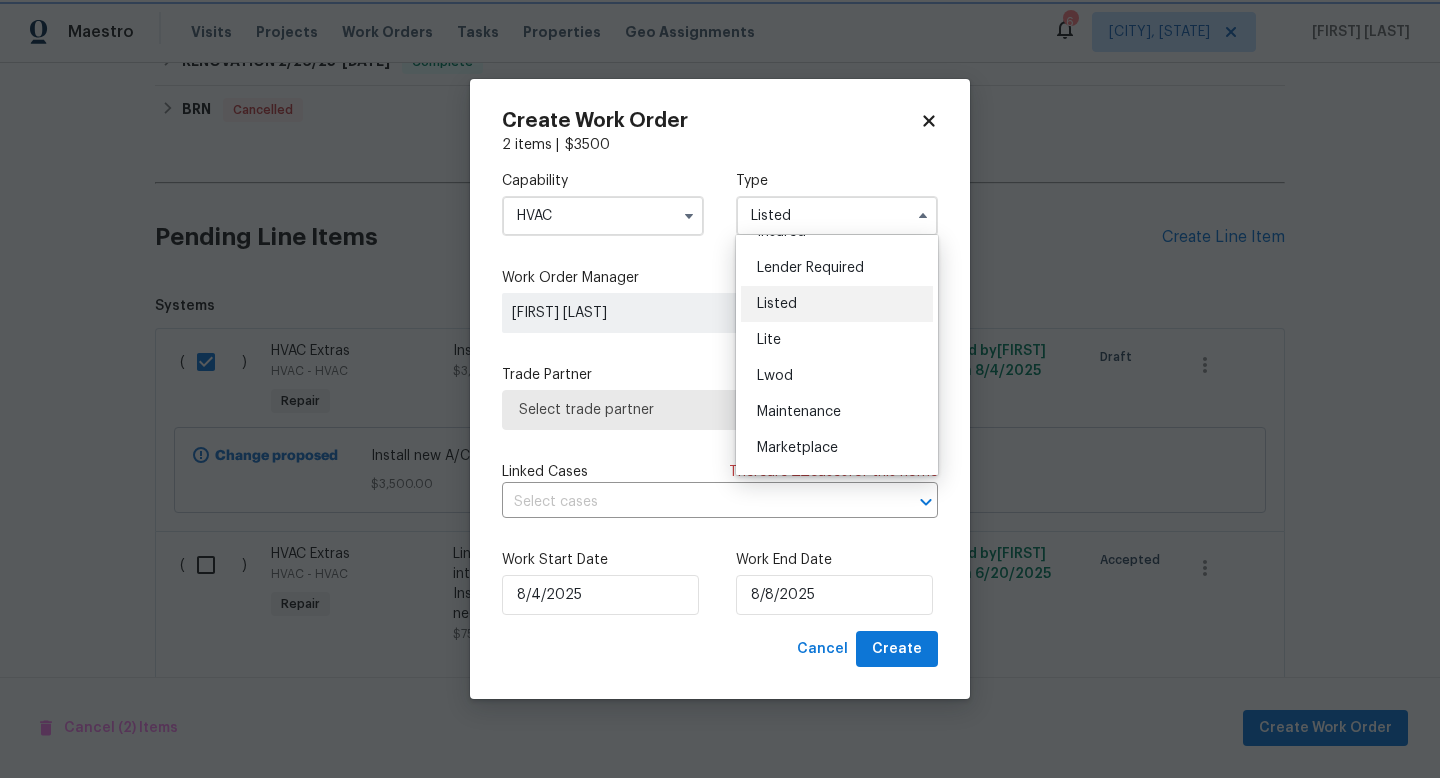scroll, scrollTop: 0, scrollLeft: 0, axis: both 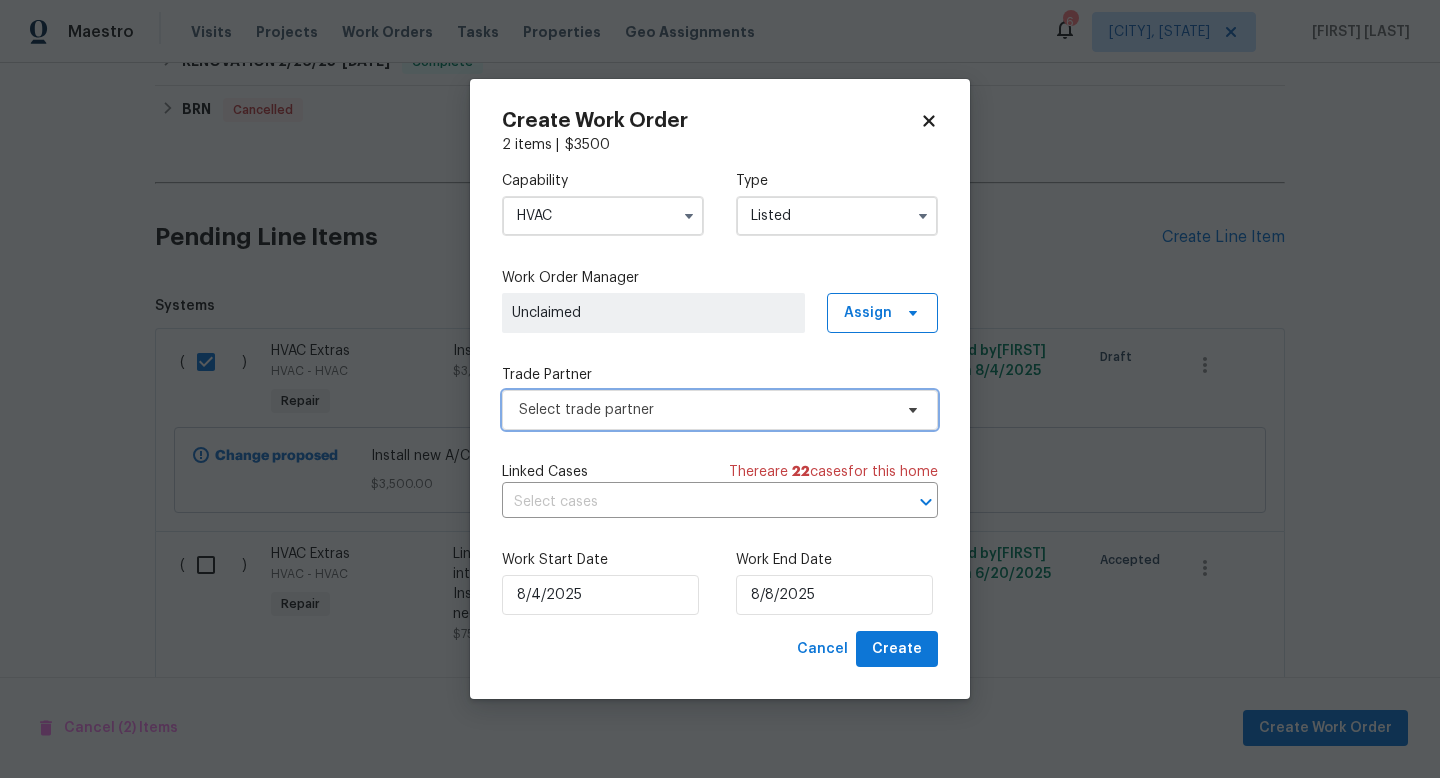 click on "Select trade partner" at bounding box center (705, 410) 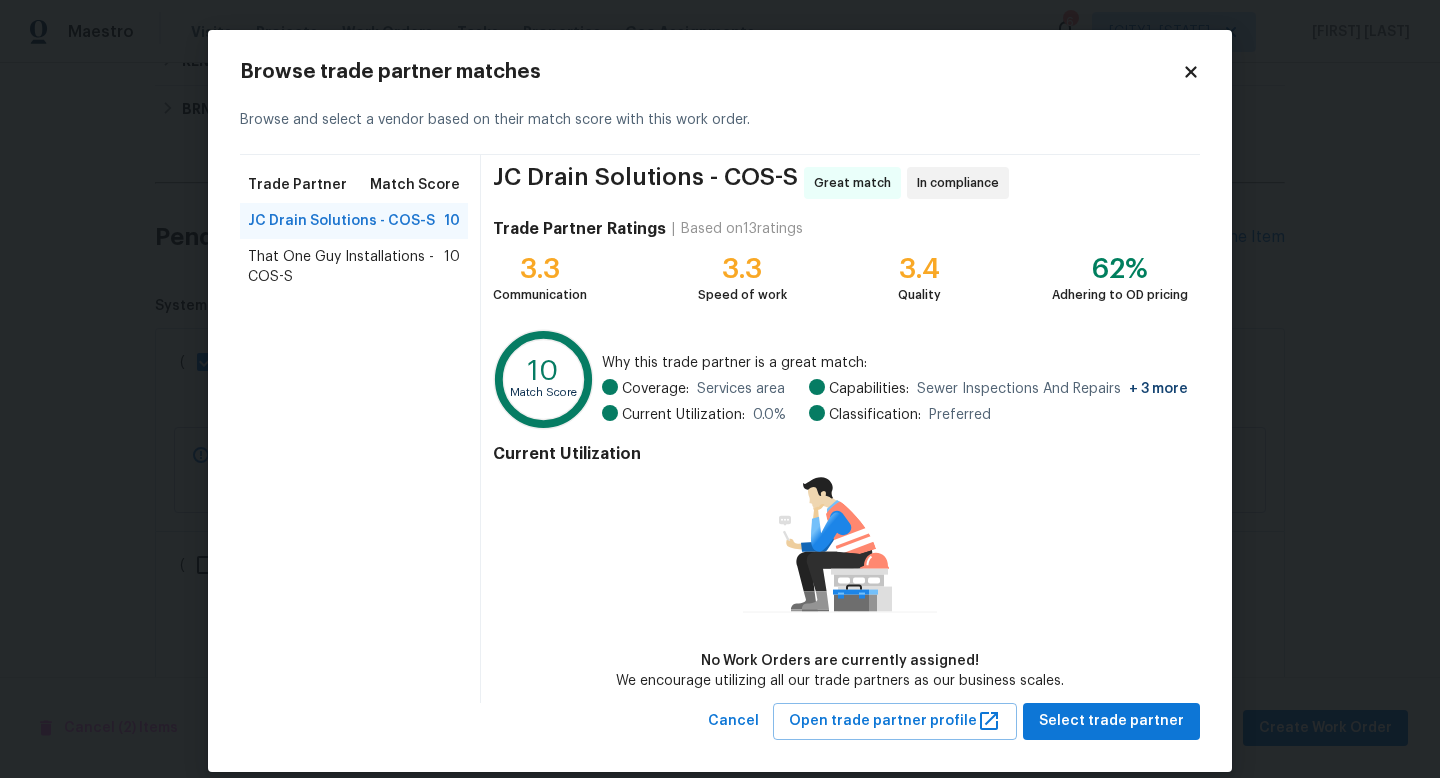 scroll, scrollTop: 22, scrollLeft: 0, axis: vertical 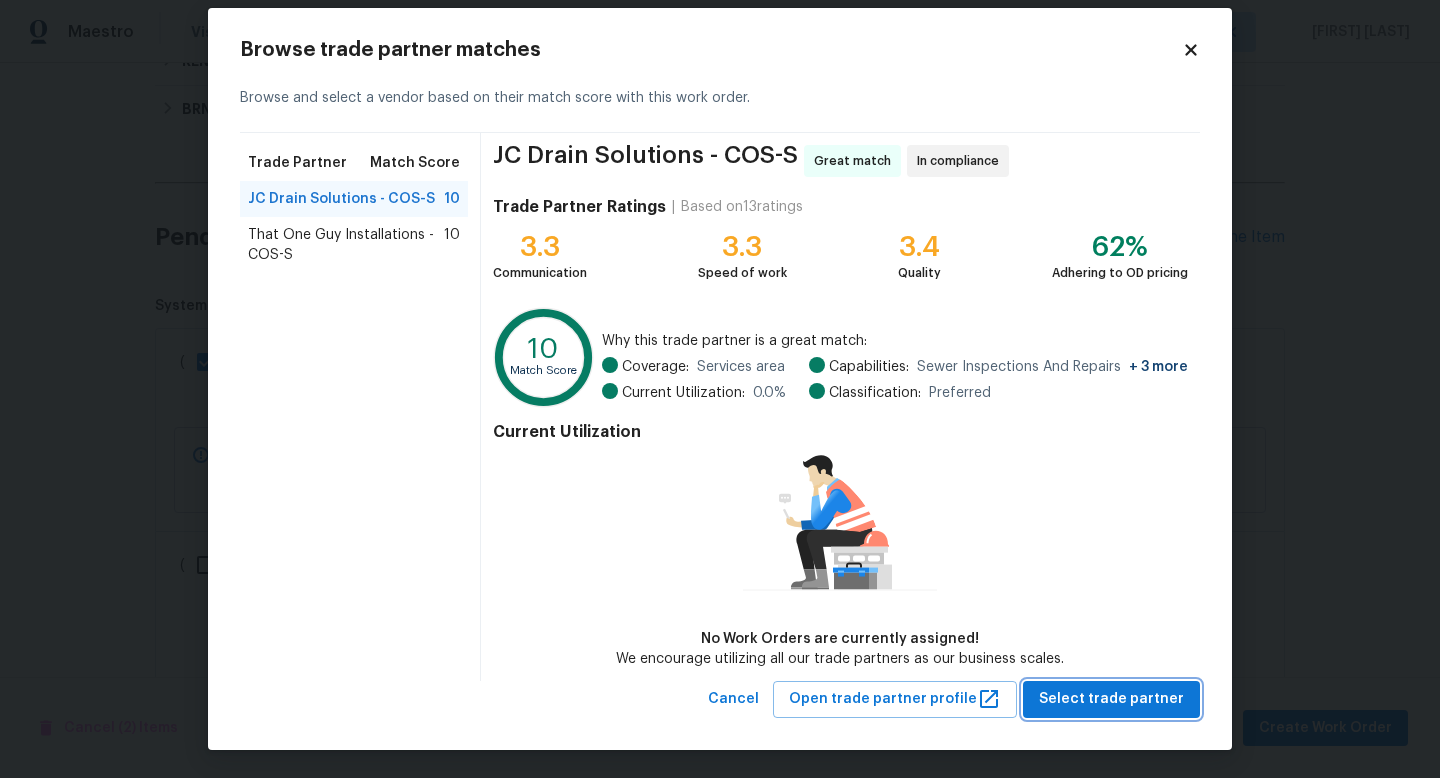click on "Select trade partner" at bounding box center [1111, 699] 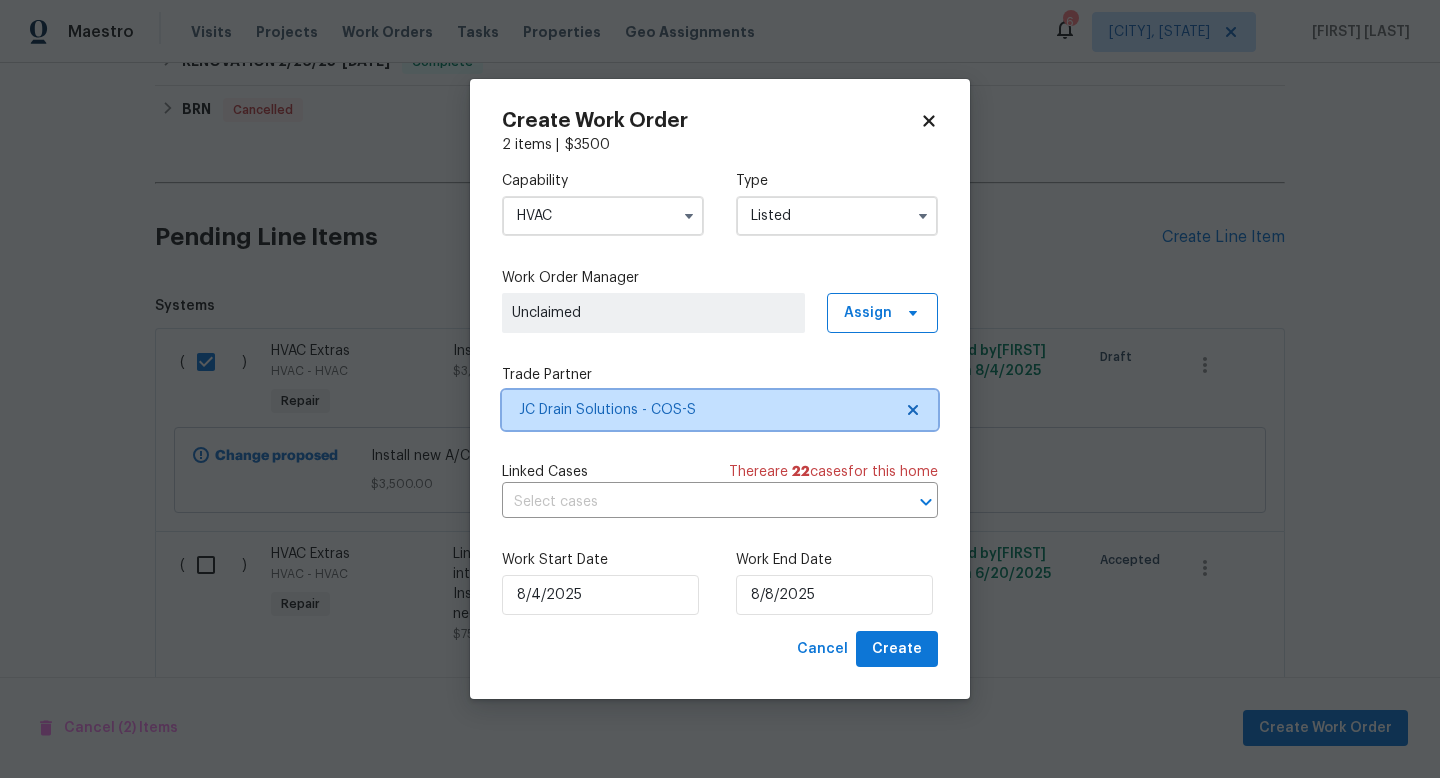 scroll, scrollTop: 0, scrollLeft: 0, axis: both 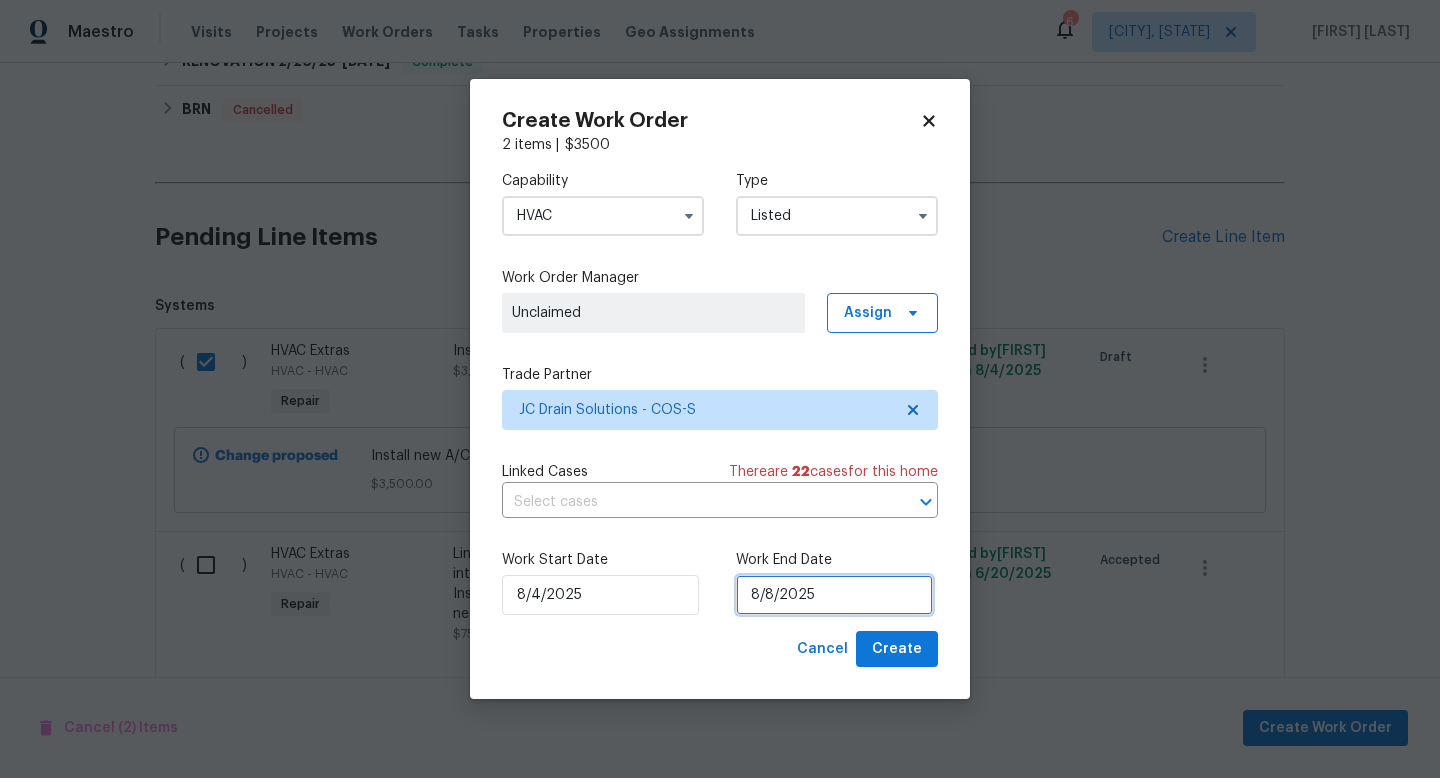 click on "8/8/2025" at bounding box center [834, 595] 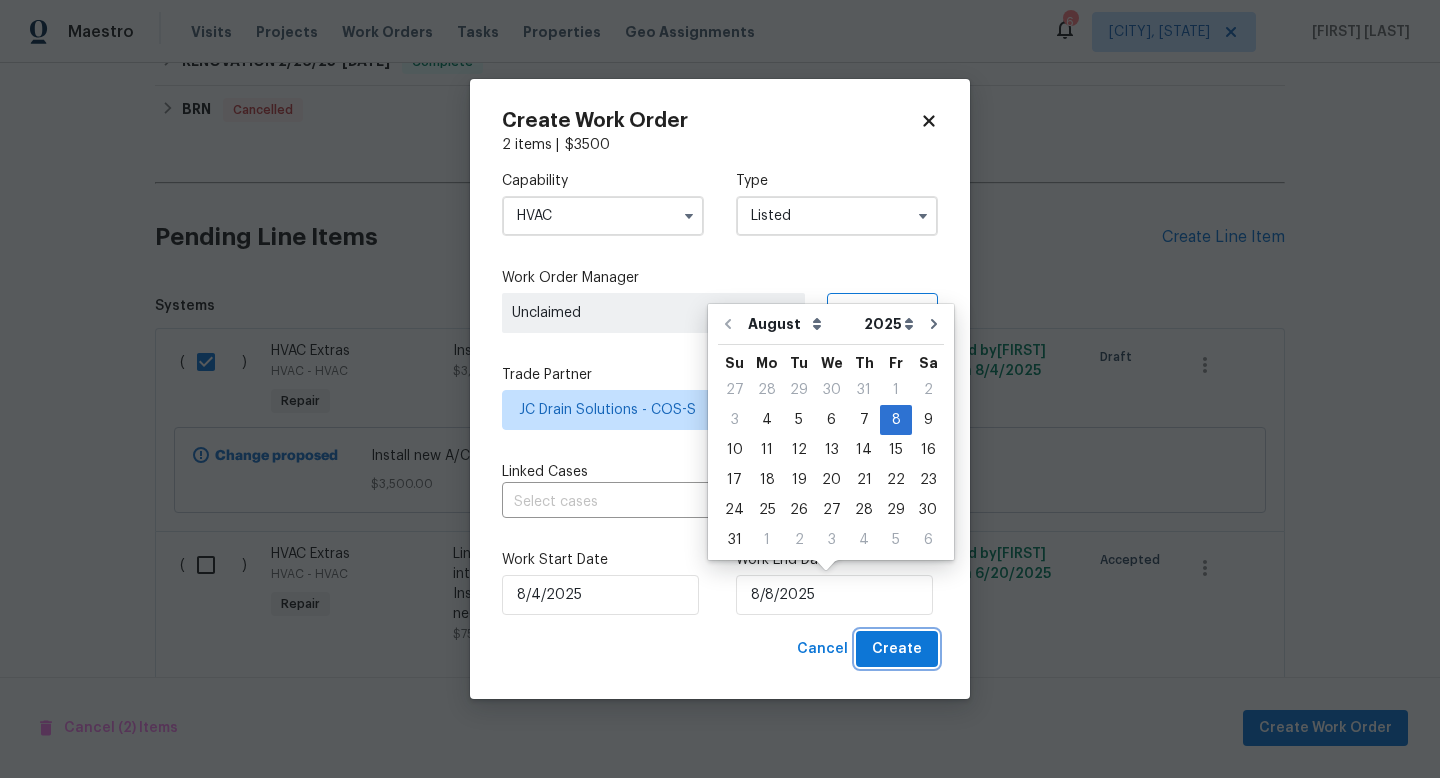 click on "Create" at bounding box center [897, 649] 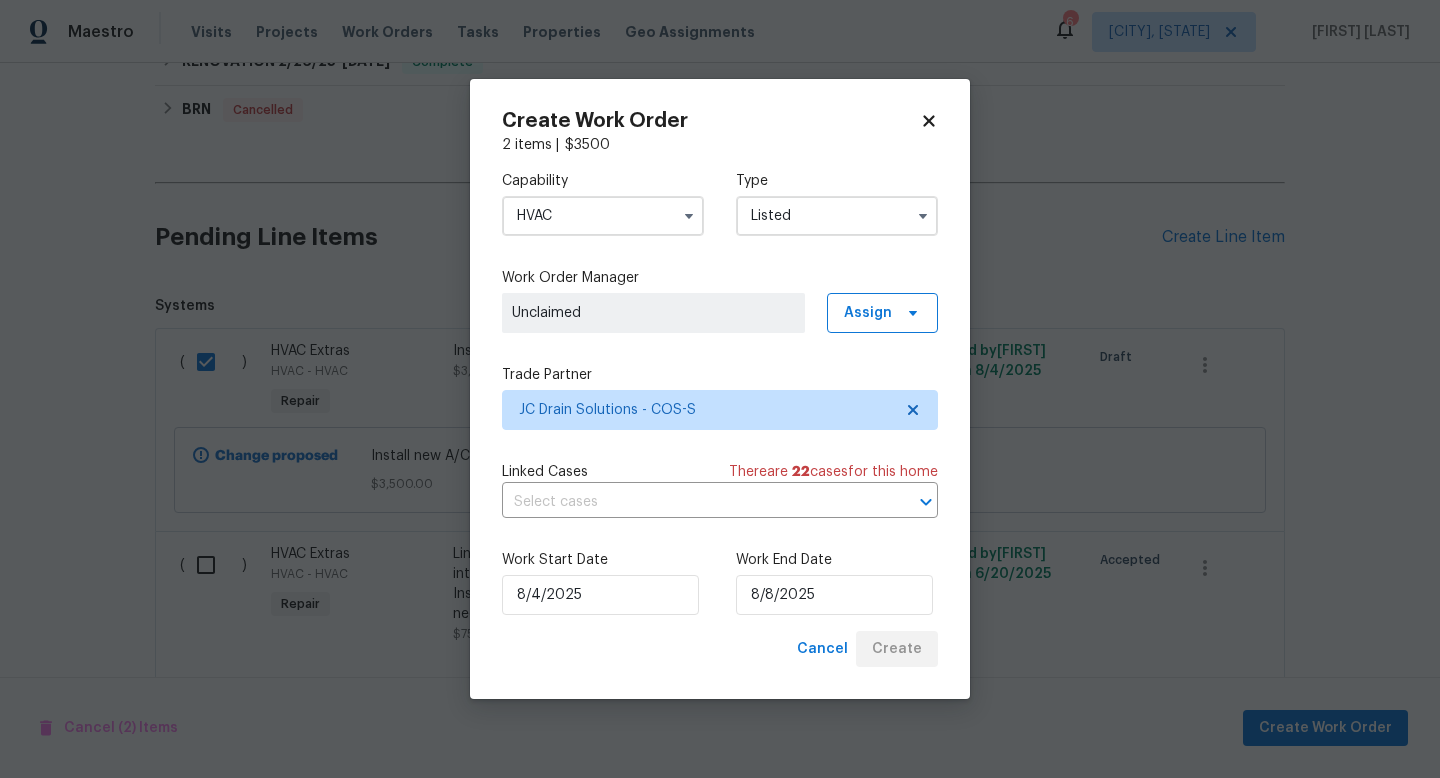 checkbox on "false" 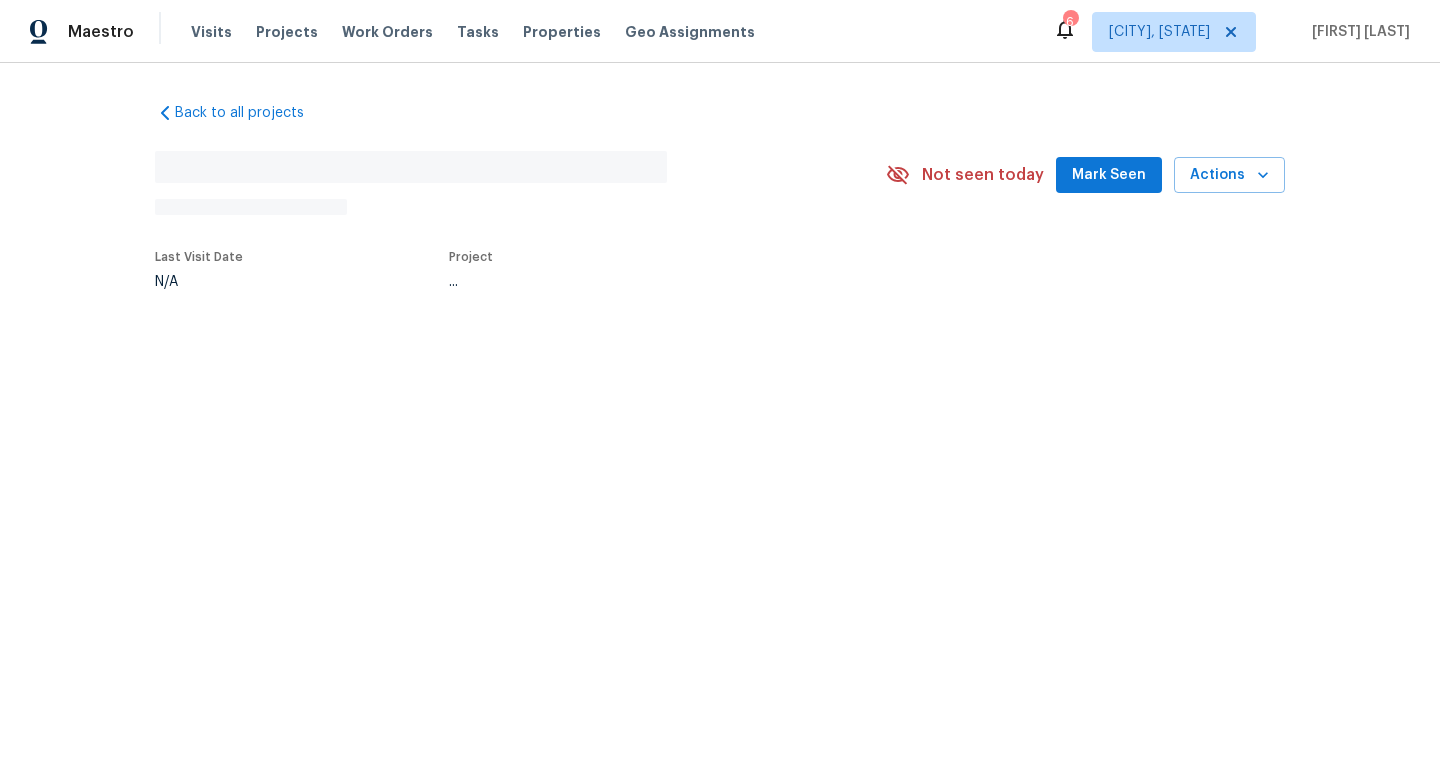 scroll, scrollTop: 0, scrollLeft: 0, axis: both 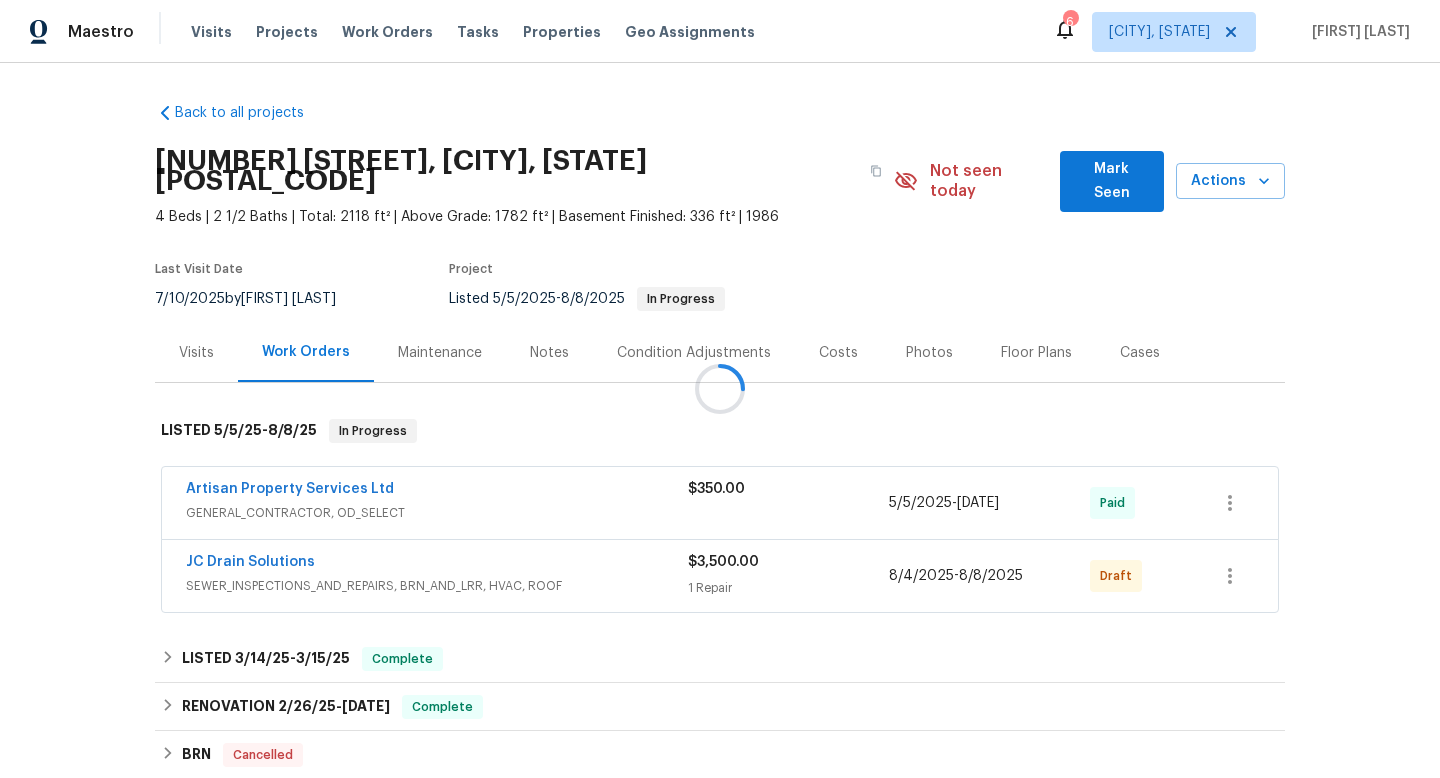 click at bounding box center (720, 389) 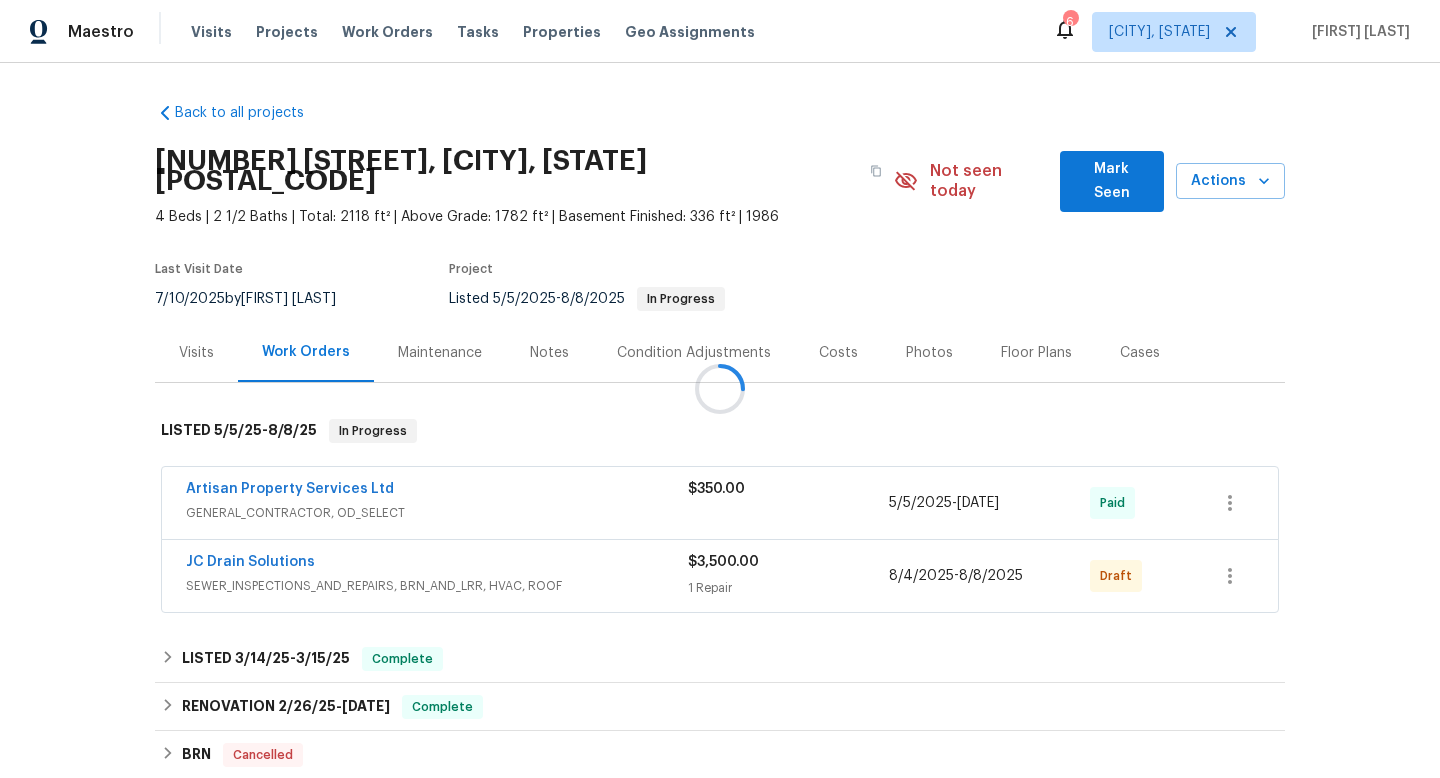 scroll, scrollTop: 0, scrollLeft: 0, axis: both 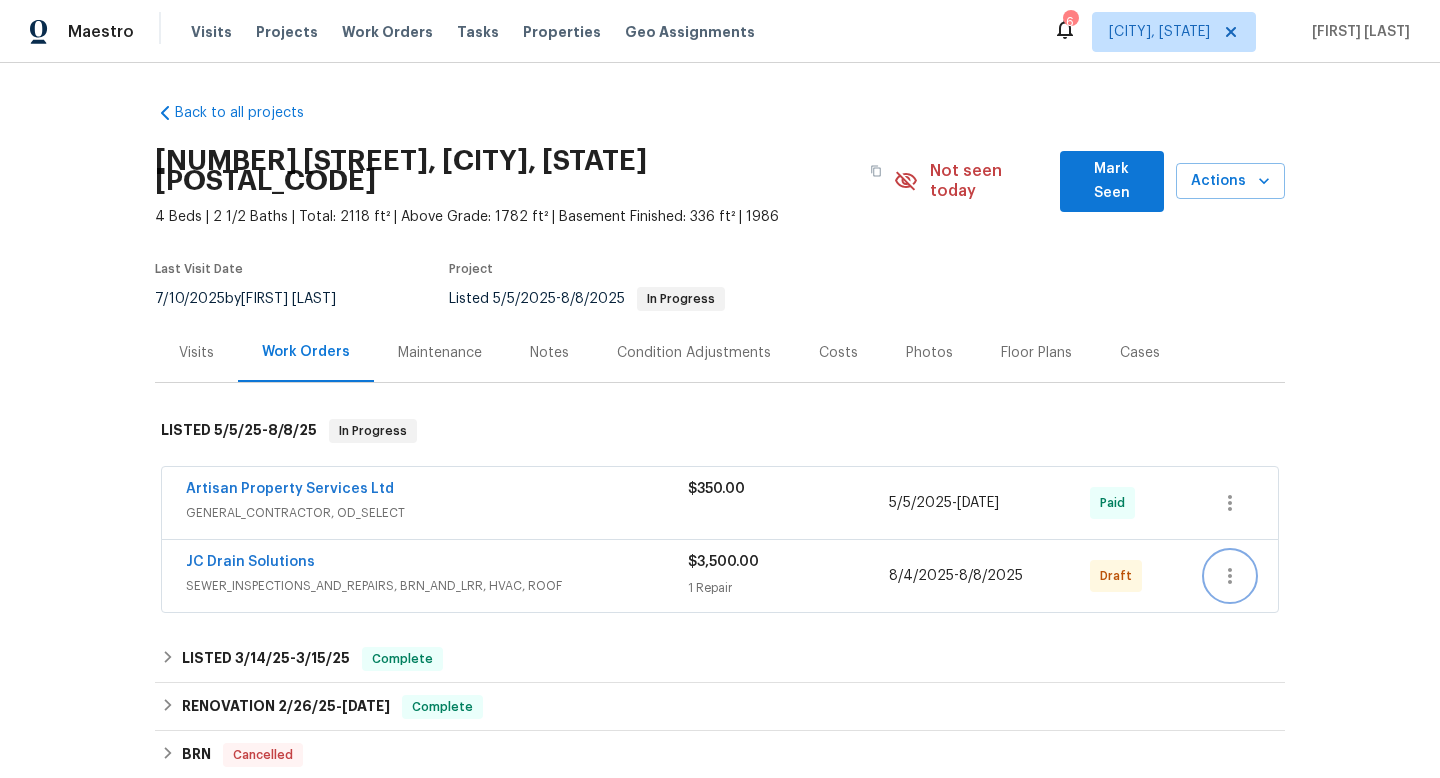 click at bounding box center (1230, 576) 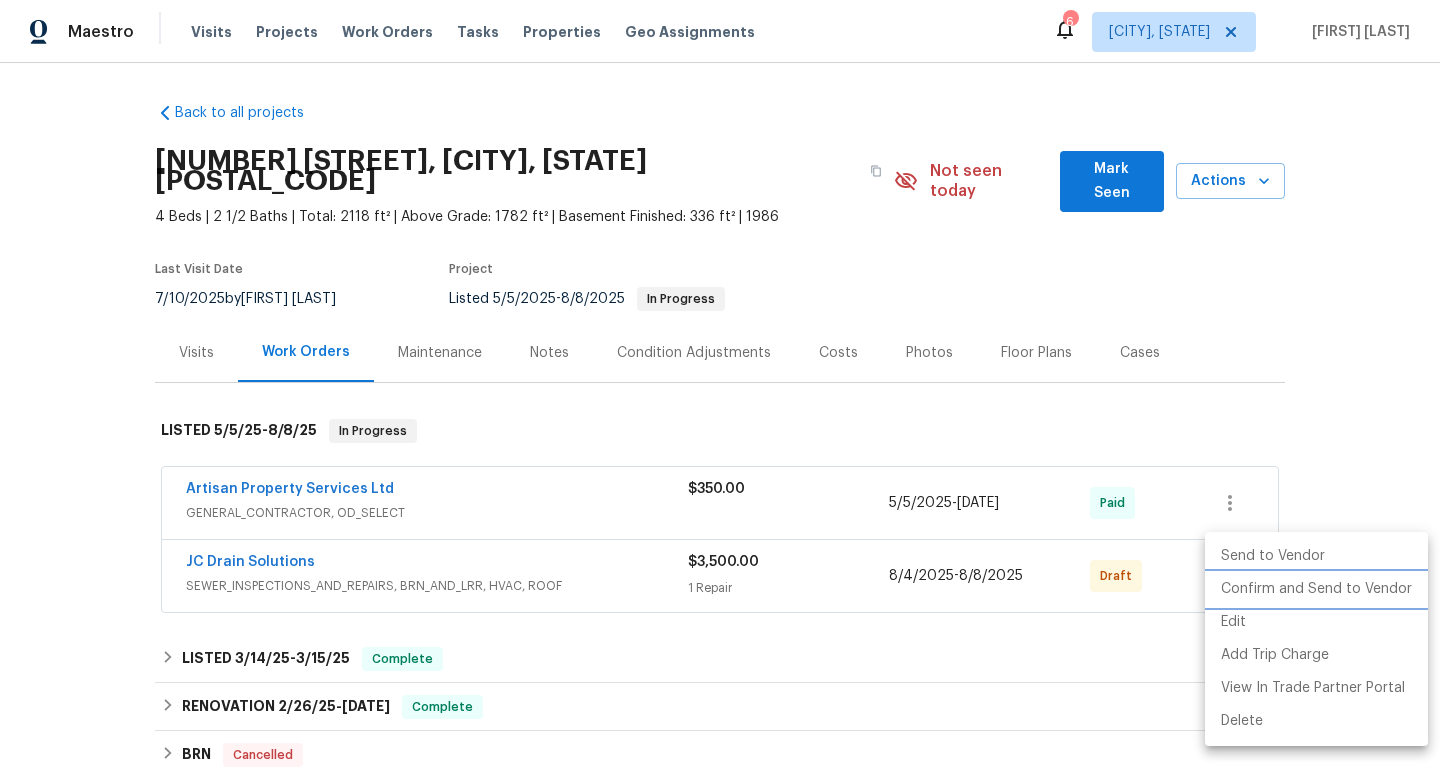 click on "Confirm and Send to Vendor" at bounding box center [1316, 589] 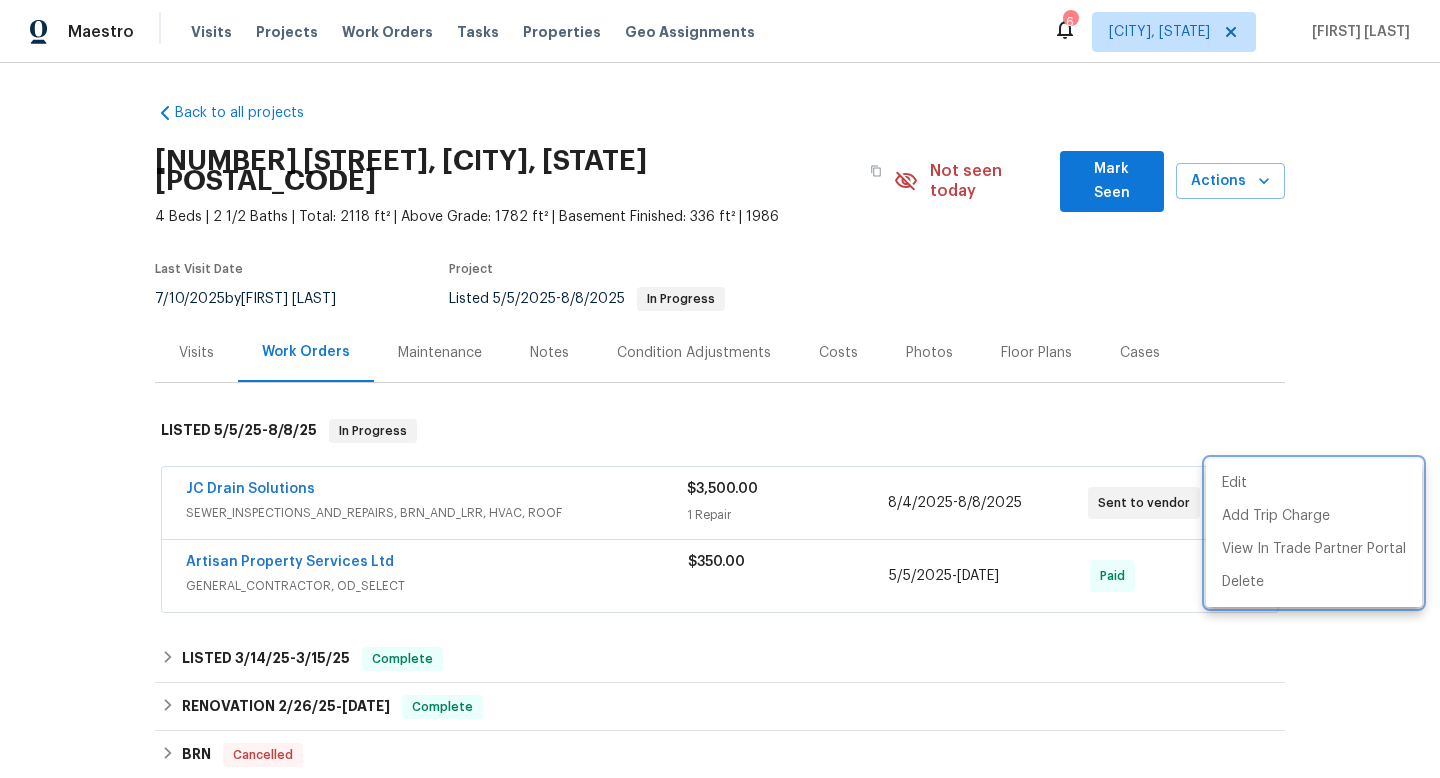 click at bounding box center (720, 389) 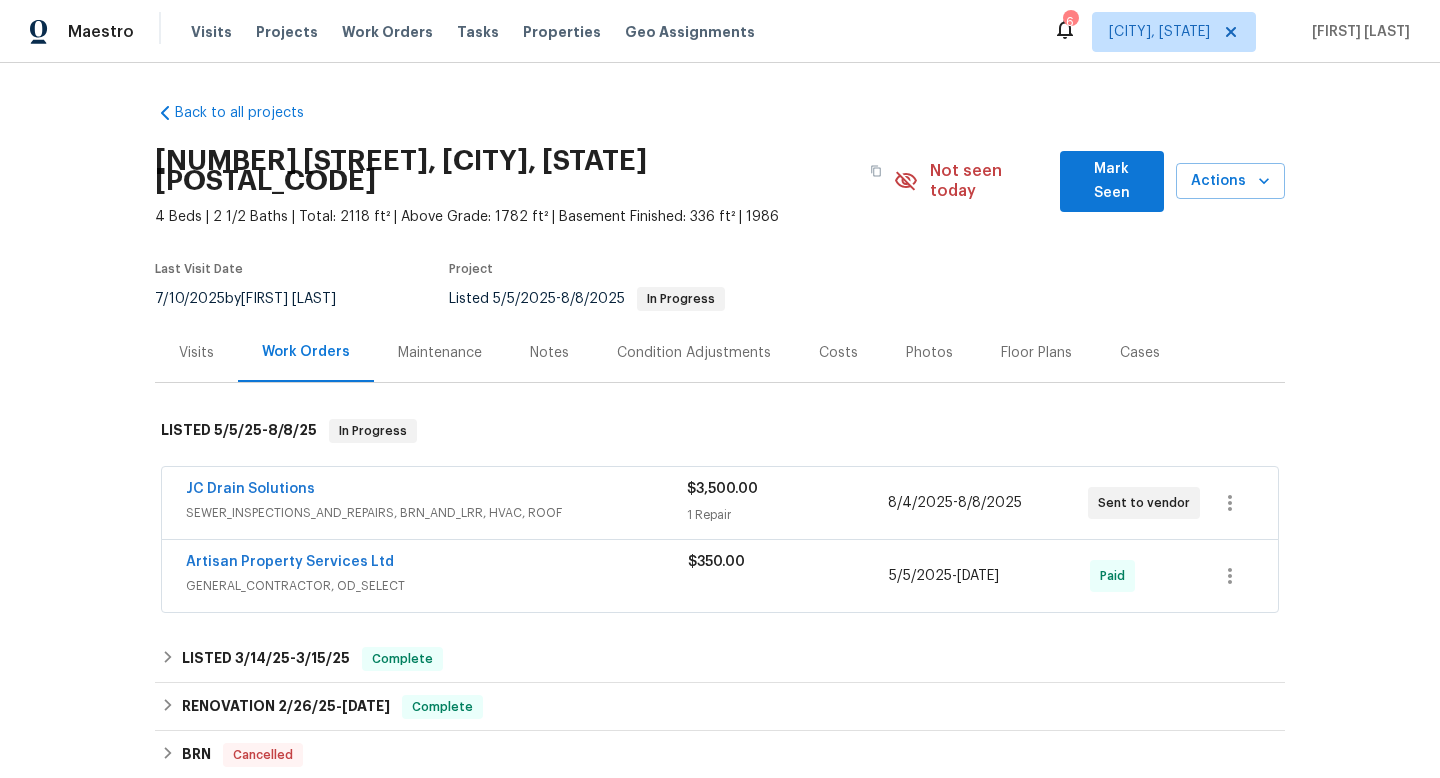 click on "Notes" at bounding box center [549, 353] 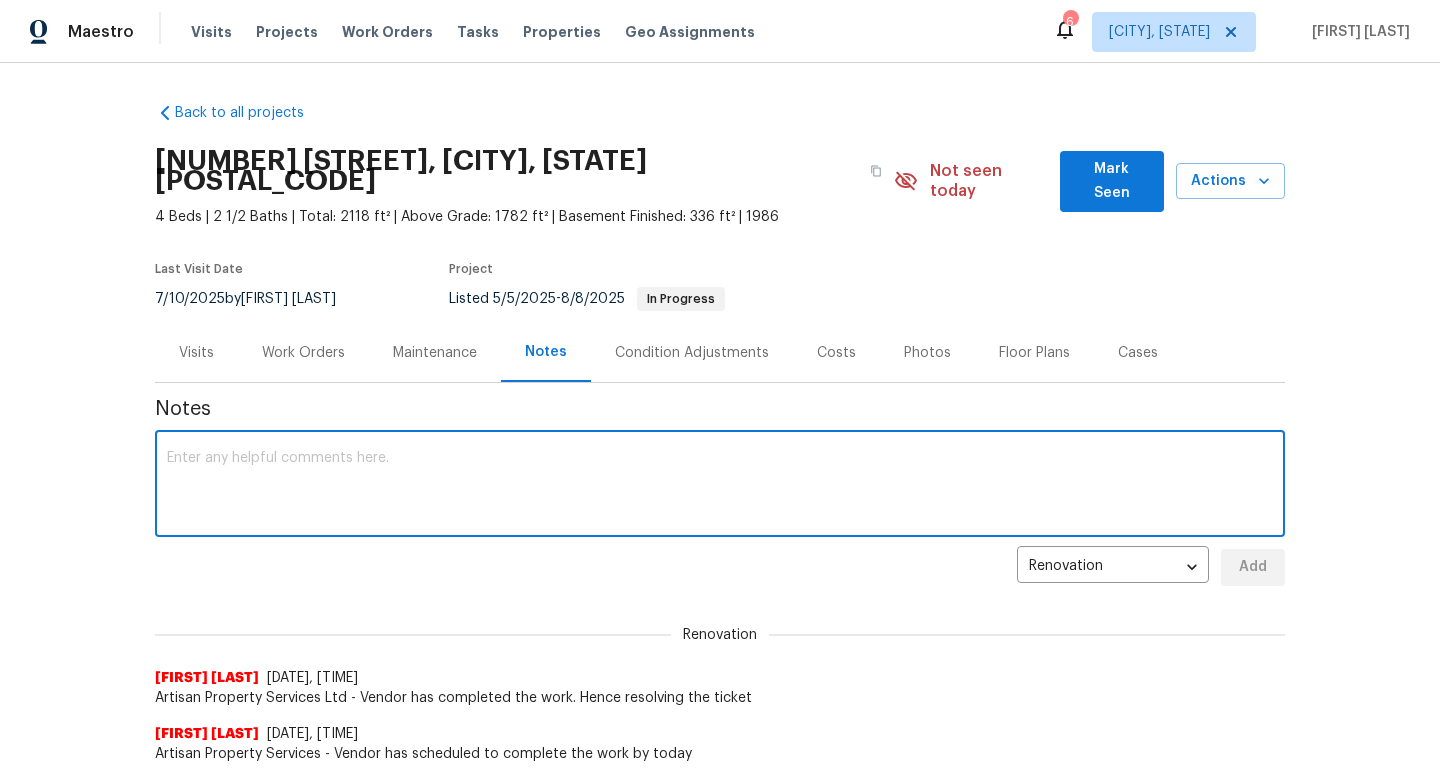 click at bounding box center [720, 486] 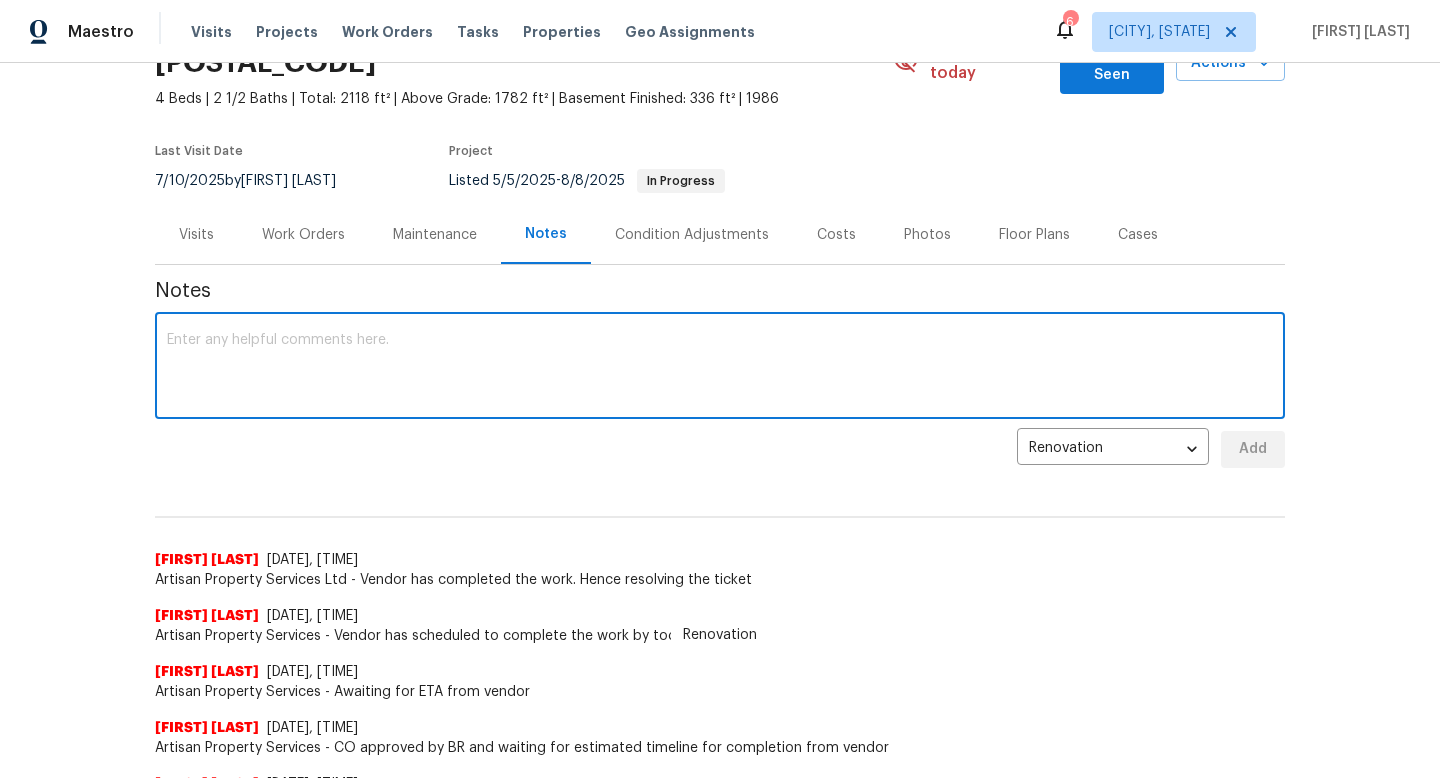 scroll, scrollTop: 0, scrollLeft: 0, axis: both 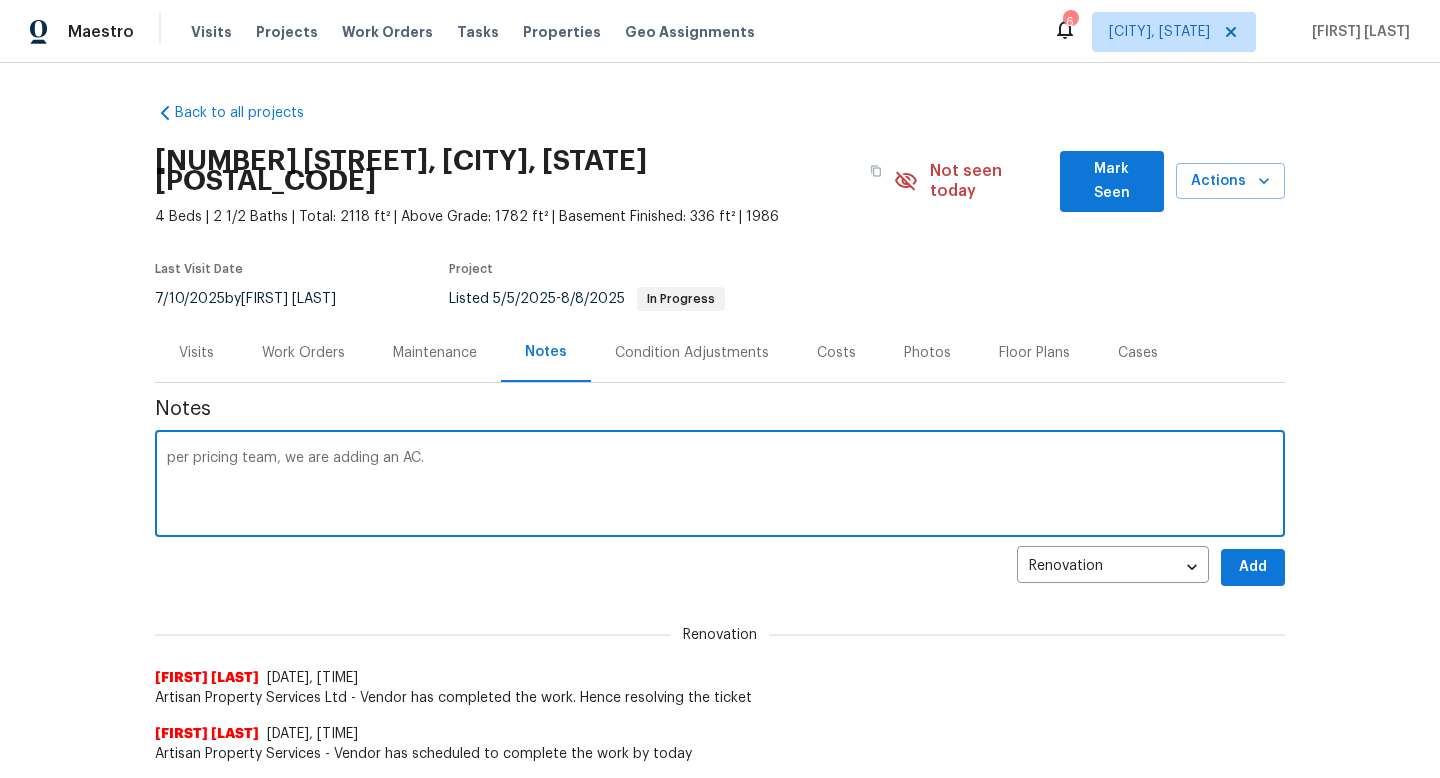 type on "per pricing team, we are adding an AC." 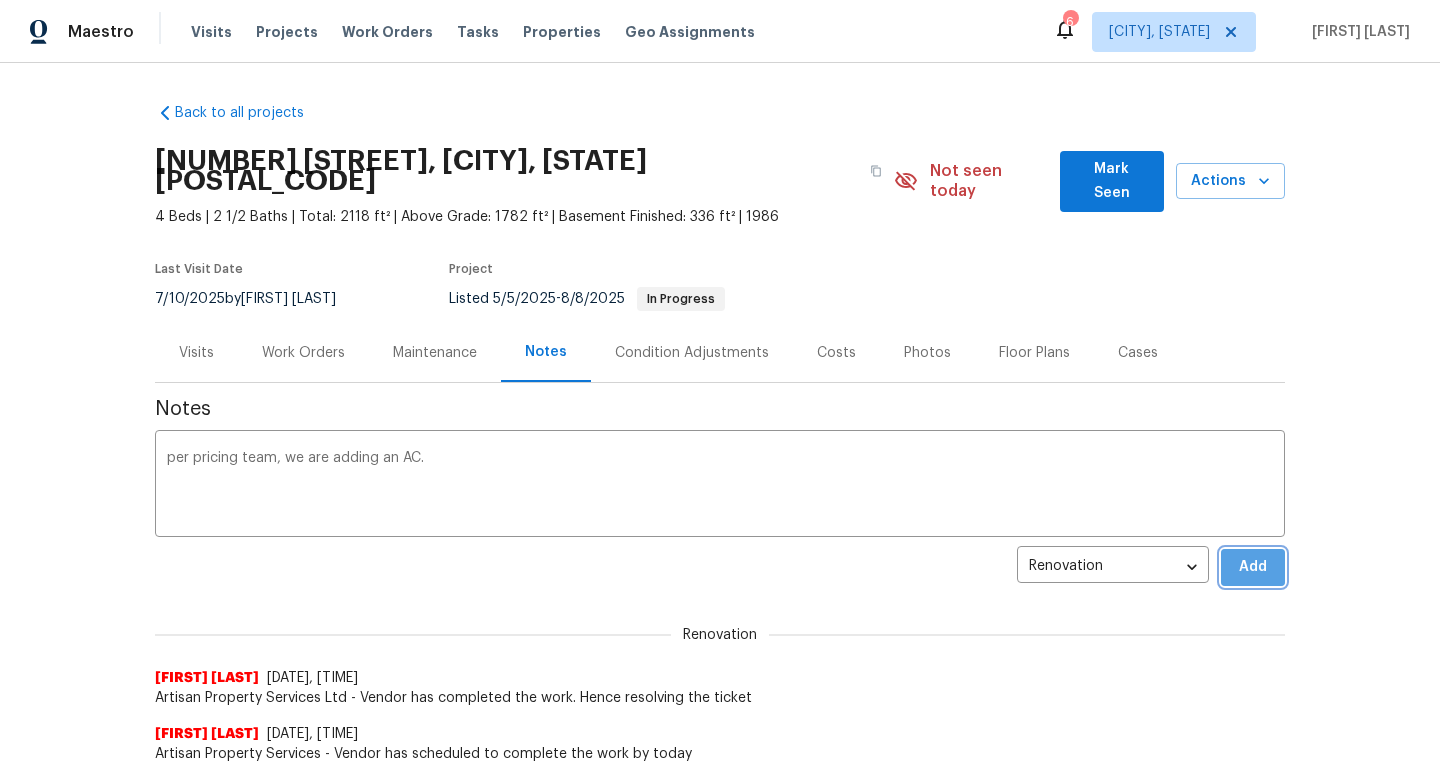 click on "Add" at bounding box center (1253, 567) 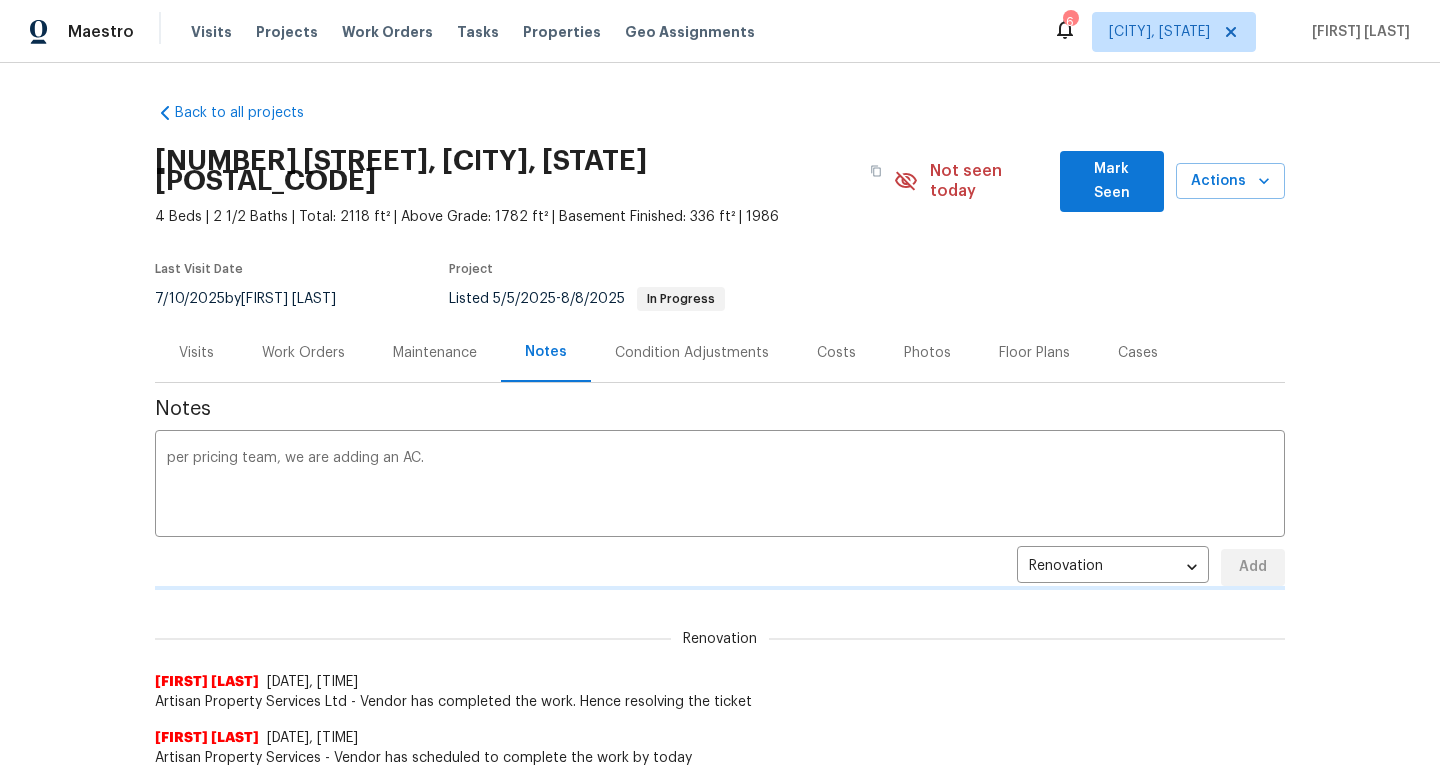type 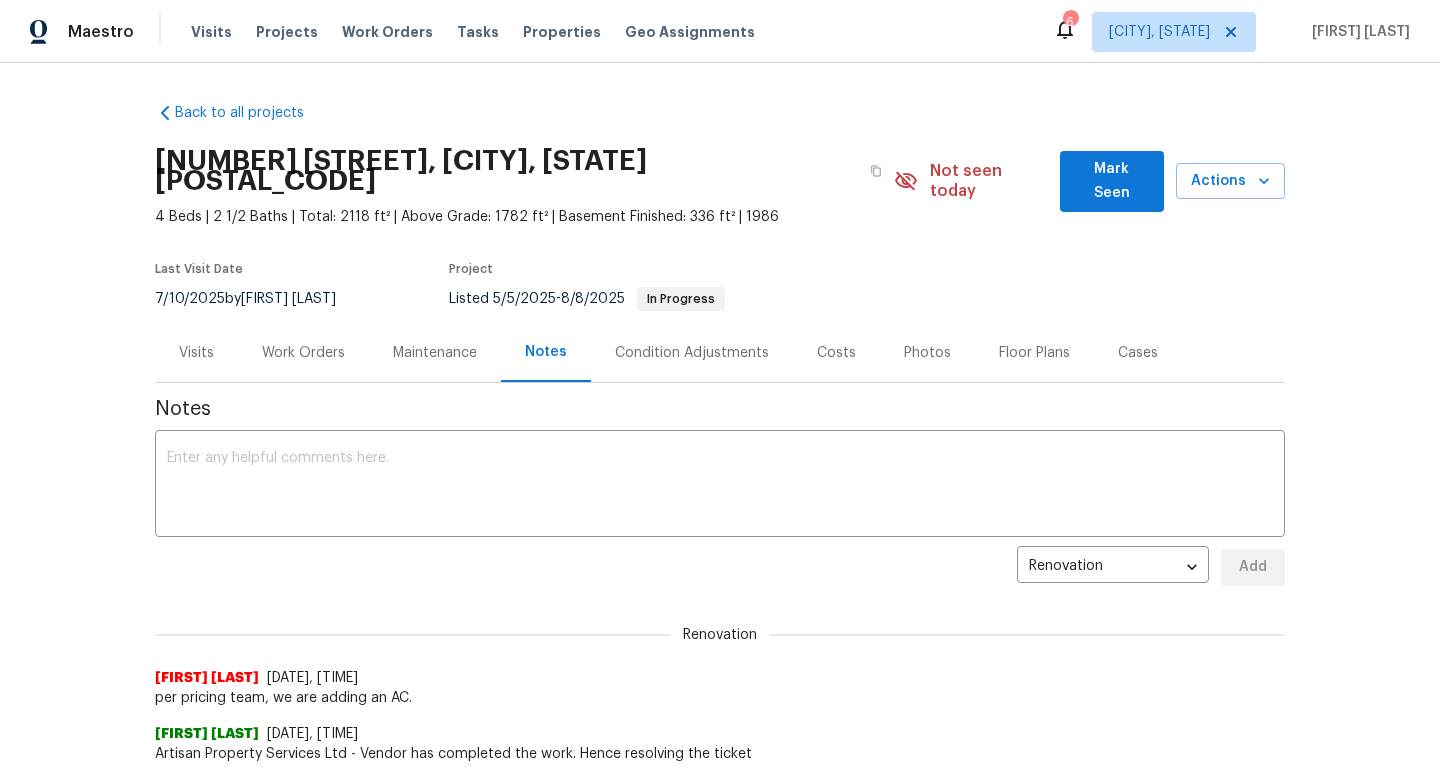 click on "Mark Seen" at bounding box center (1112, 181) 